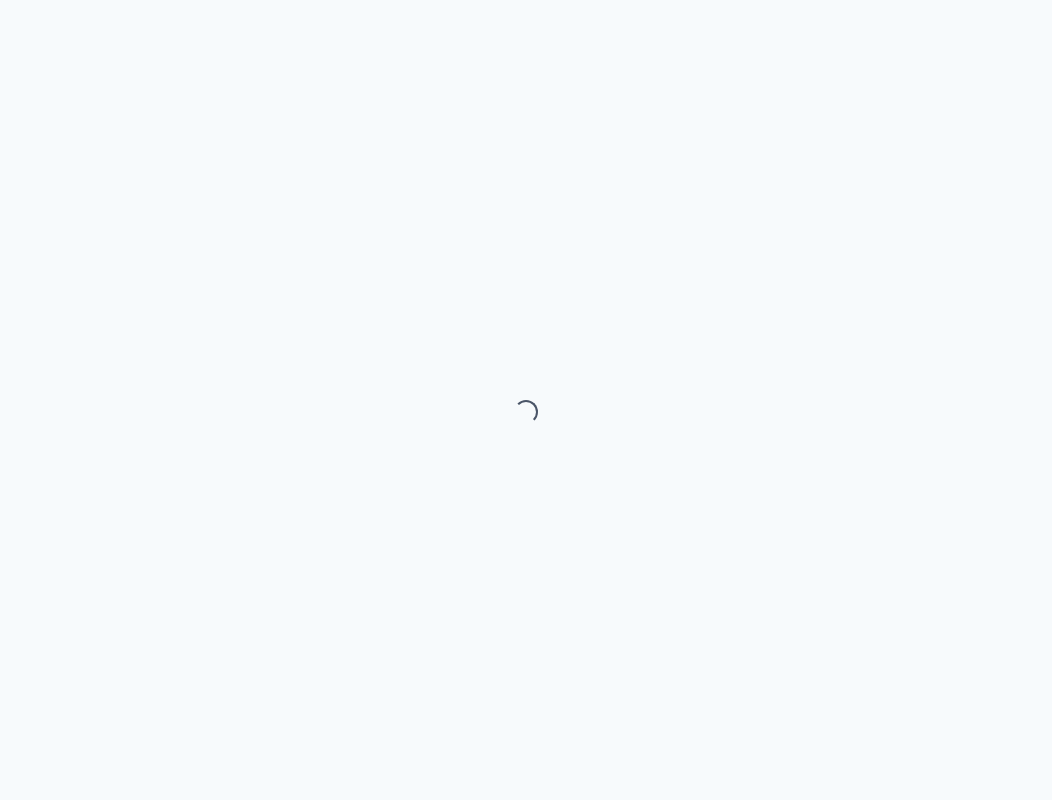 select on "month" 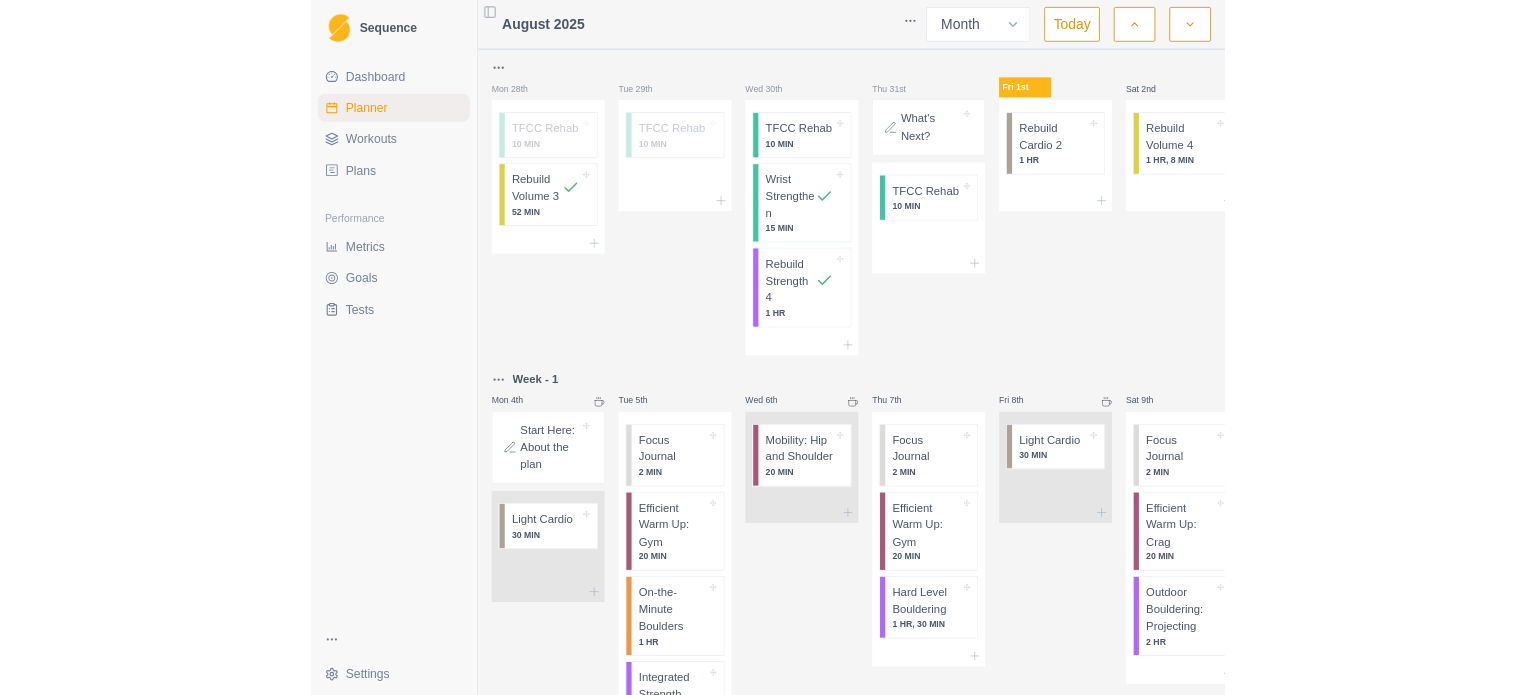 scroll, scrollTop: 0, scrollLeft: 0, axis: both 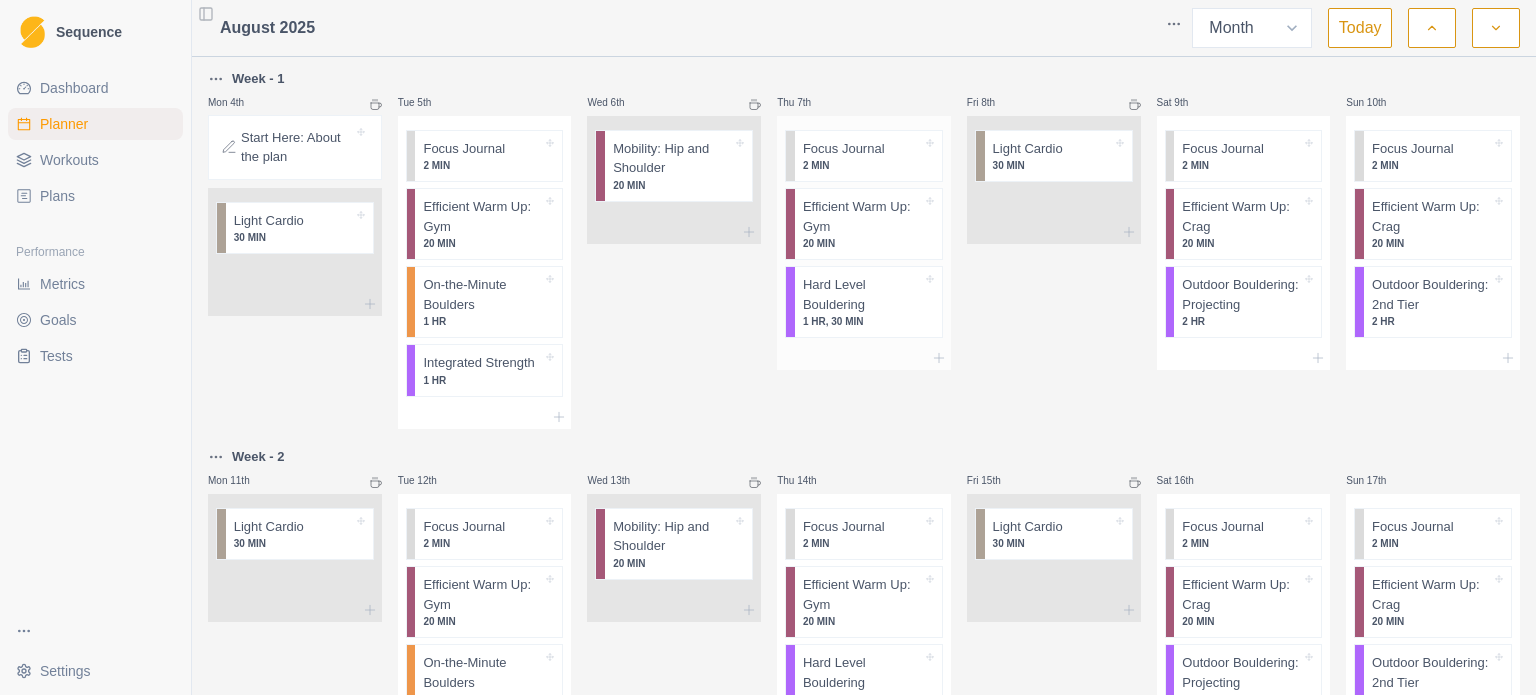 click on "Hard Level Bouldering" at bounding box center [862, 294] 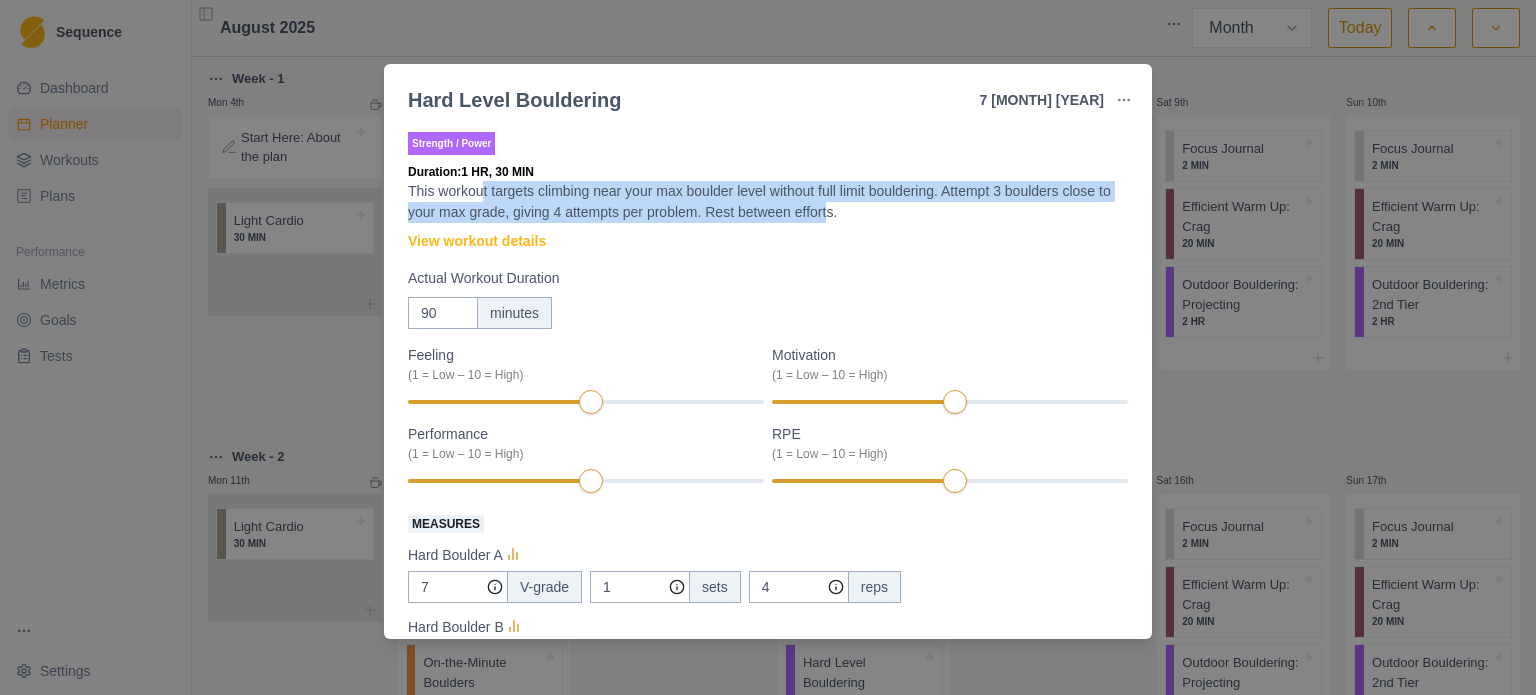 drag, startPoint x: 481, startPoint y: 191, endPoint x: 844, endPoint y: 222, distance: 364.3213 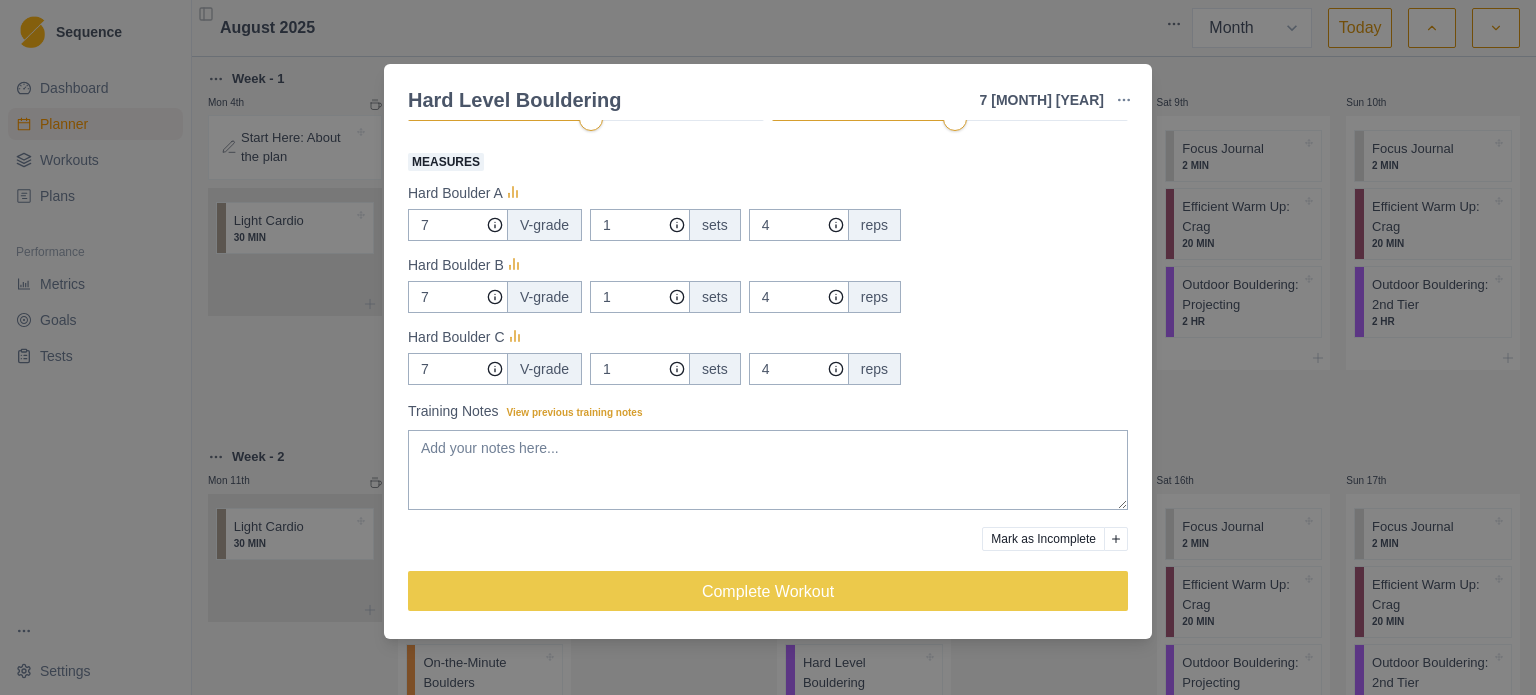 scroll, scrollTop: 0, scrollLeft: 0, axis: both 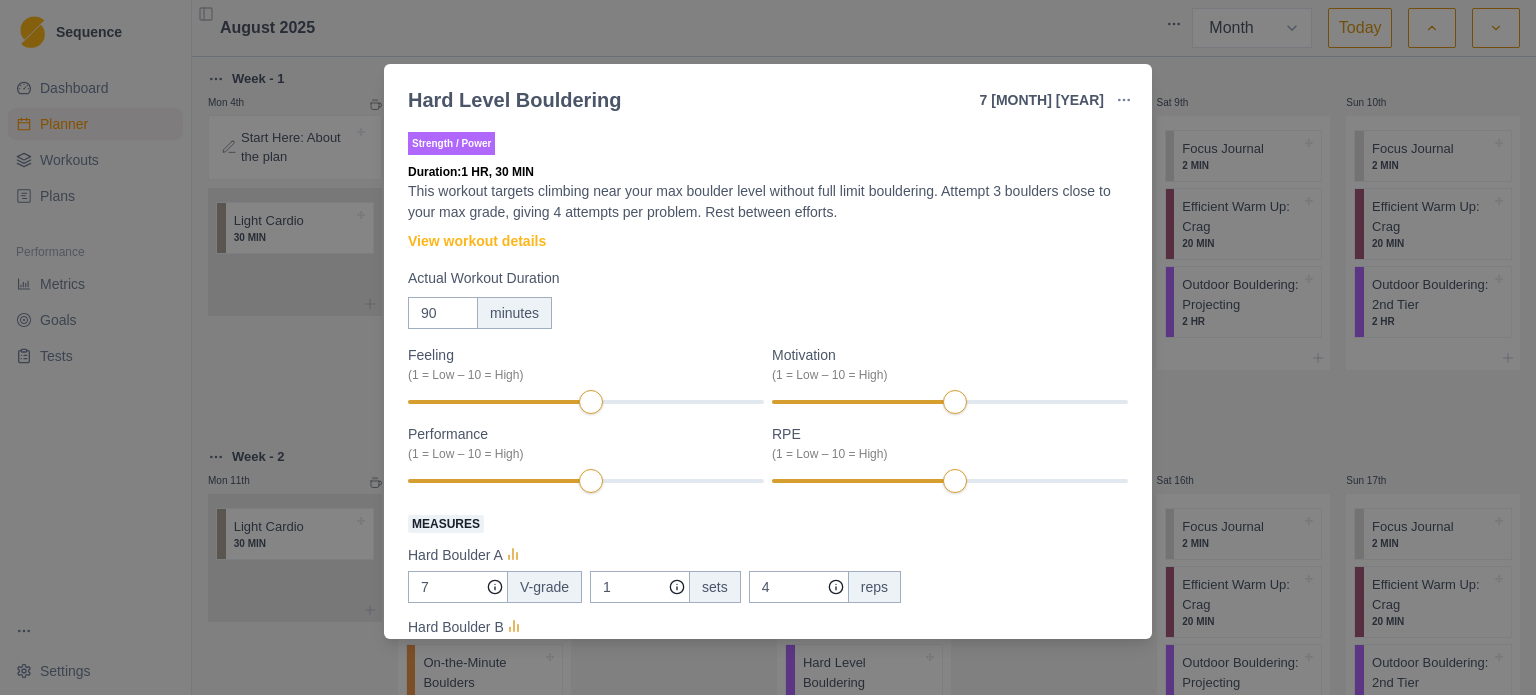 click on "Hard Level Bouldering 7 [MONTH] [YEAR] Link To Goal View Workout Metrics Edit Original Workout Reschedule Workout Remove From Schedule Strength / Power Duration:  1 HR, 30 MIN This workout targets climbing near your max boulder level without full limit bouldering. Attempt 3 boulders close to your max grade, giving 4 attempts per problem. Rest between efforts. View workout details Actual Workout Duration 90 minutes Feeling (1 = Low – 10 = High) Motivation (1 = Low – 10 = High) Performance (1 = Low – 10 = High) RPE (1 = Low – 10 = High) Measures Hard Boulder A 7 V-grade 1 sets 4 reps Hard Boulder B 7 V-grade 1 sets 4 reps Hard Boulder C 7 V-grade 1 sets 4 reps Training Notes View previous training notes Mark as Incomplete Complete Workout" at bounding box center [768, 347] 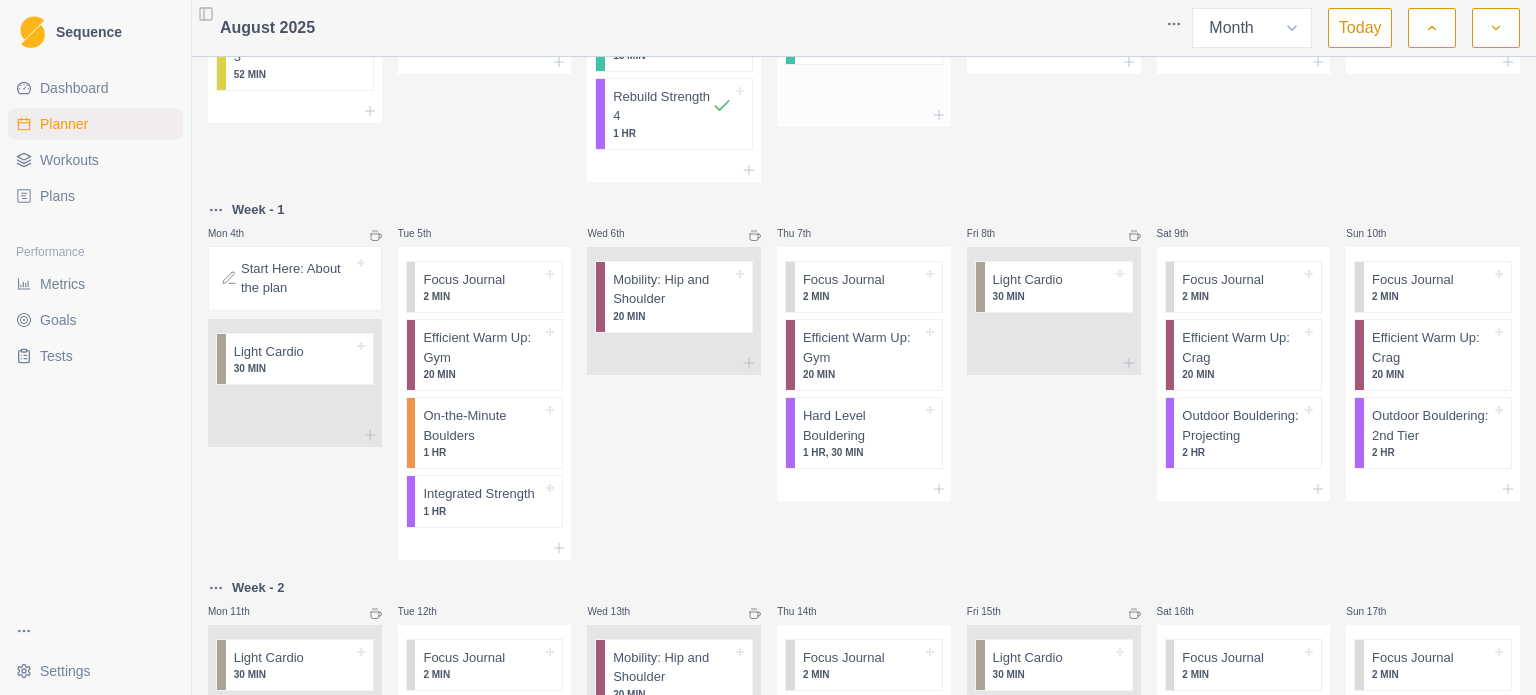 scroll, scrollTop: 0, scrollLeft: 0, axis: both 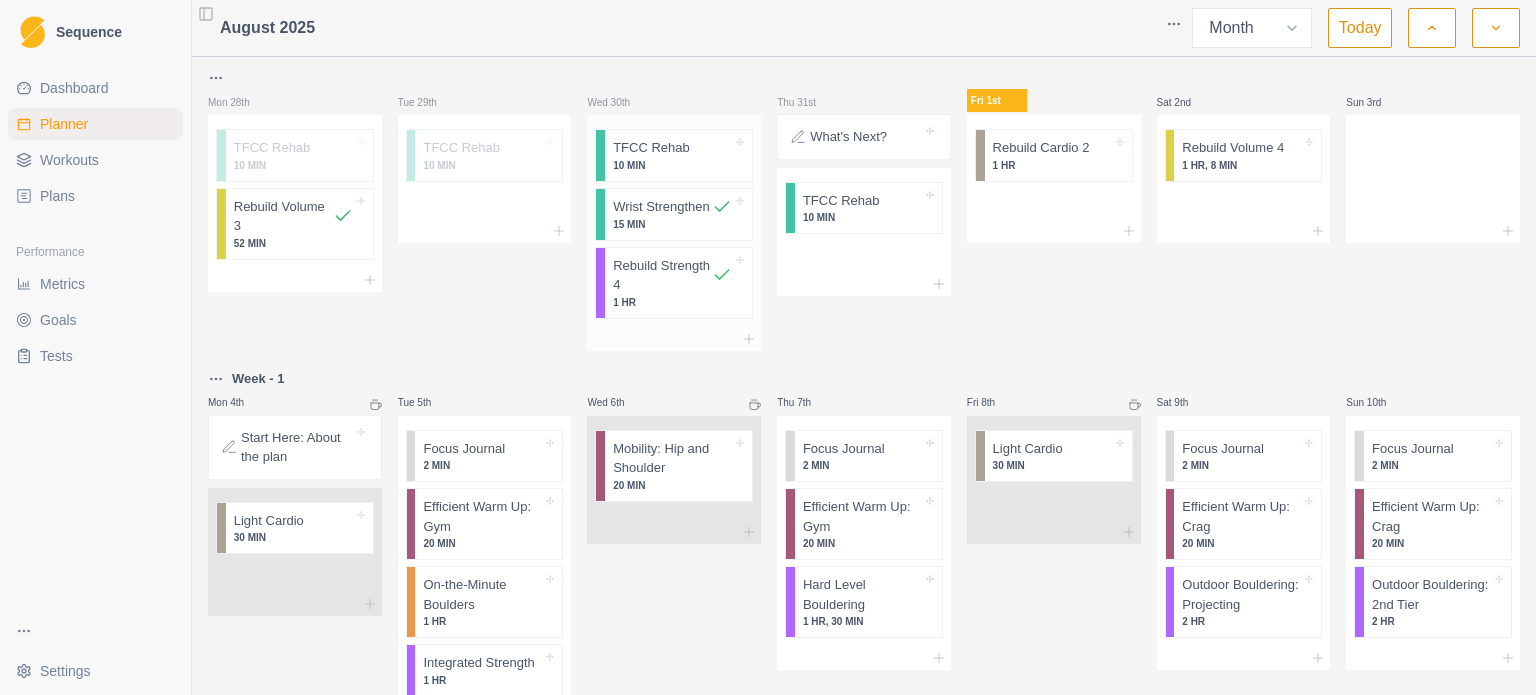 click on "Rebuild Strength 4" at bounding box center (662, 275) 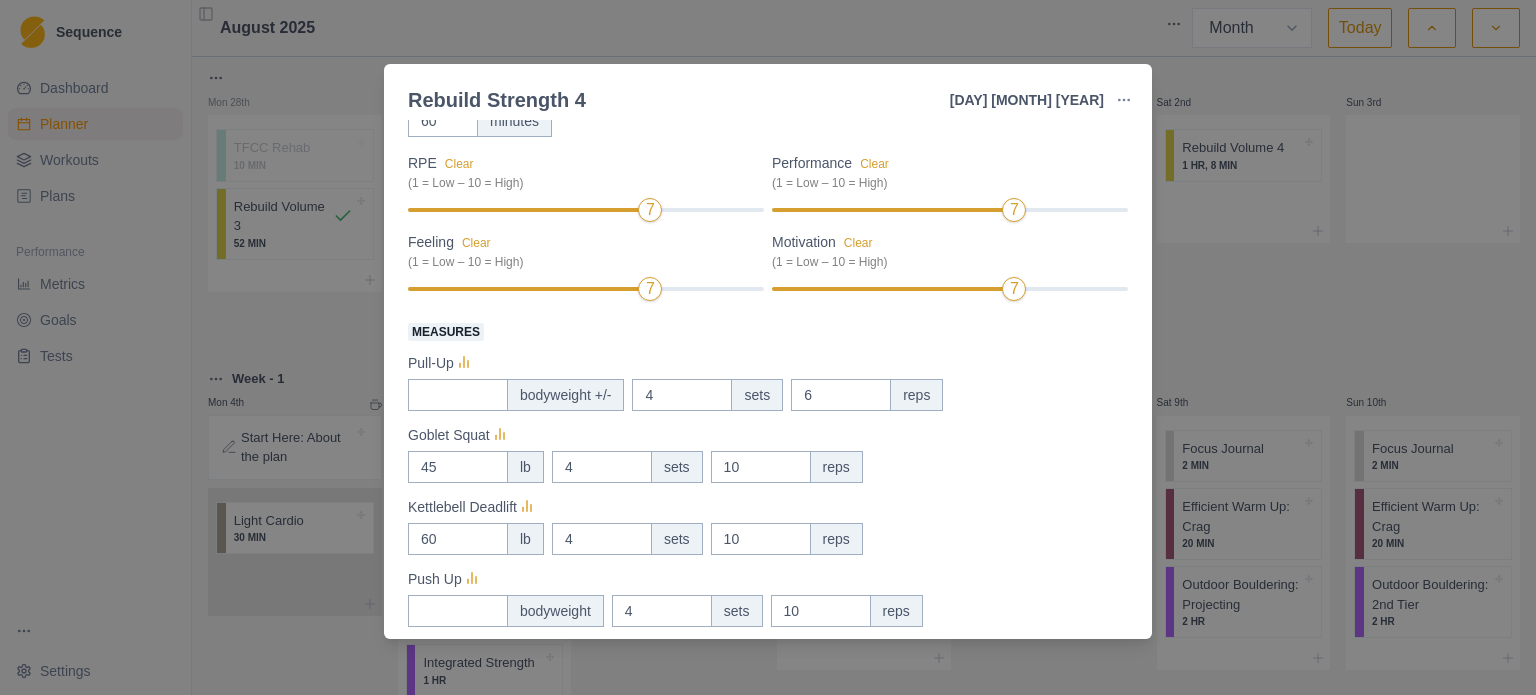 scroll, scrollTop: 100, scrollLeft: 0, axis: vertical 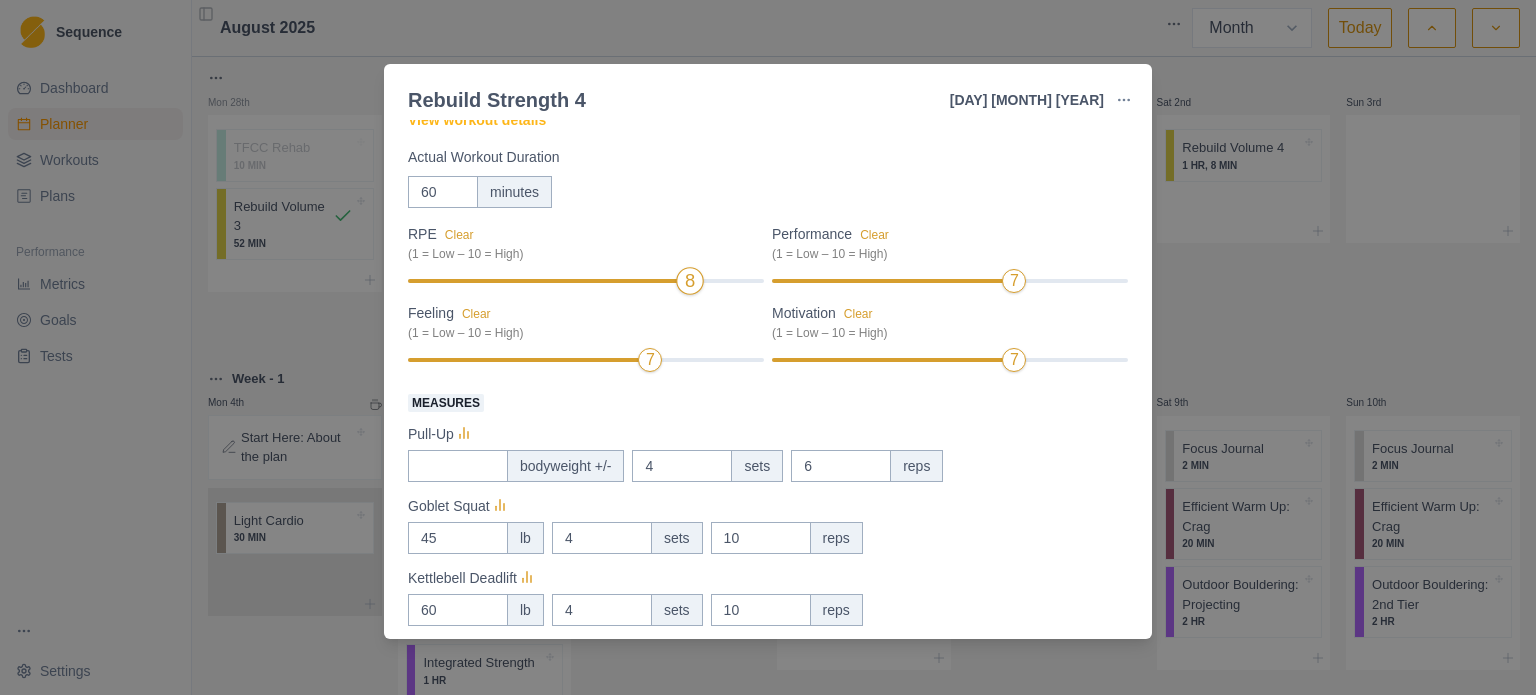 click at bounding box center [546, 281] 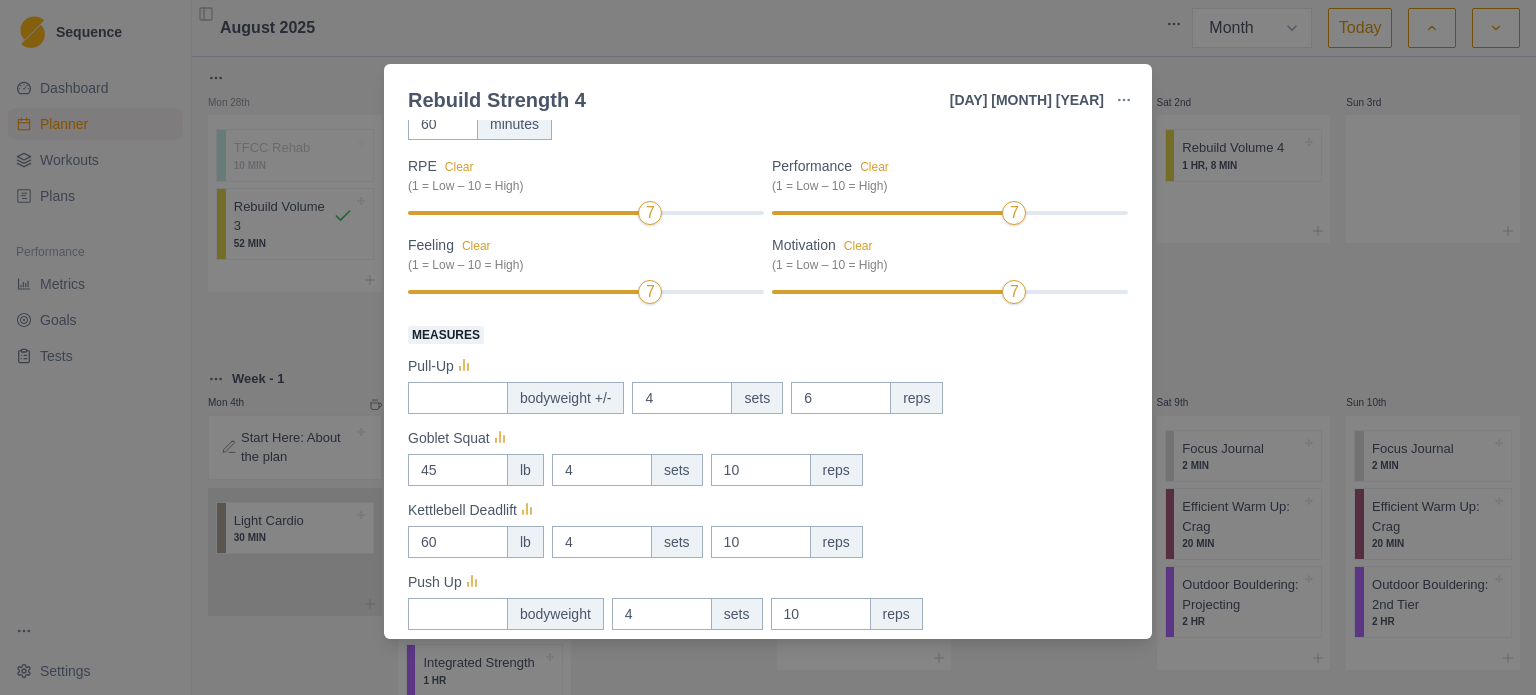 scroll, scrollTop: 200, scrollLeft: 0, axis: vertical 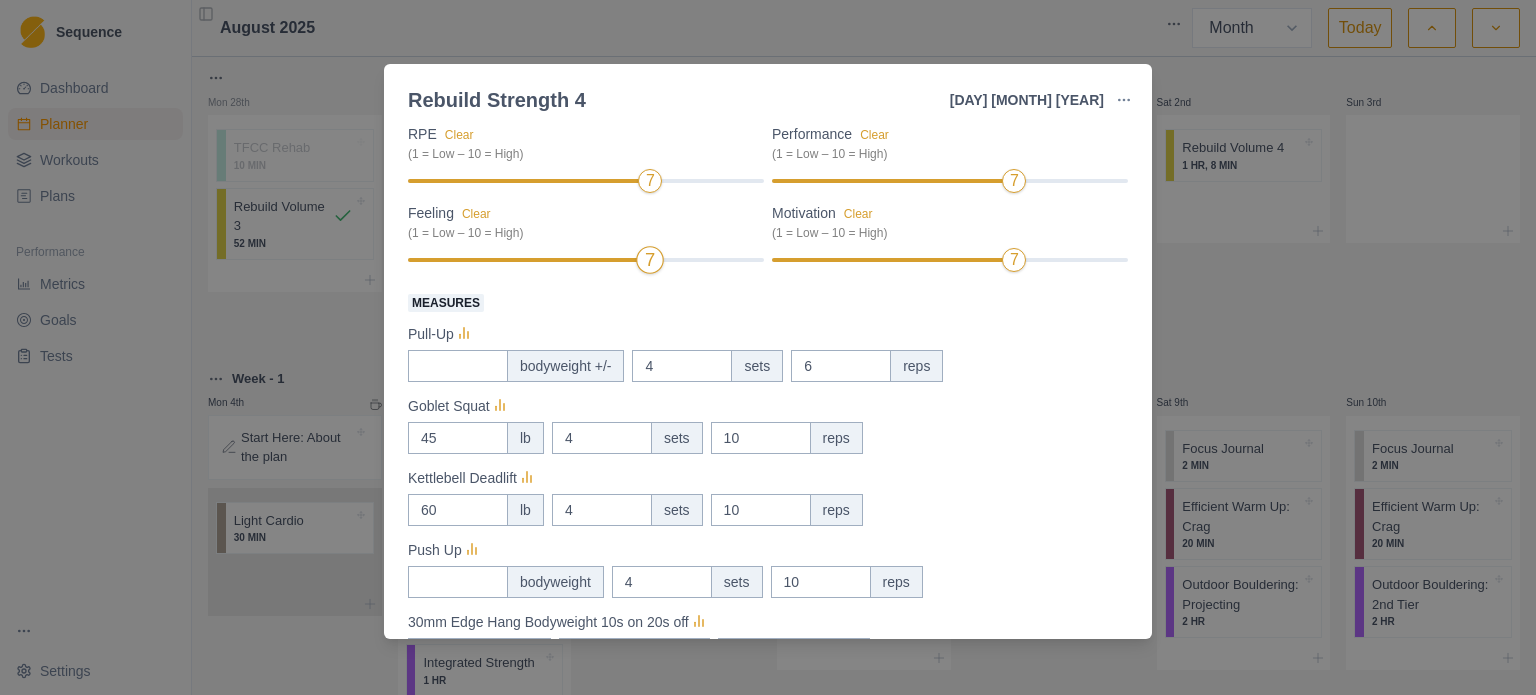 click at bounding box center [526, 260] 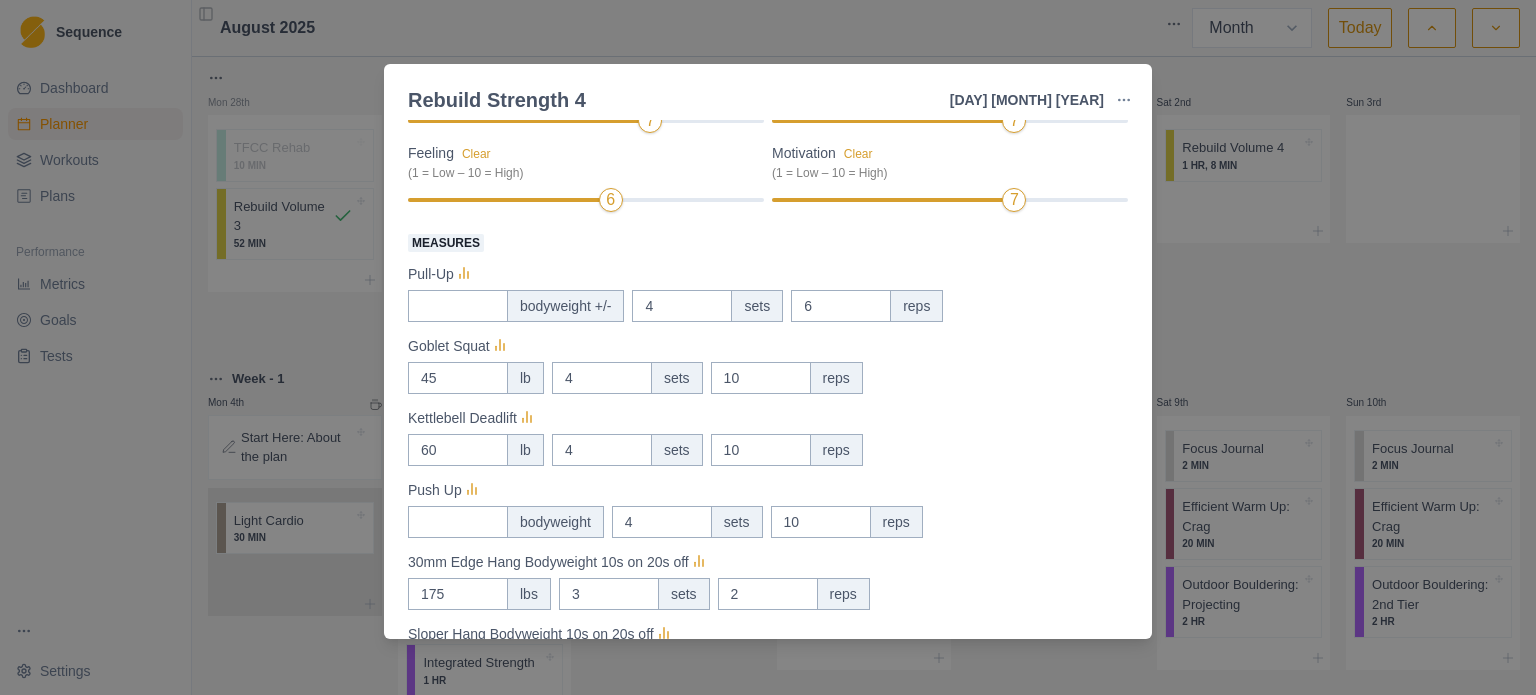scroll, scrollTop: 560, scrollLeft: 0, axis: vertical 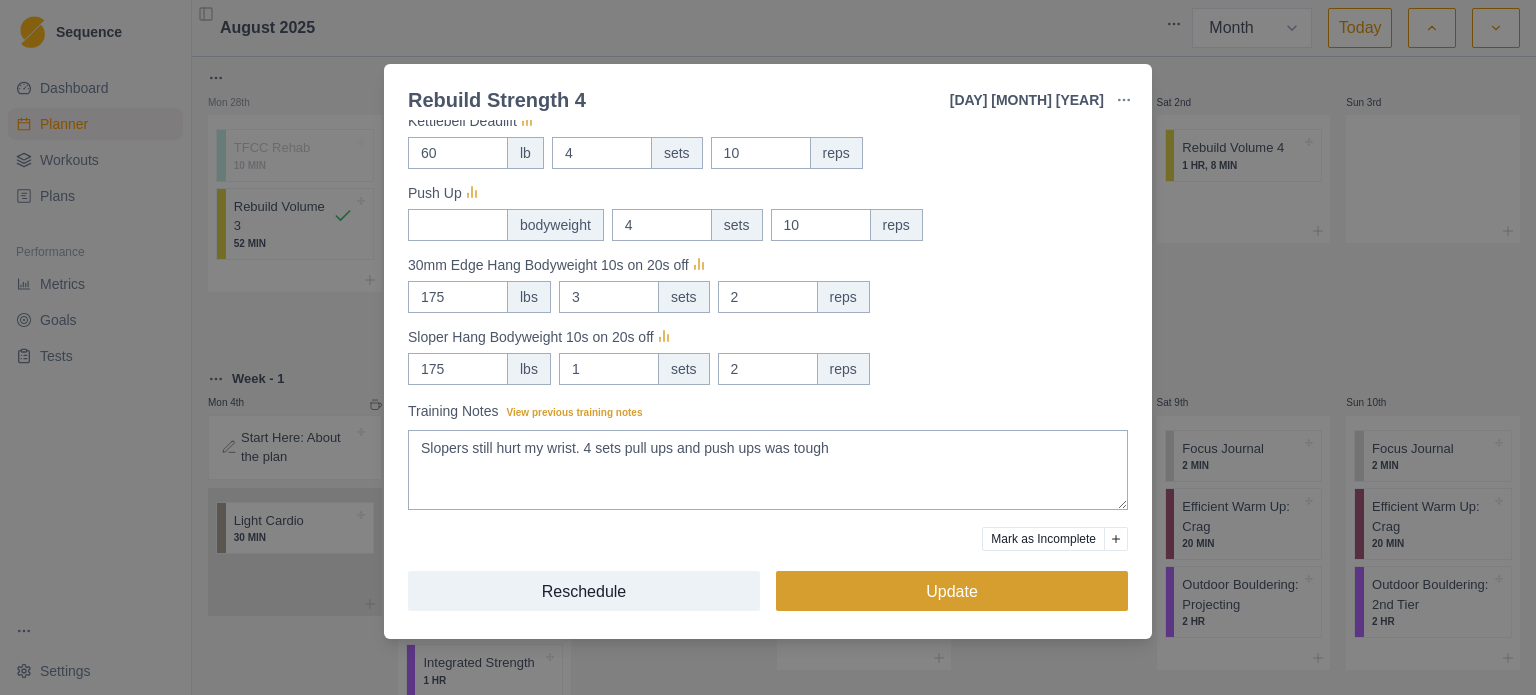 click on "Update" at bounding box center [952, 591] 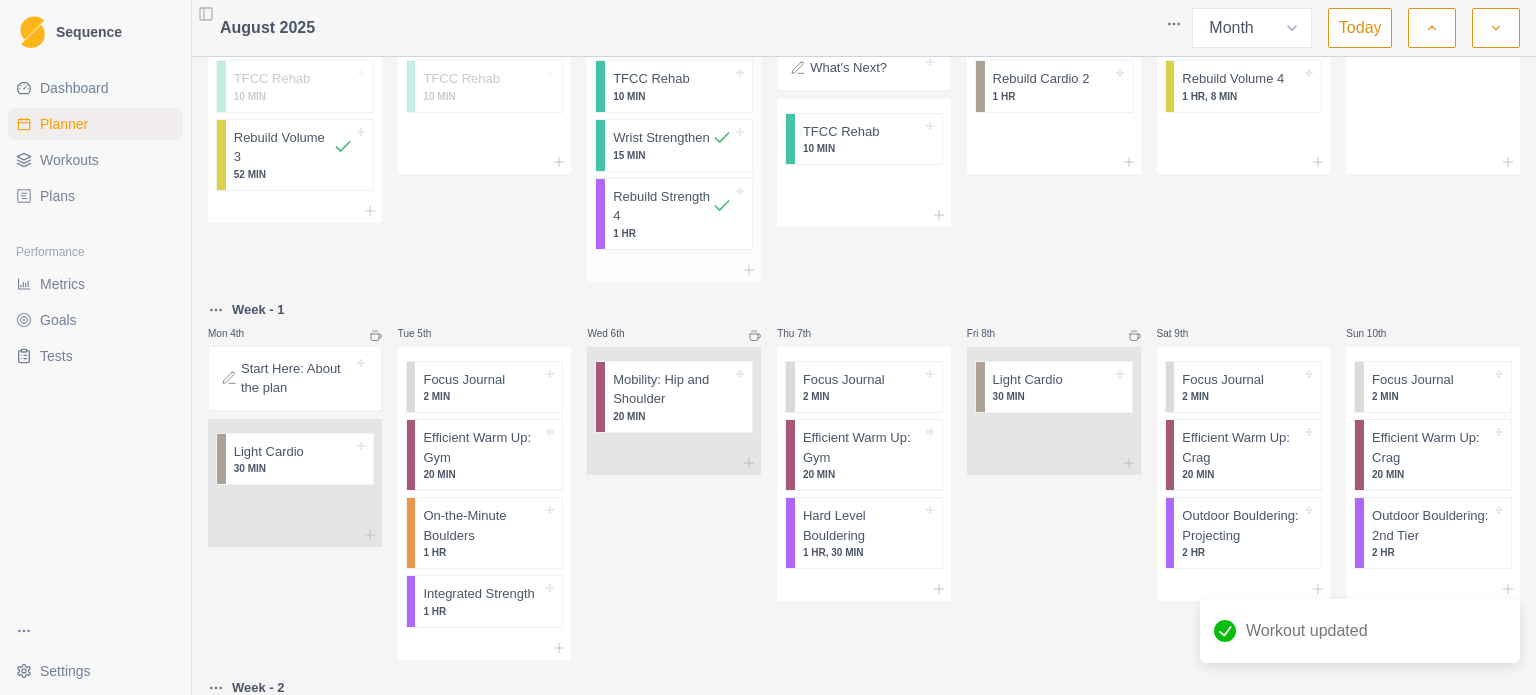 scroll, scrollTop: 0, scrollLeft: 0, axis: both 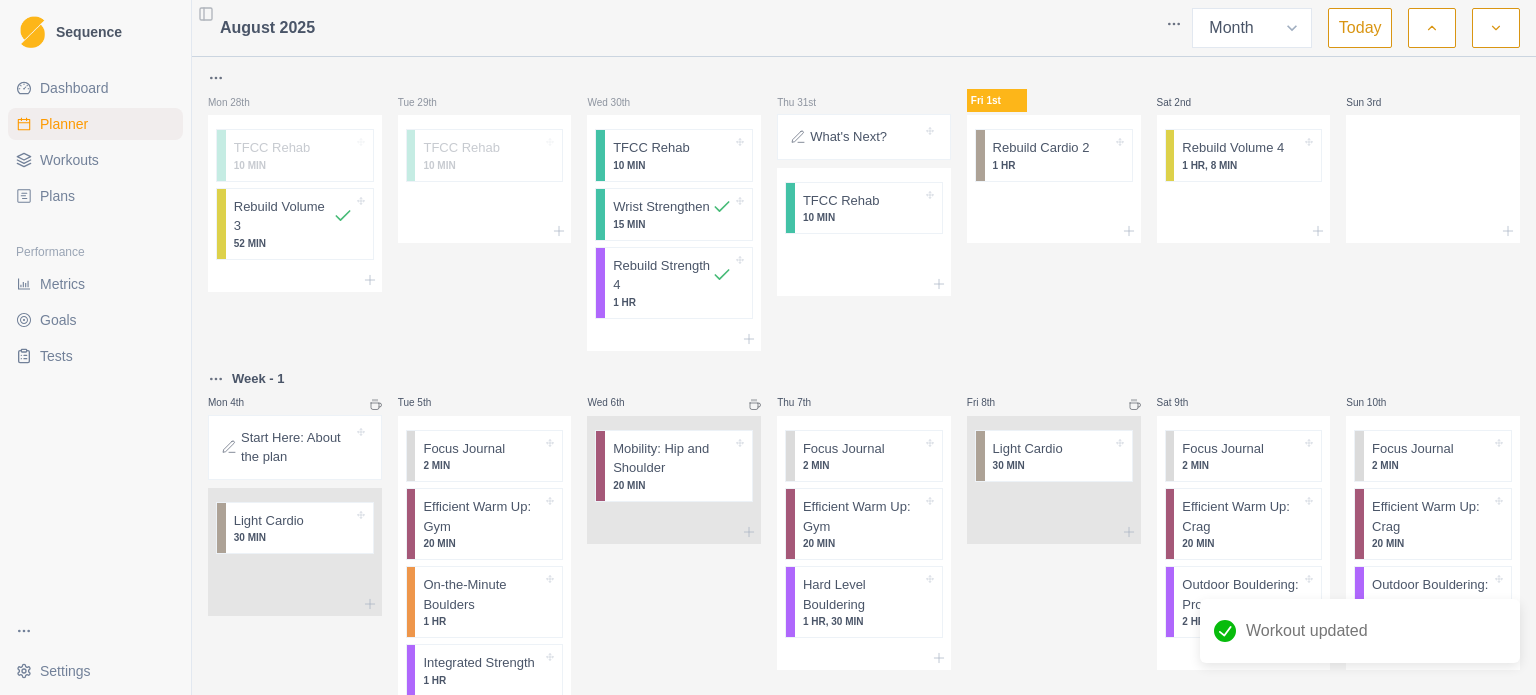 click on "Workouts" at bounding box center [95, 160] 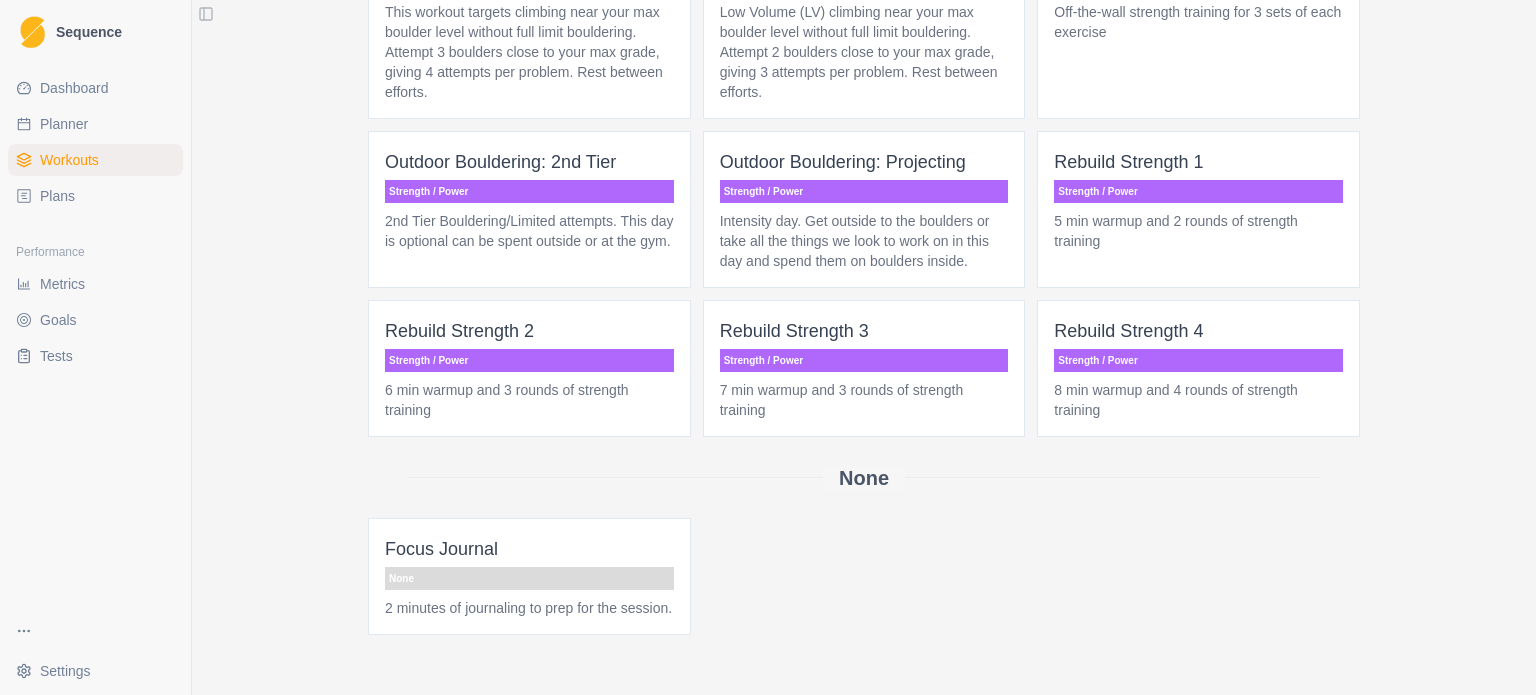 scroll, scrollTop: 1688, scrollLeft: 0, axis: vertical 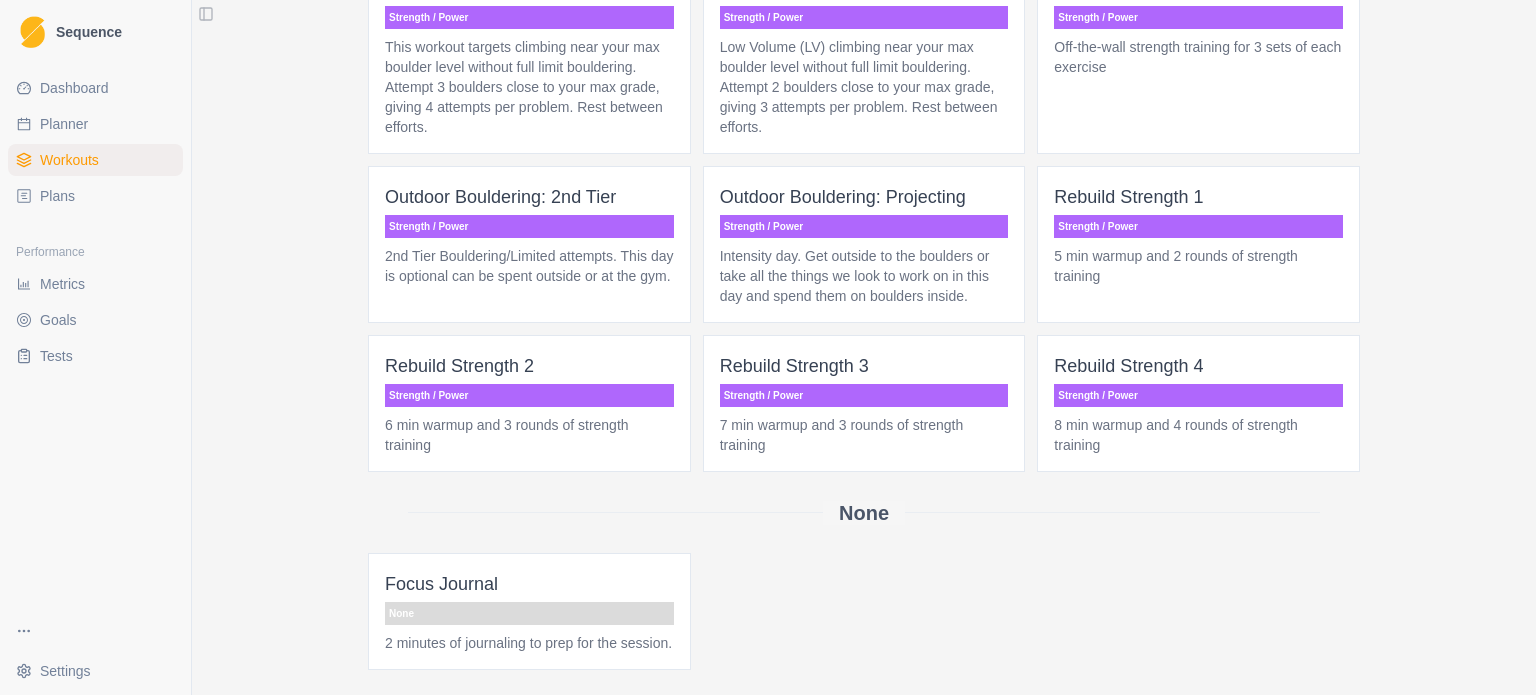 click on "Plans" at bounding box center [95, 196] 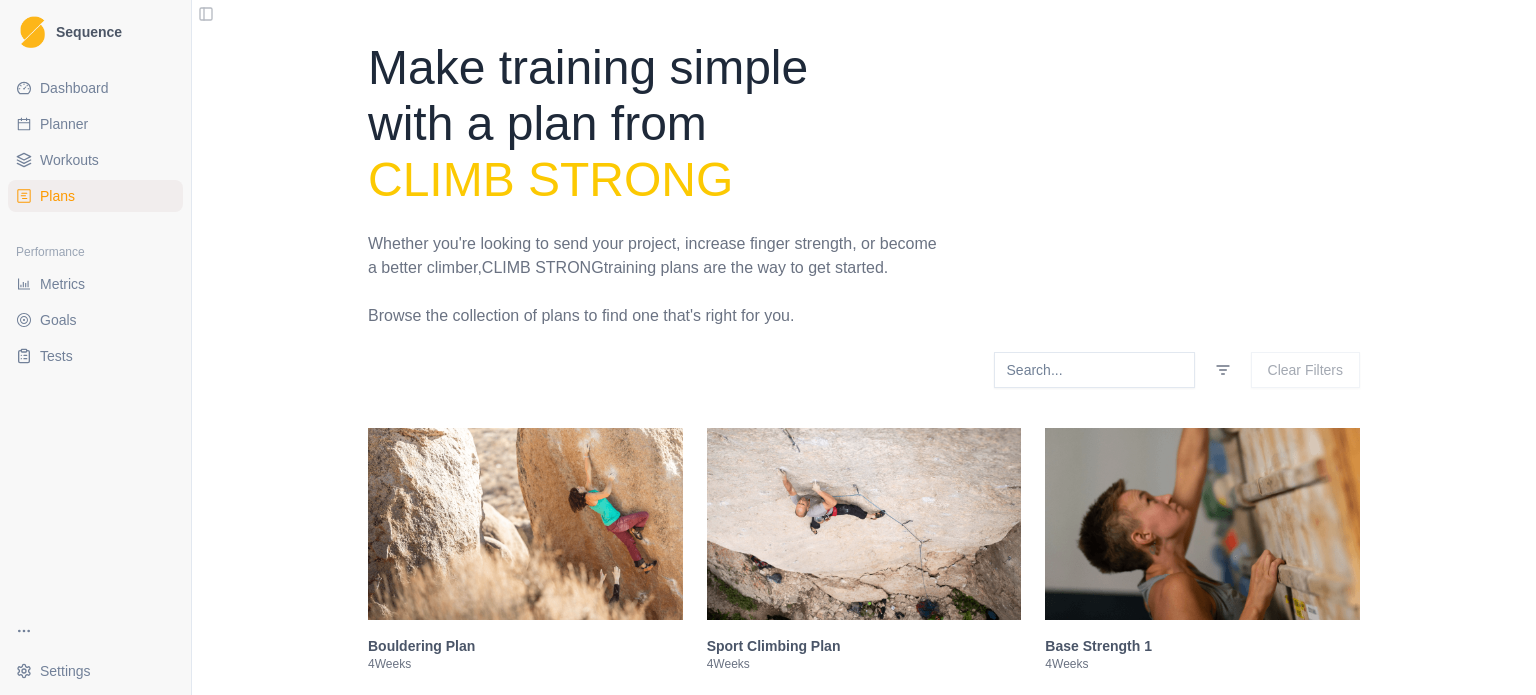 click on "Metrics" at bounding box center (95, 284) 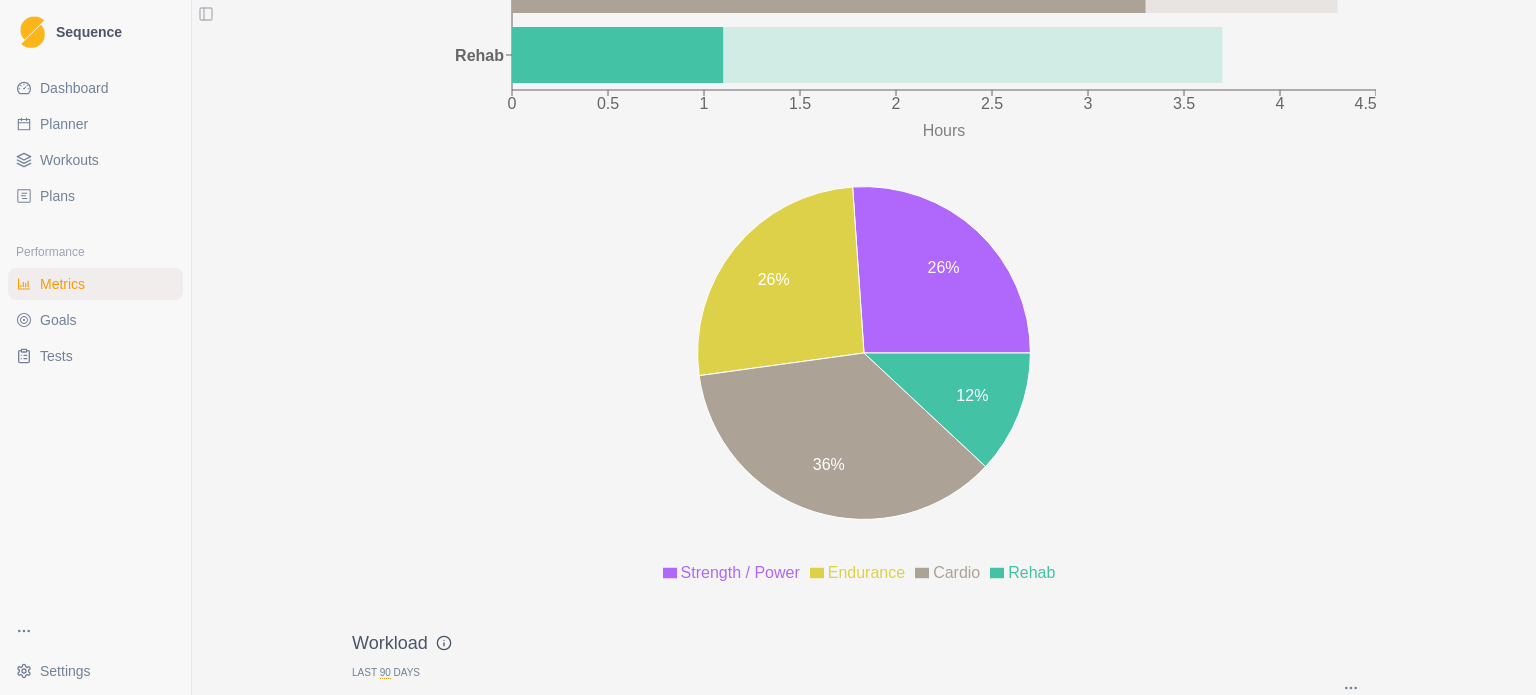 scroll, scrollTop: 1563, scrollLeft: 0, axis: vertical 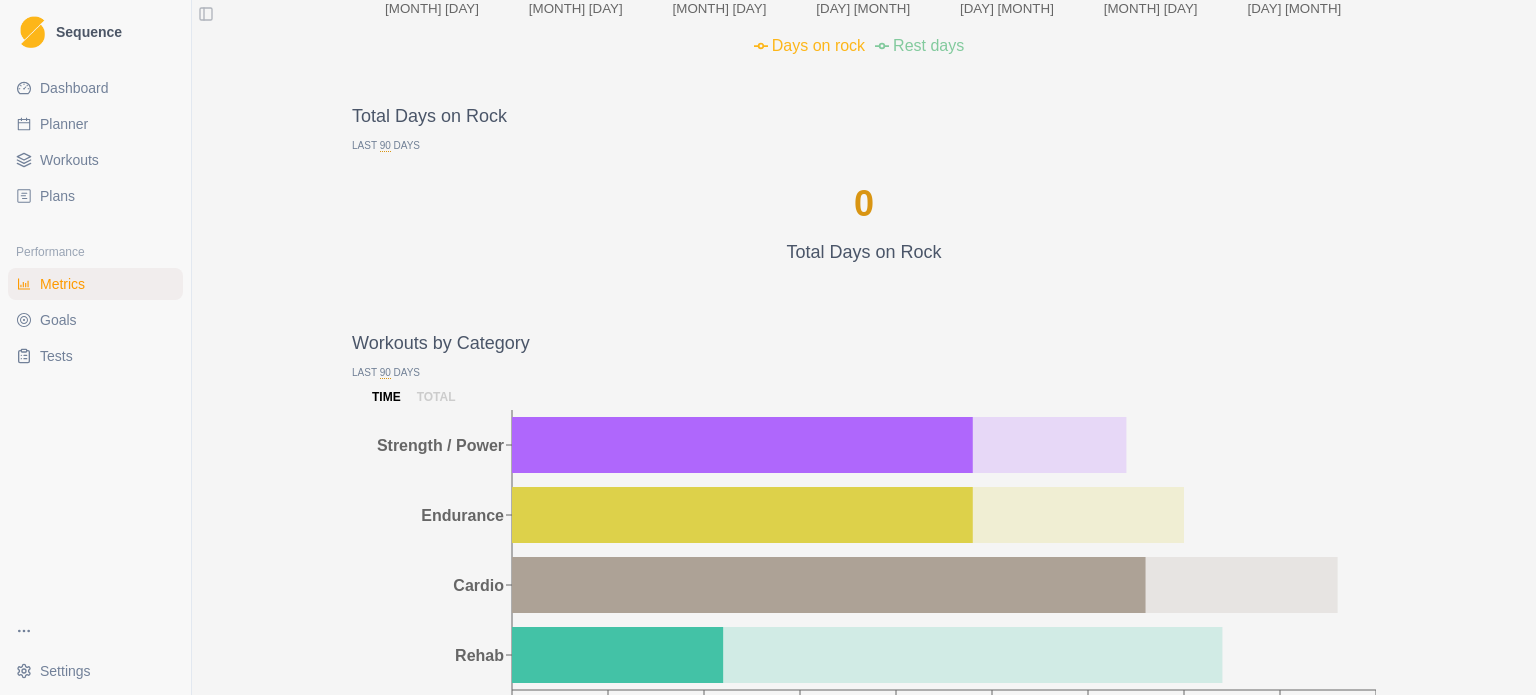 click on "Goals" at bounding box center [95, 320] 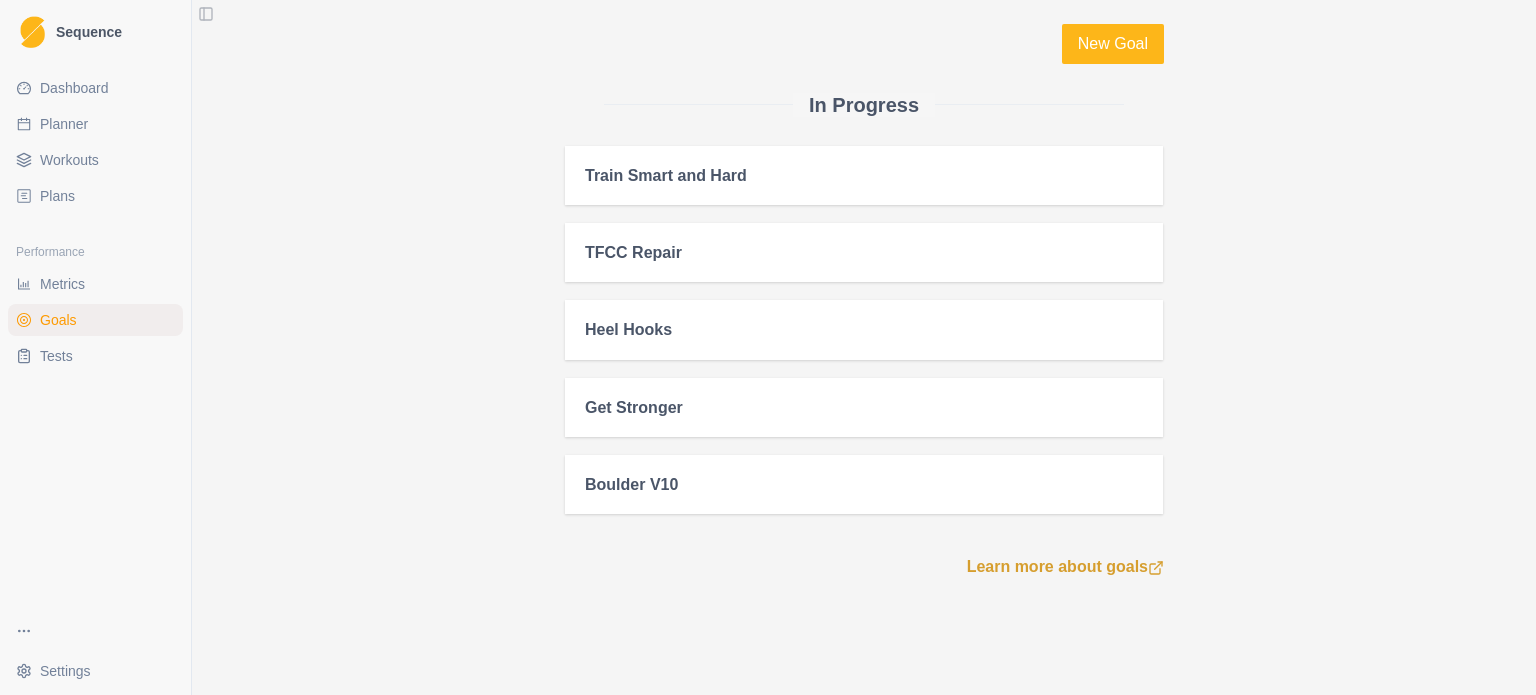 click on "Plans" at bounding box center [95, 196] 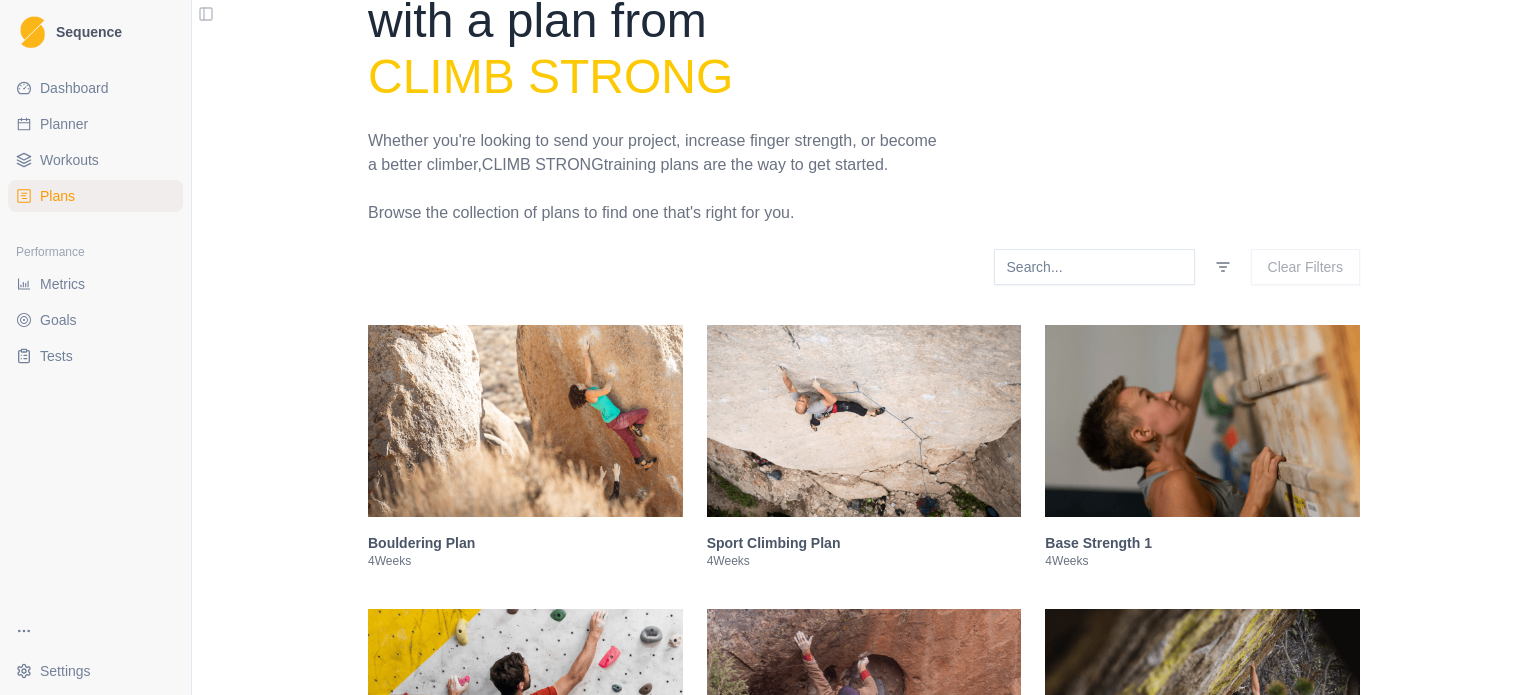 scroll, scrollTop: 100, scrollLeft: 0, axis: vertical 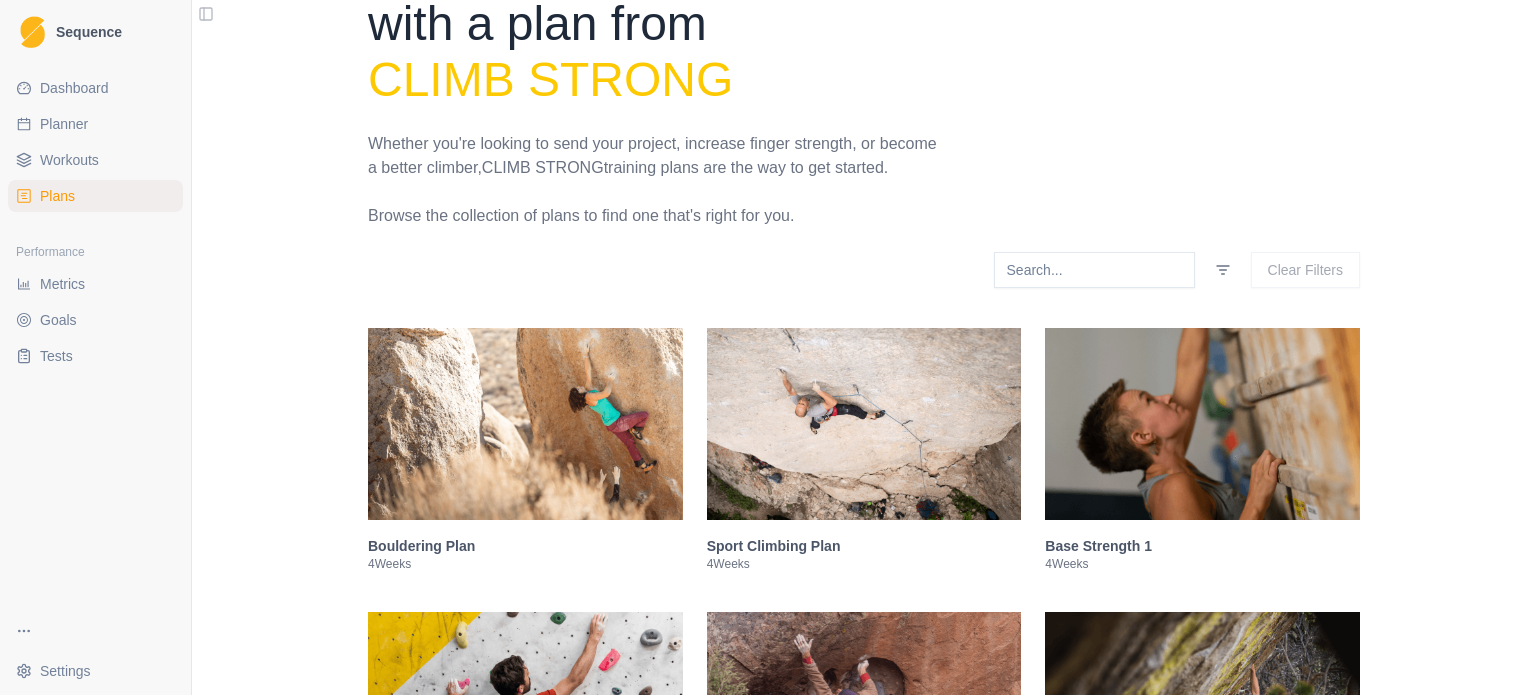 click on "Planner" at bounding box center [95, 124] 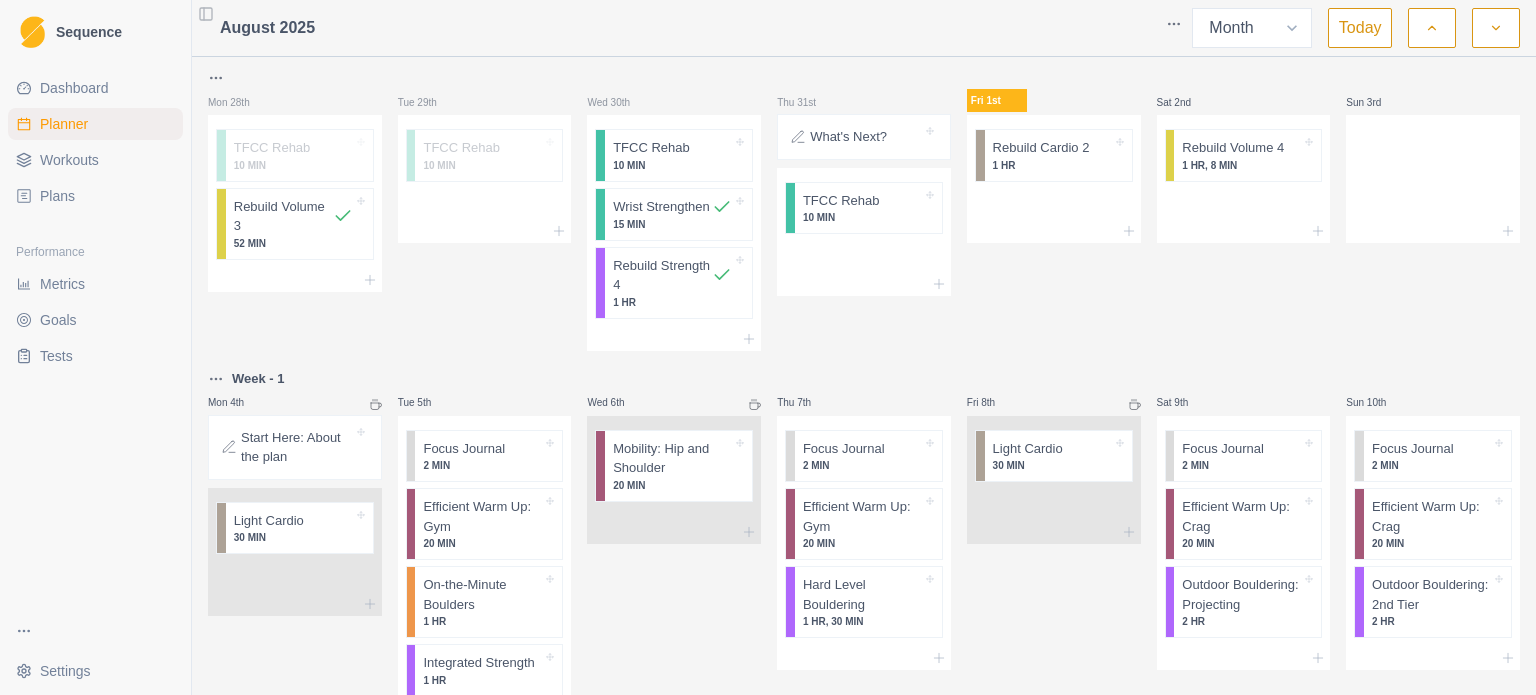 scroll, scrollTop: 100, scrollLeft: 0, axis: vertical 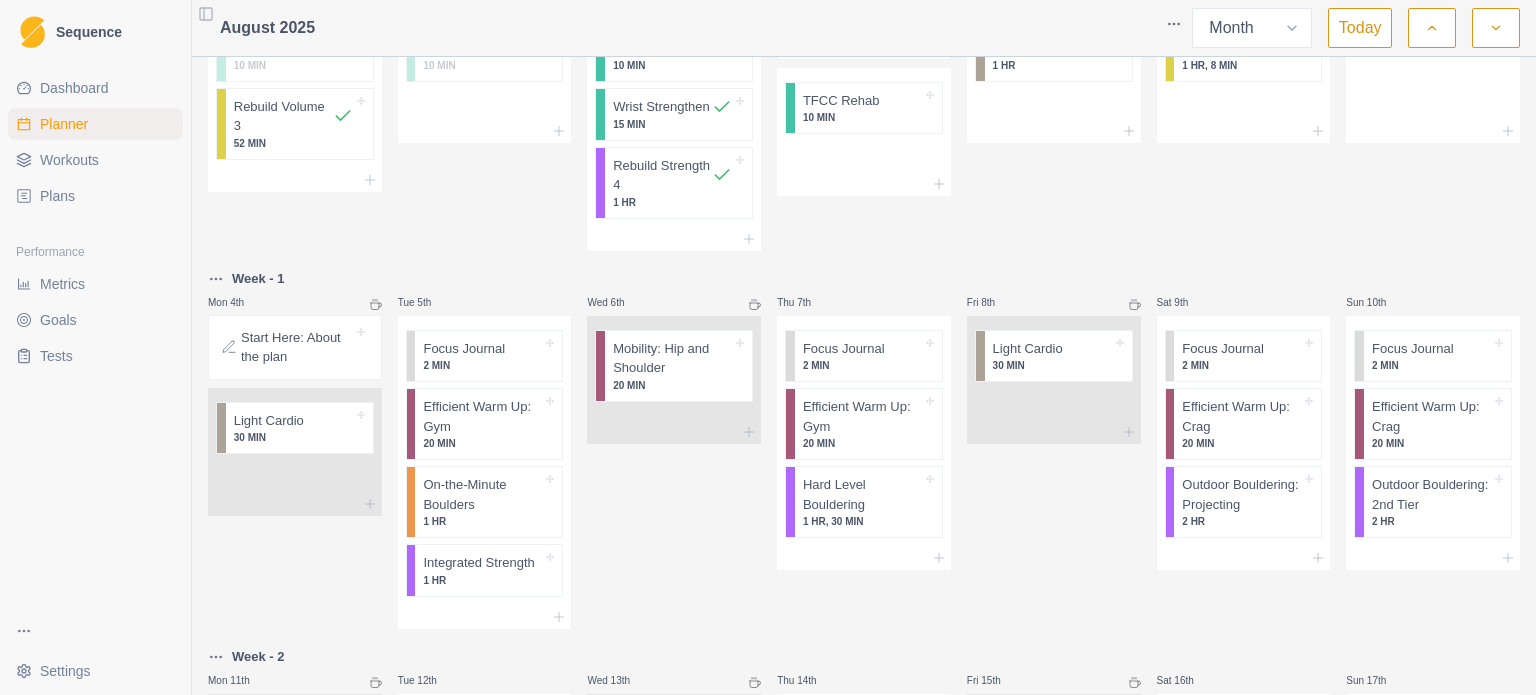 click on "Start Here: About the plan" at bounding box center (297, 347) 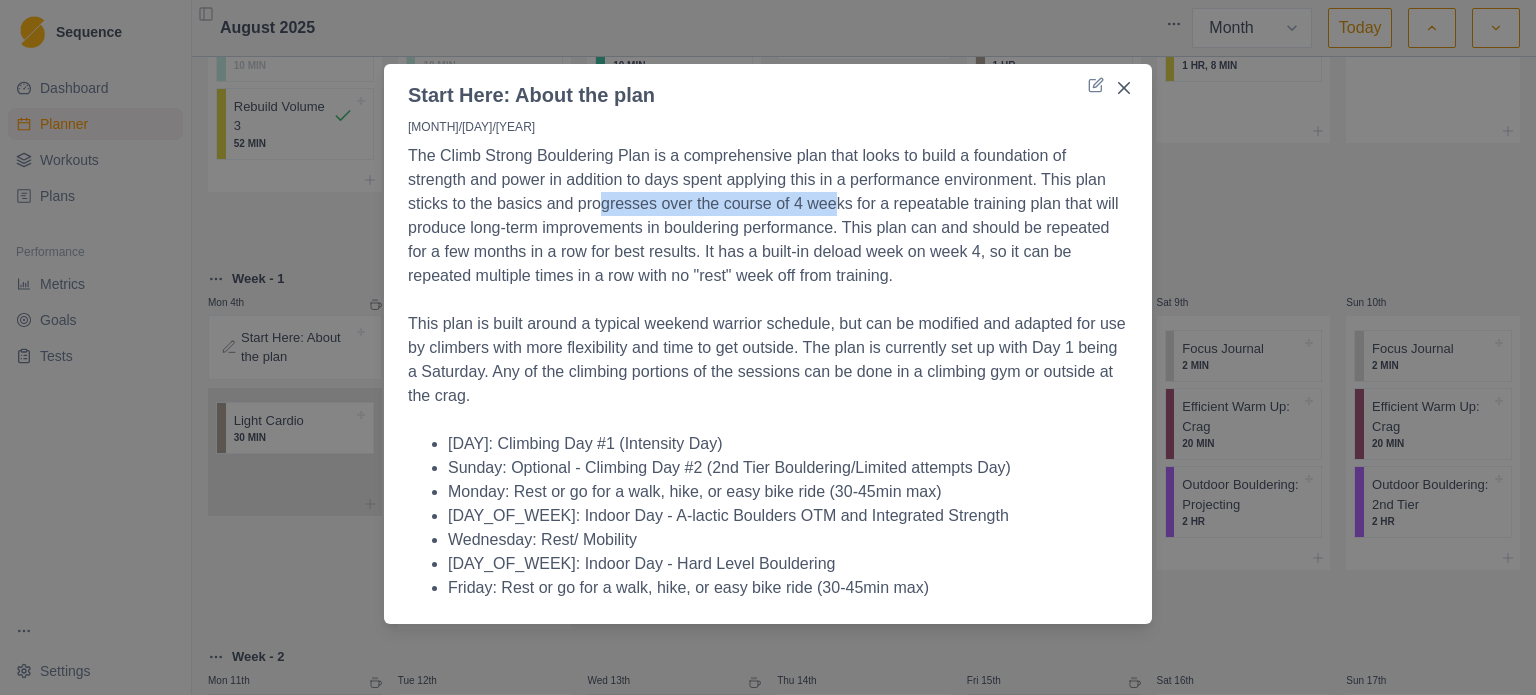 drag, startPoint x: 599, startPoint y: 211, endPoint x: 831, endPoint y: 207, distance: 232.03448 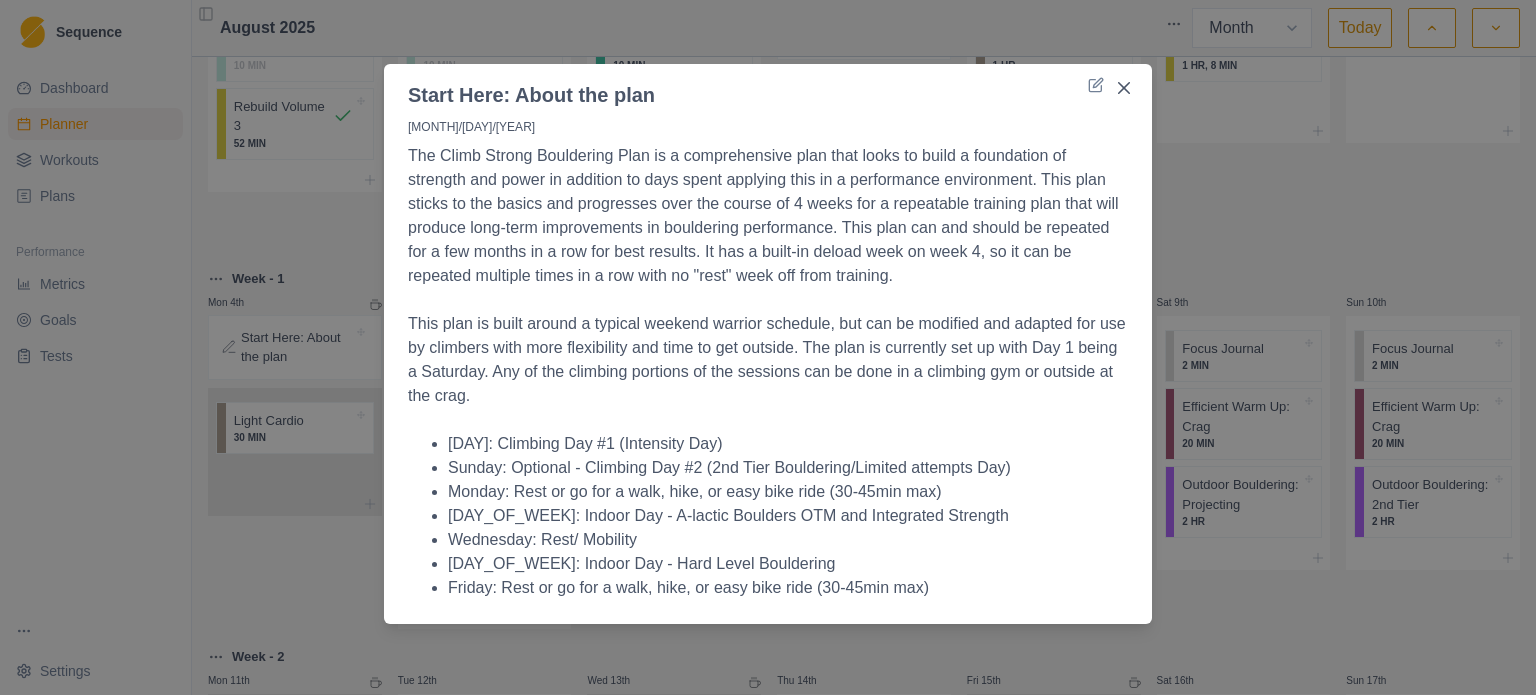 click on "The Climb Strong Bouldering Plan is a comprehensive plan that looks to build a foundation of strength and power in addition to days spent applying this in a performance environment. This plan sticks to the basics and progresses over the course of 4 weeks for a repeatable training plan that will produce long-term improvements in bouldering performance. This plan can and should be repeated for a few months in a row for best results. It has a built-in deload week on week 4, so  it can be repeated multiple times in a row with no "rest" week off from training." at bounding box center (768, 216) 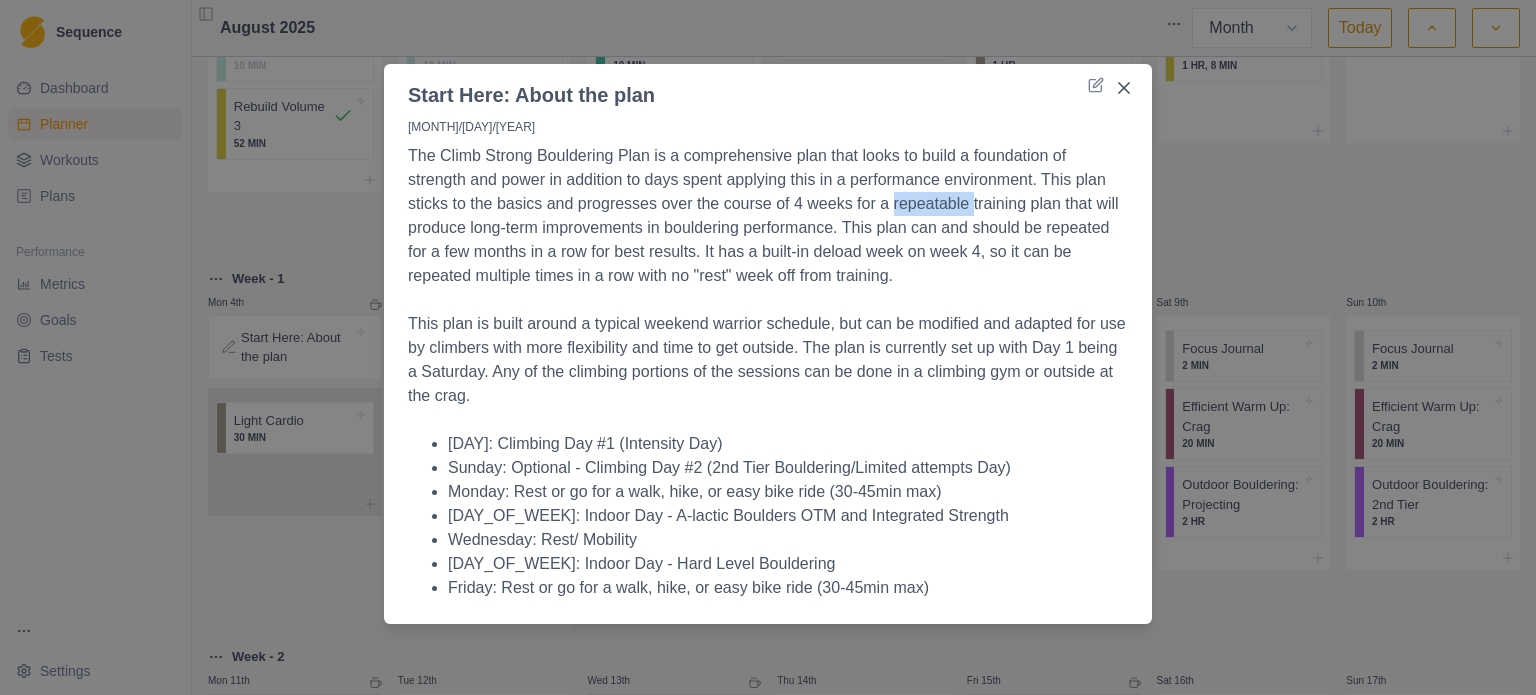 click on "The Climb Strong Bouldering Plan is a comprehensive plan that looks to build a foundation of strength and power in addition to days spent applying this in a performance environment. This plan sticks to the basics and progresses over the course of 4 weeks for a repeatable training plan that will produce long-term improvements in bouldering performance. This plan can and should be repeated for a few months in a row for best results. It has a built-in deload week on week 4, so  it can be repeated multiple times in a row with no "rest" week off from training." at bounding box center [768, 216] 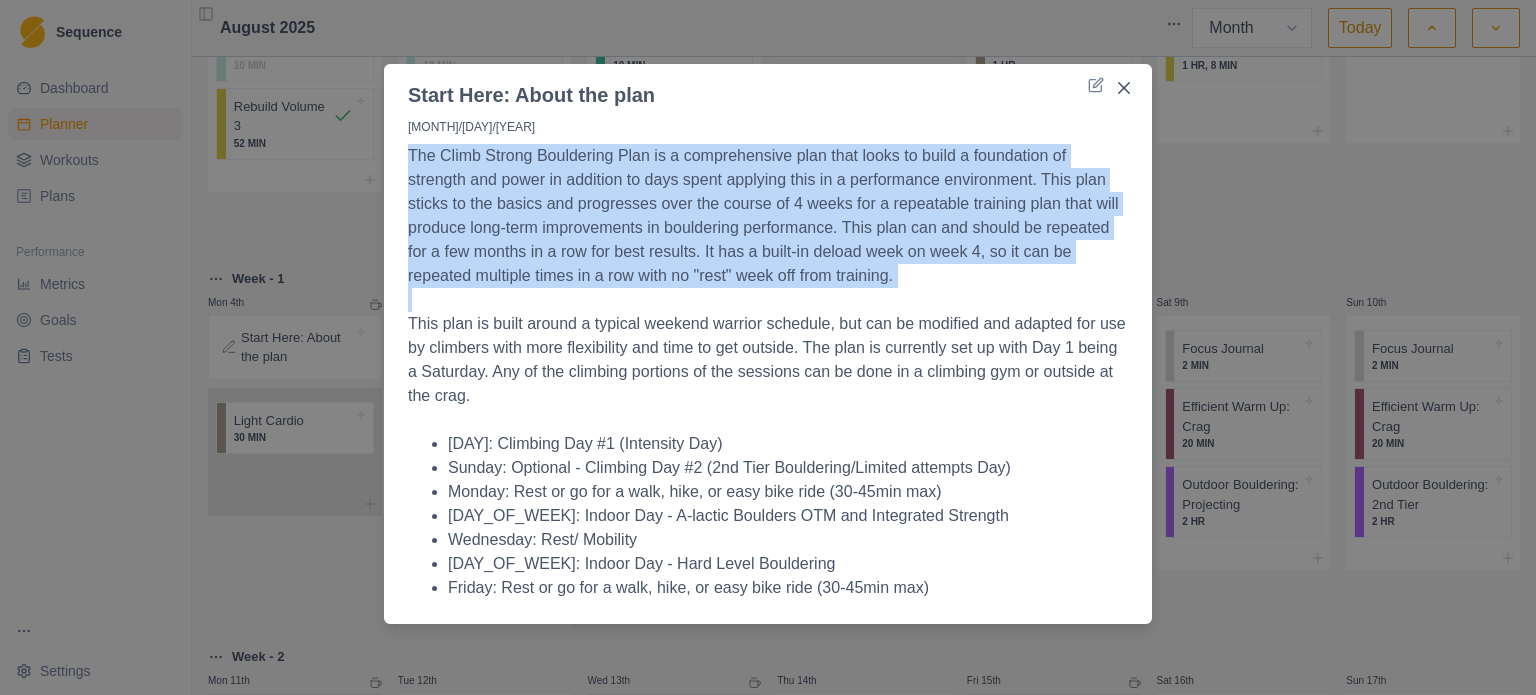 click on "The Climb Strong Bouldering Plan is a comprehensive plan that looks to build a foundation of strength and power in addition to days spent applying this in a performance environment. This plan sticks to the basics and progresses over the course of 4 weeks for a repeatable training plan that will produce long-term improvements in bouldering performance. This plan can and should be repeated for a few months in a row for best results. It has a built-in deload week on week 4, so  it can be repeated multiple times in a row with no "rest" week off from training." at bounding box center (768, 216) 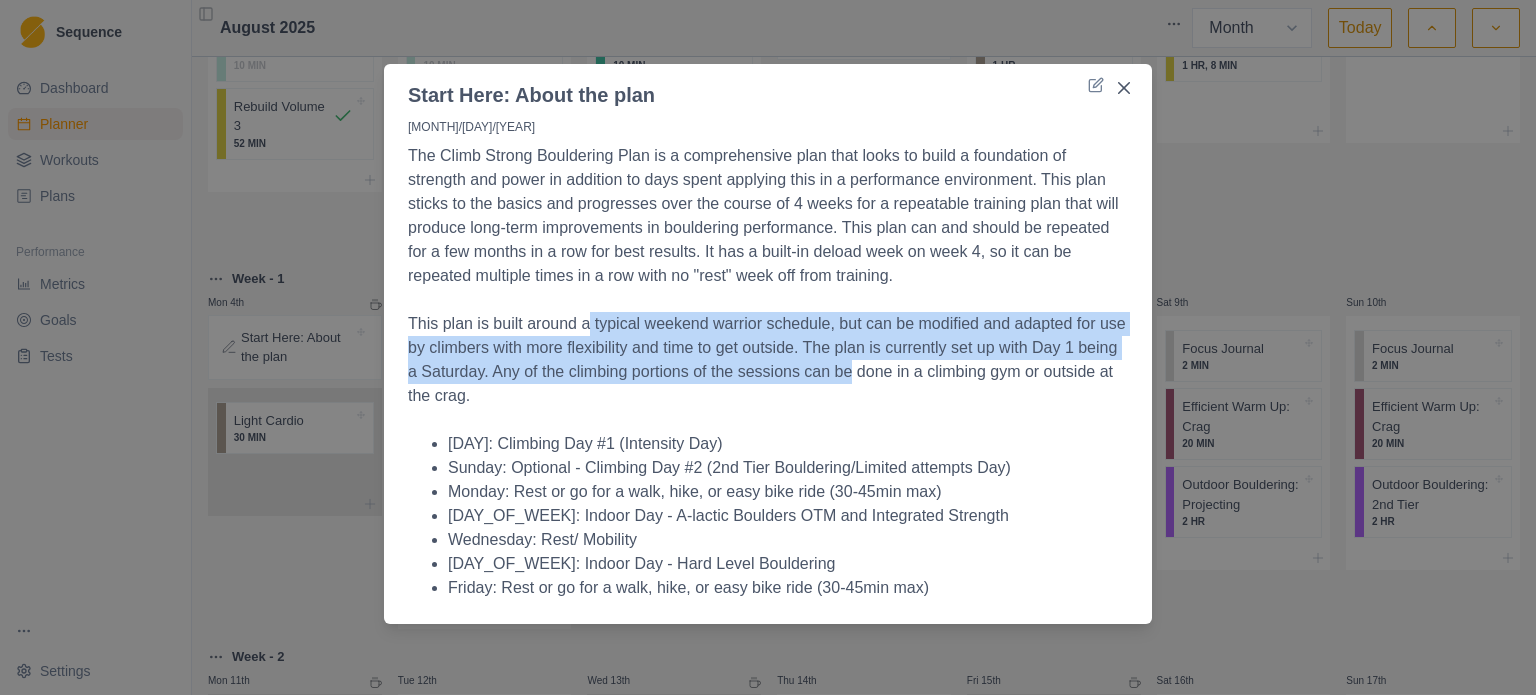 drag, startPoint x: 585, startPoint y: 335, endPoint x: 850, endPoint y: 363, distance: 266.47513 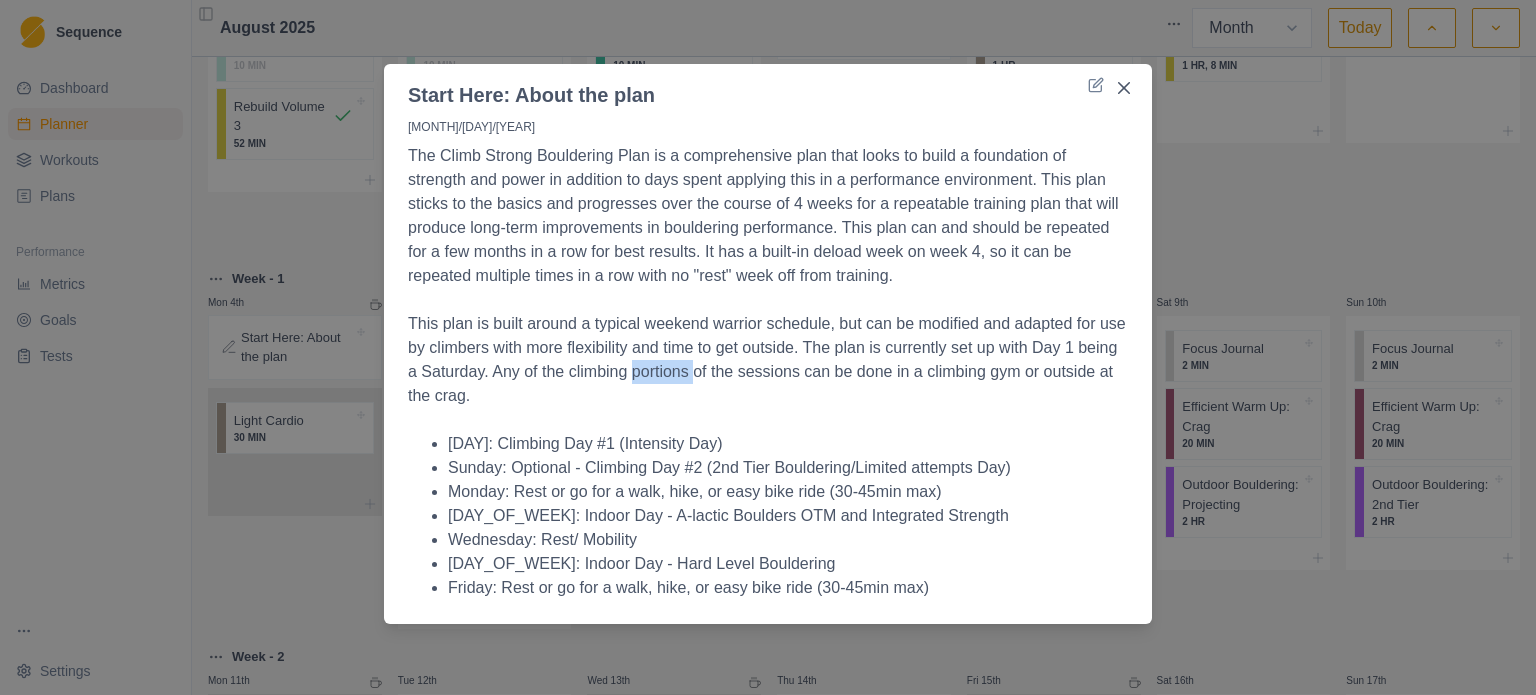 click on "This plan is built around a typical weekend warrior schedule, but can be modified and adapted for use by climbers with more flexibility and time to get outside. The plan is currently set up with Day 1 being a Saturday. Any of the climbing portions of the sessions can be done in a climbing gym or outside at the crag." at bounding box center [768, 360] 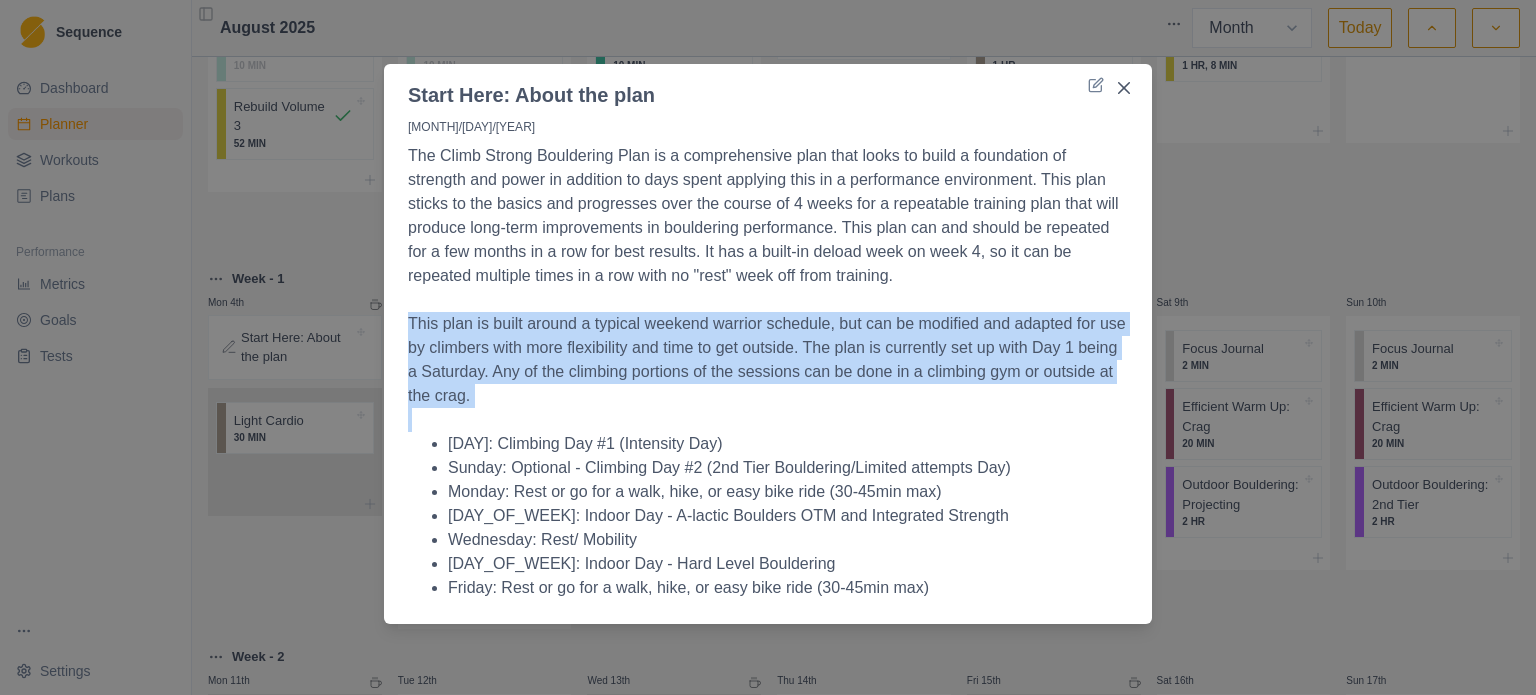 click on "This plan is built around a typical weekend warrior schedule, but can be modified and adapted for use by climbers with more flexibility and time to get outside. The plan is currently set up with Day 1 being a Saturday. Any of the climbing portions of the sessions can be done in a climbing gym or outside at the crag." at bounding box center (768, 360) 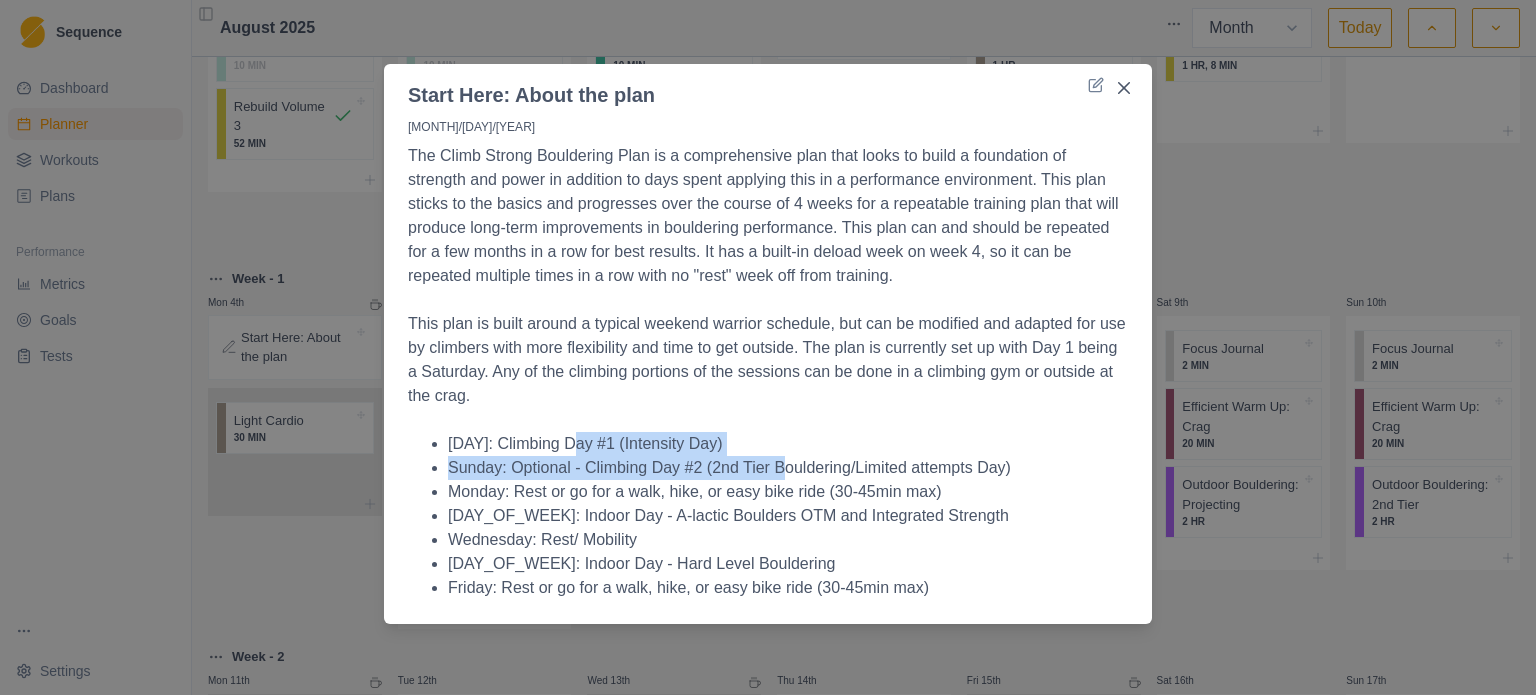 drag, startPoint x: 567, startPoint y: 439, endPoint x: 784, endPoint y: 457, distance: 217.74527 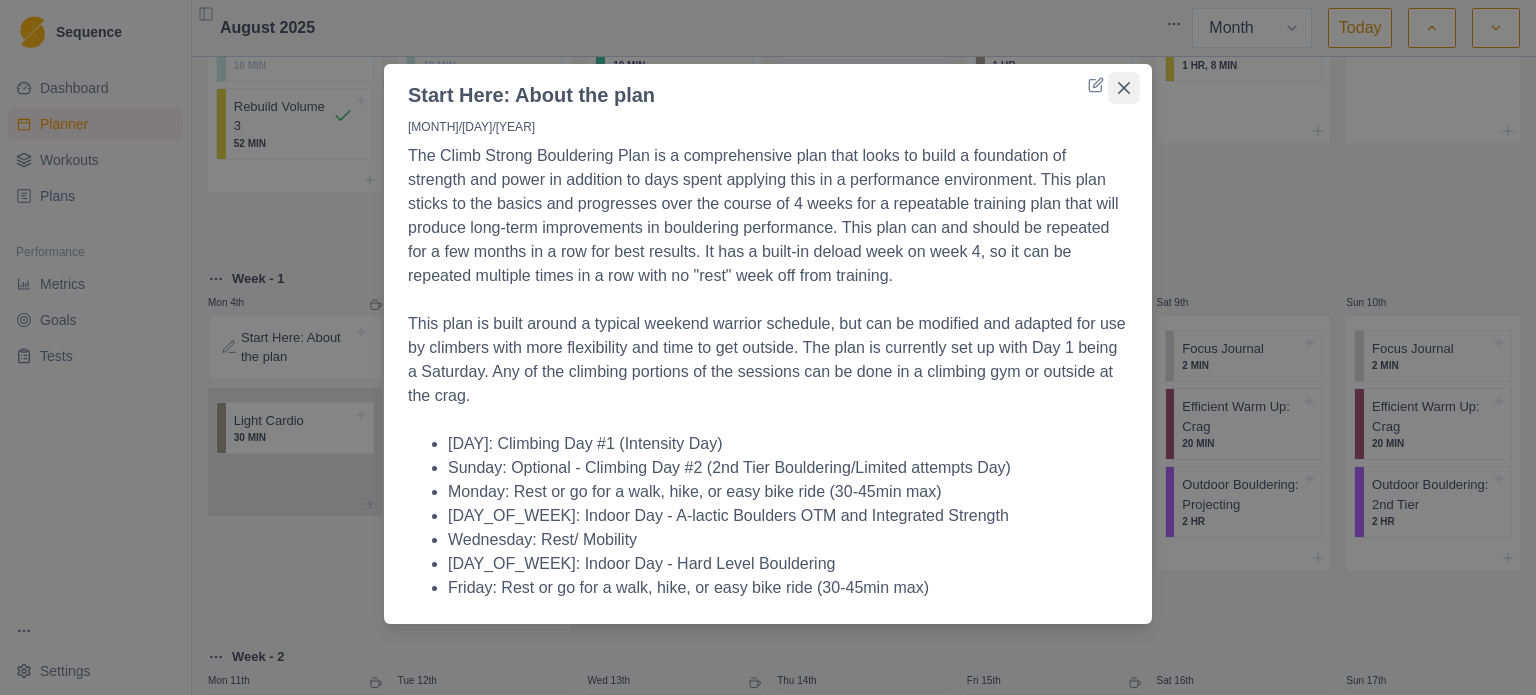 click 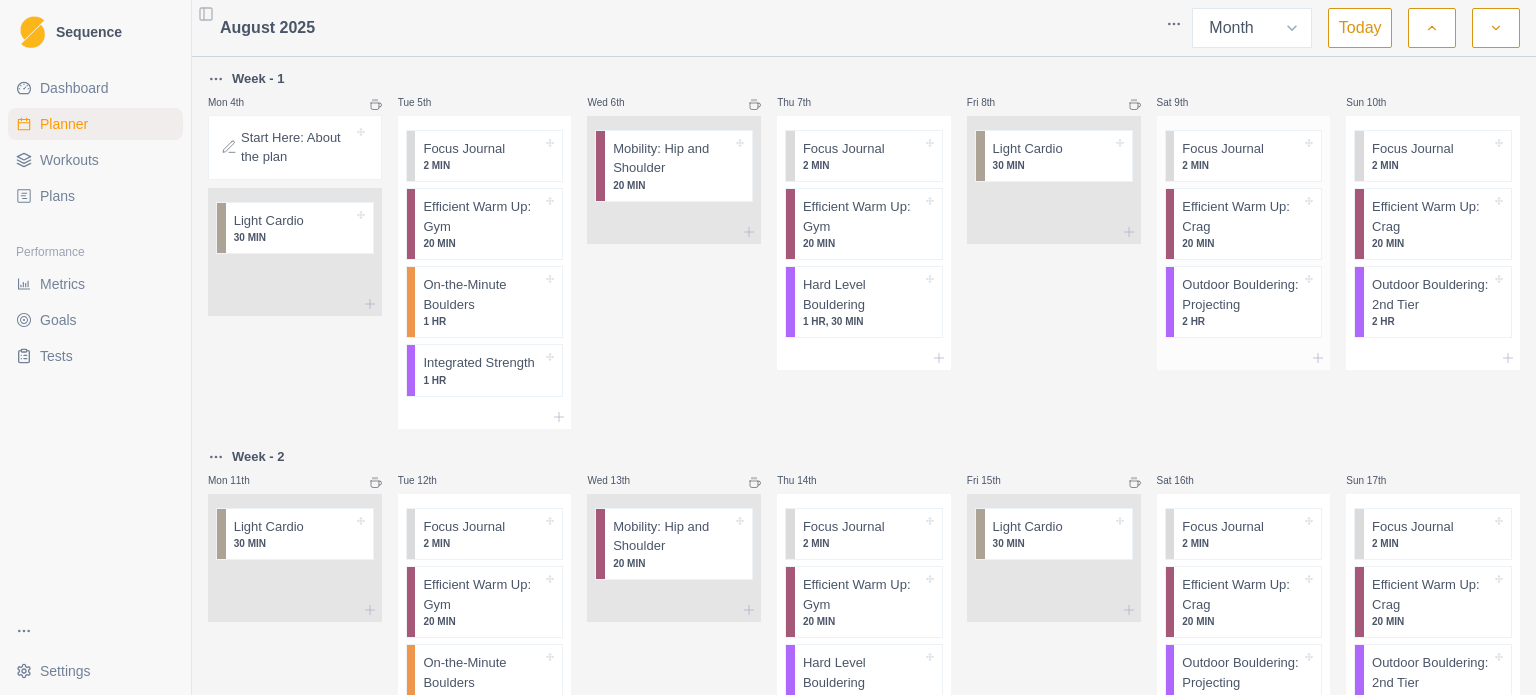 scroll, scrollTop: 200, scrollLeft: 0, axis: vertical 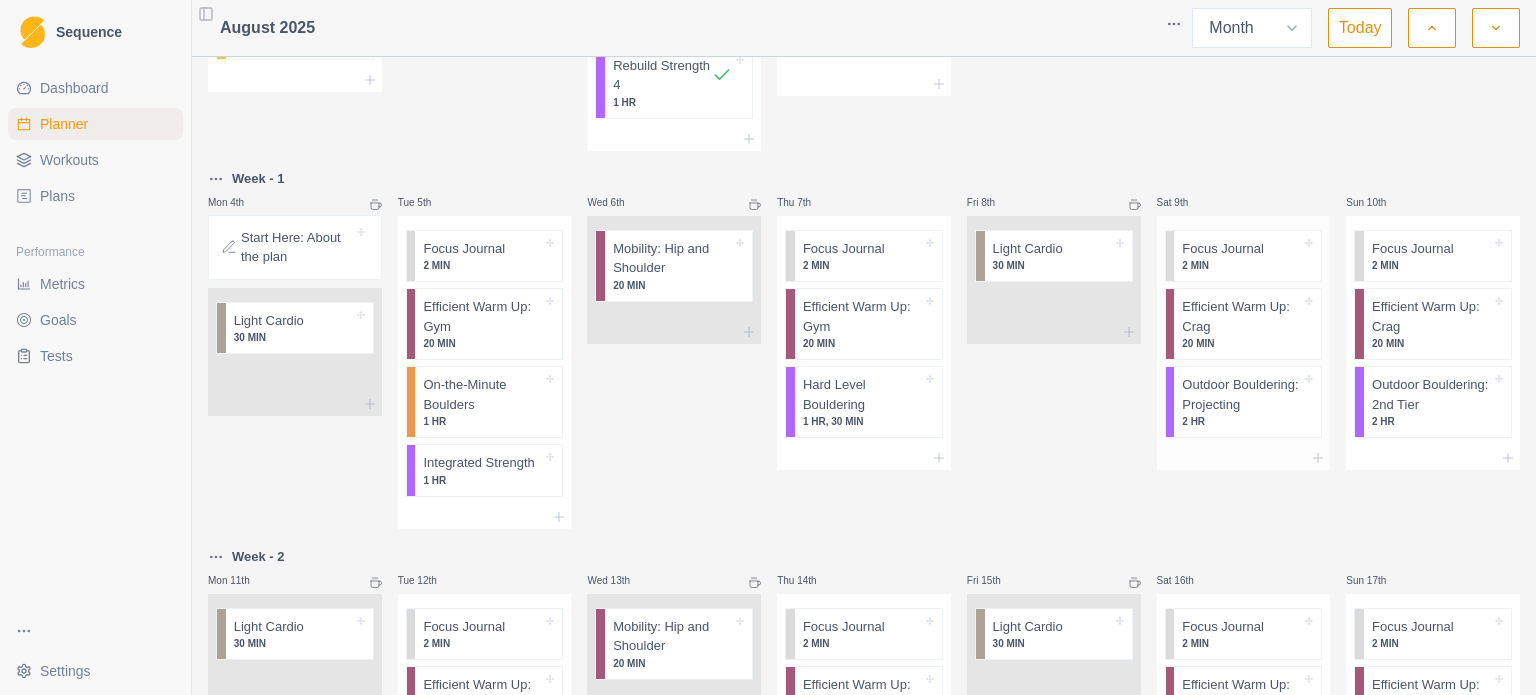 click on "Outdoor Bouldering: Projecting" at bounding box center (1241, 394) 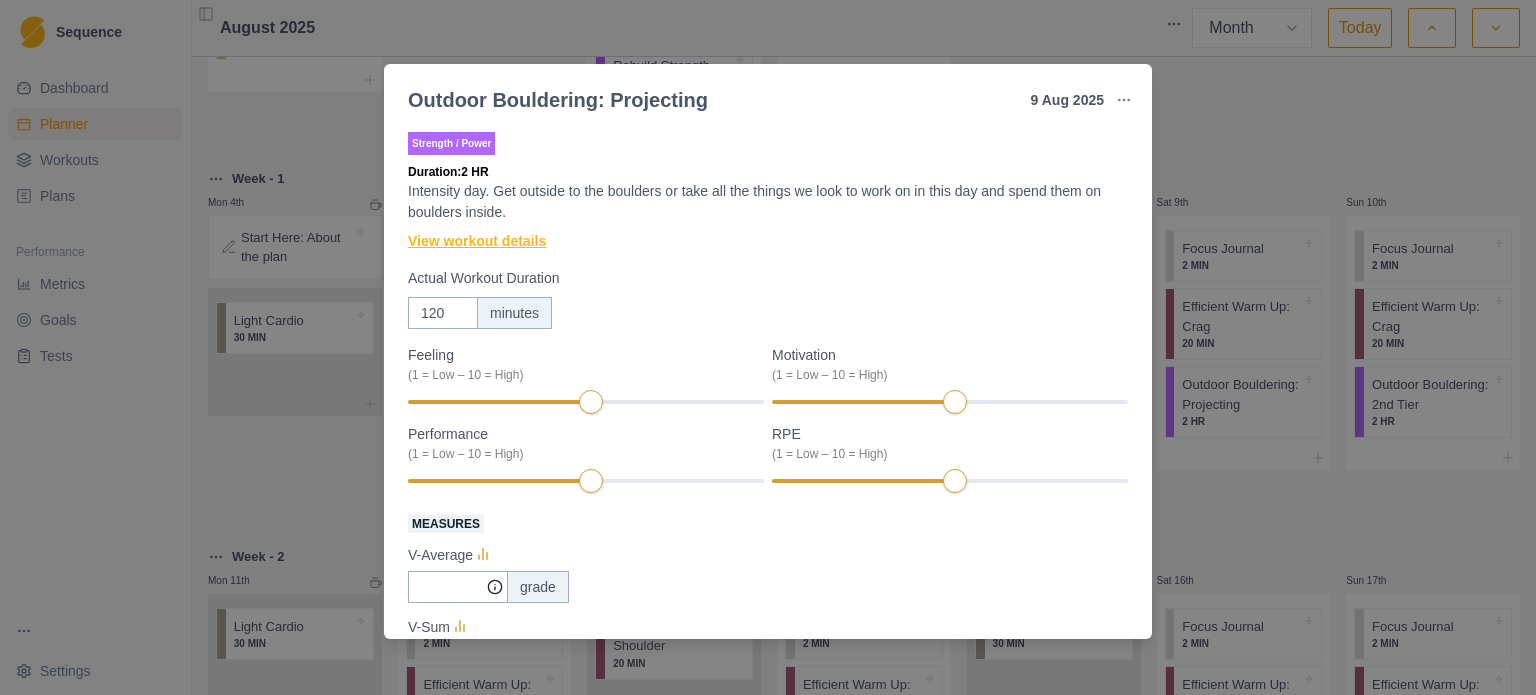 click on "View workout details" at bounding box center [477, 241] 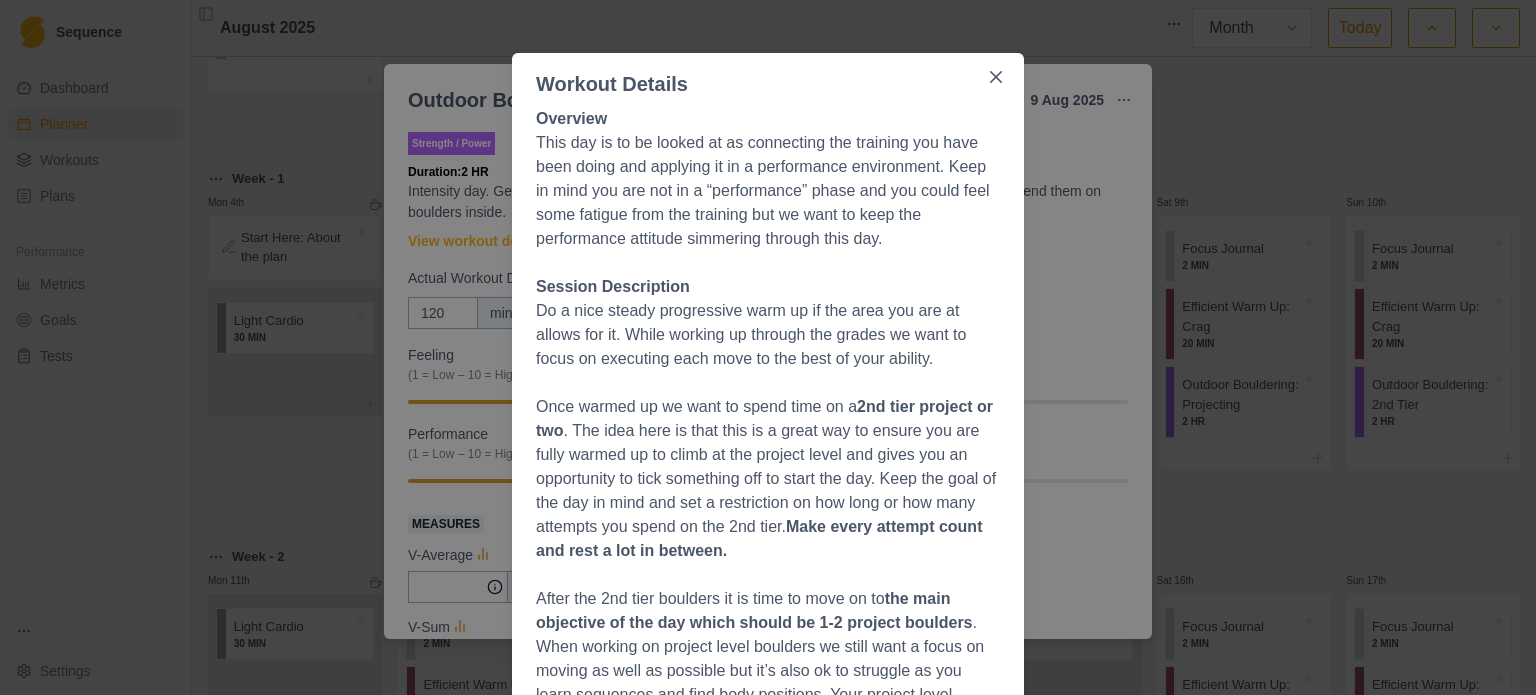 scroll, scrollTop: 100, scrollLeft: 0, axis: vertical 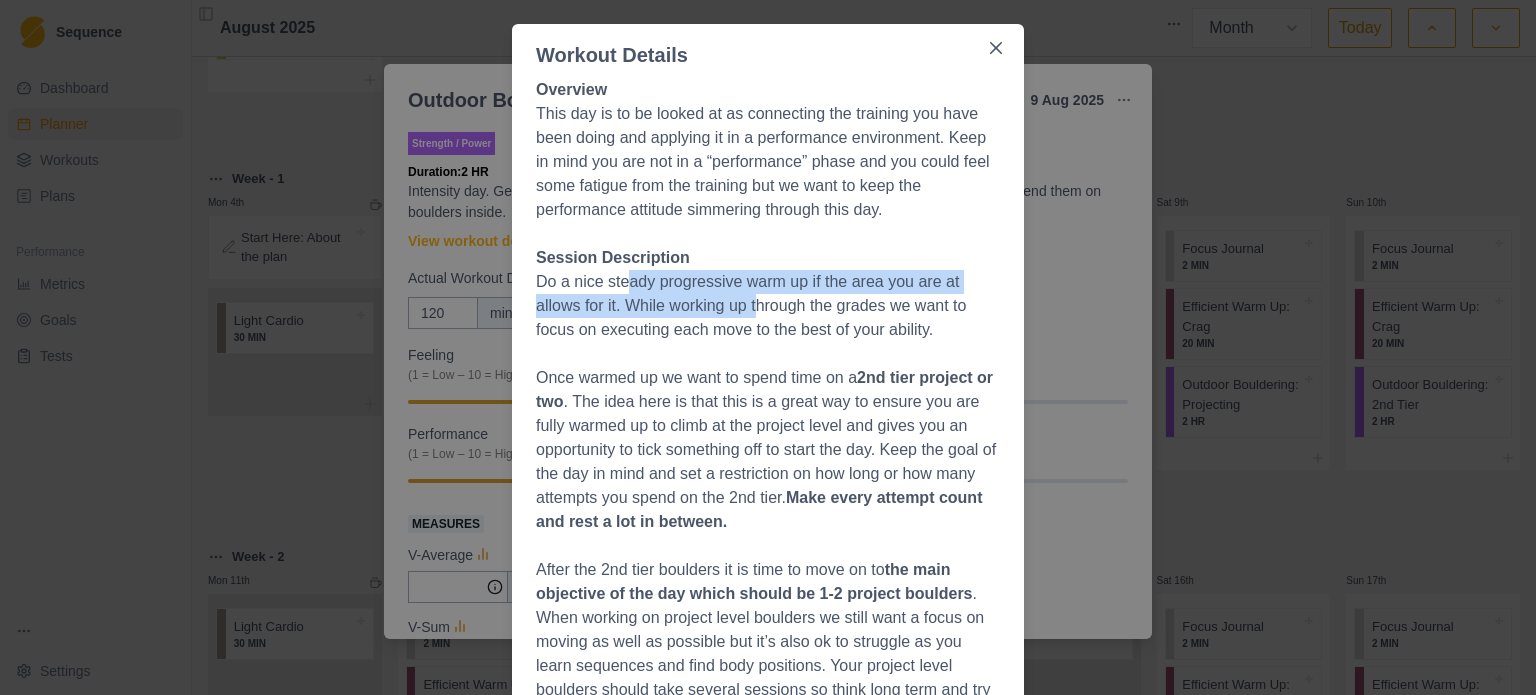 drag, startPoint x: 620, startPoint y: 275, endPoint x: 752, endPoint y: 316, distance: 138.22084 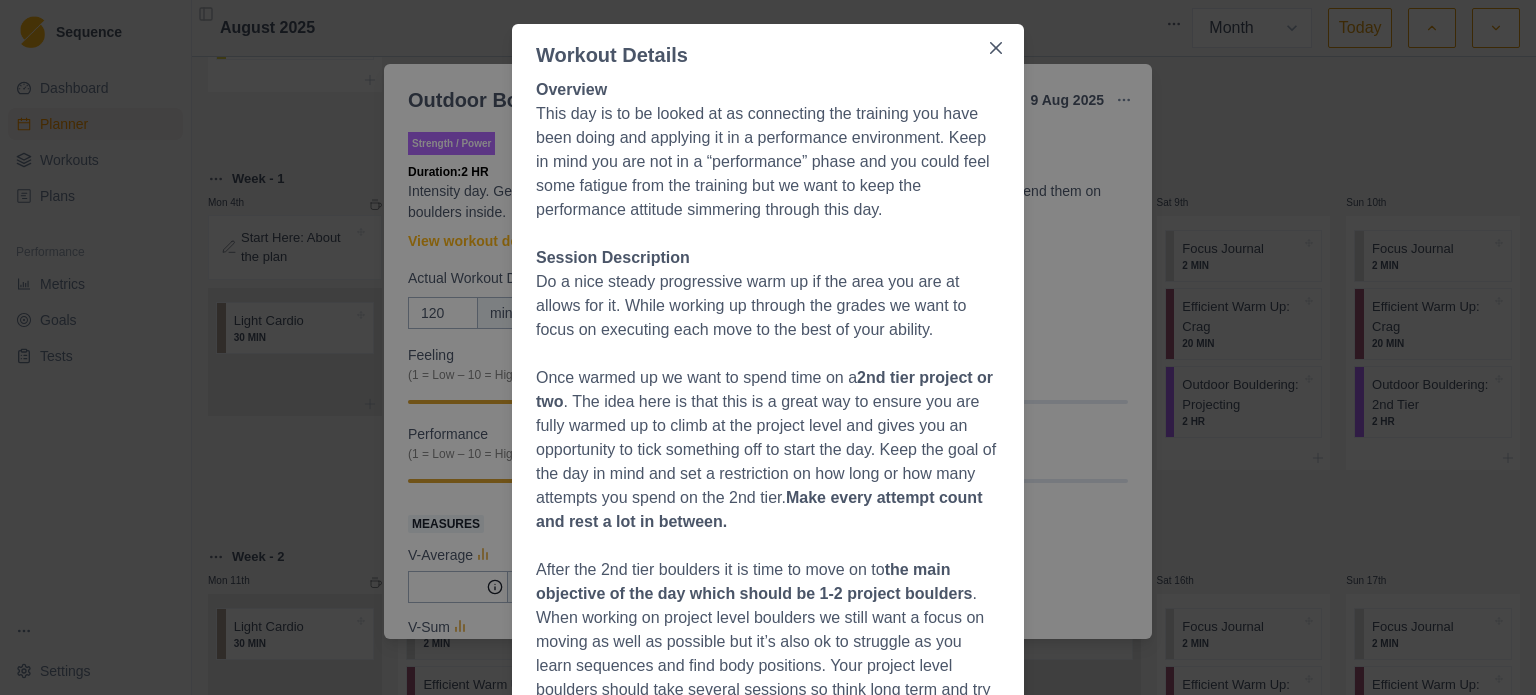 scroll, scrollTop: 200, scrollLeft: 0, axis: vertical 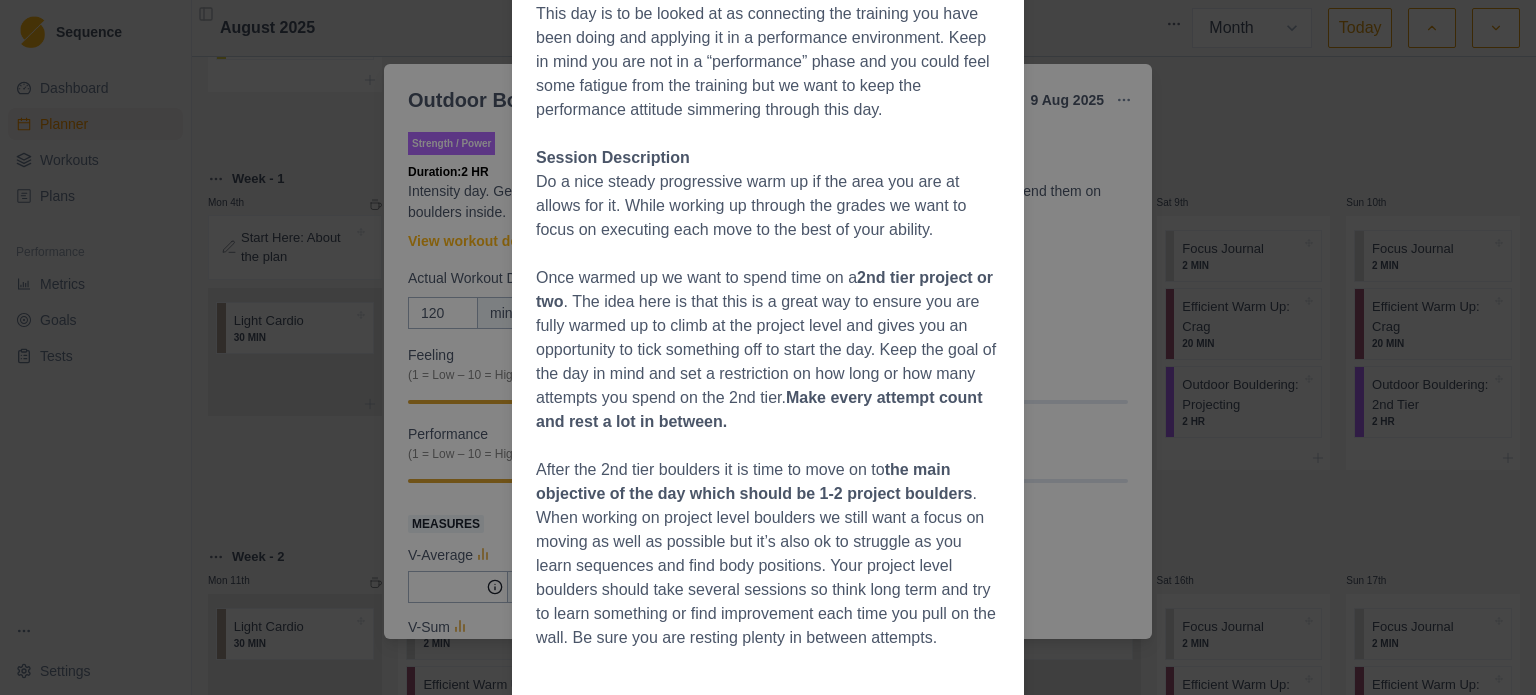 click on "Do a nice steady progressive warm up if the area you are at allows for it. While working up through the grades we want to focus on executing each move to the best of your ability." at bounding box center [768, 206] 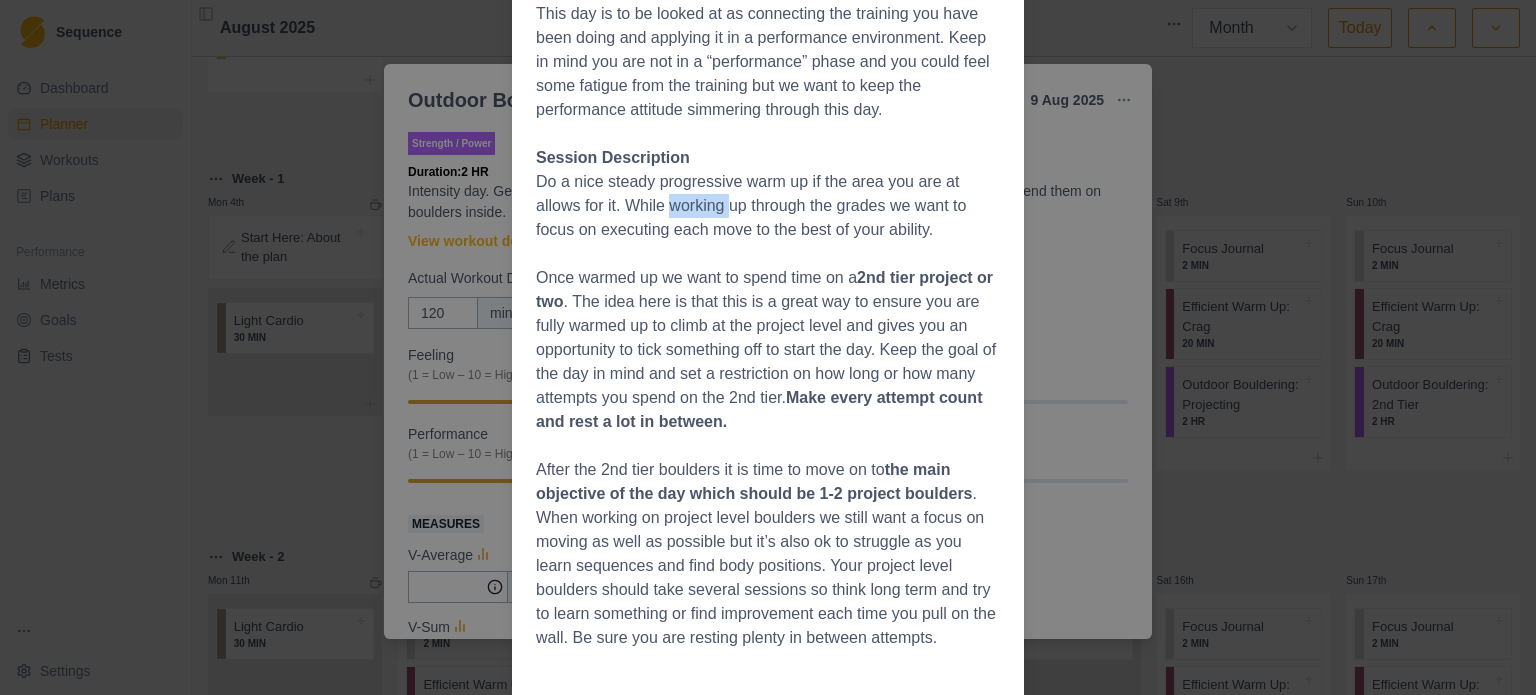 click on "Do a nice steady progressive warm up if the area you are at allows for it. While working up through the grades we want to focus on executing each move to the best of your ability." at bounding box center (768, 206) 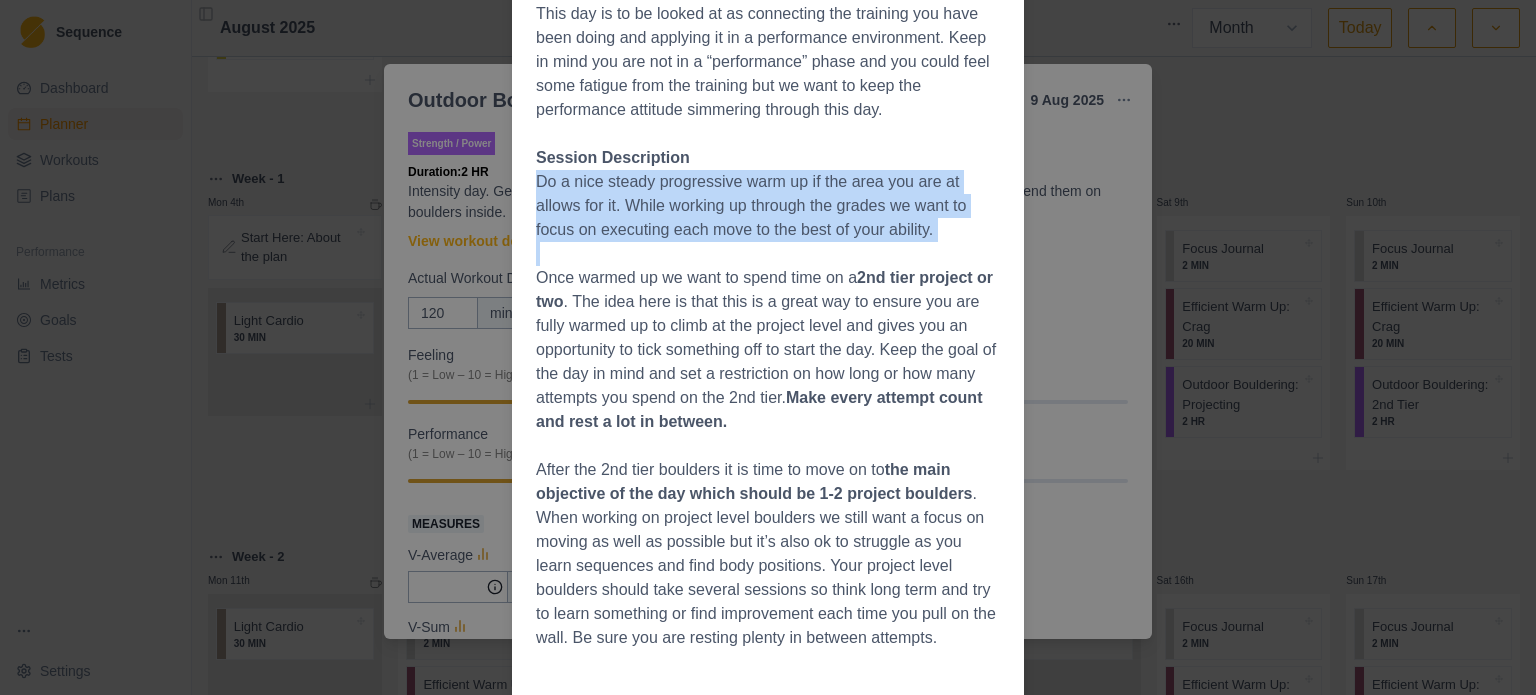 click on "Do a nice steady progressive warm up if the area you are at allows for it. While working up through the grades we want to focus on executing each move to the best of your ability." at bounding box center [768, 206] 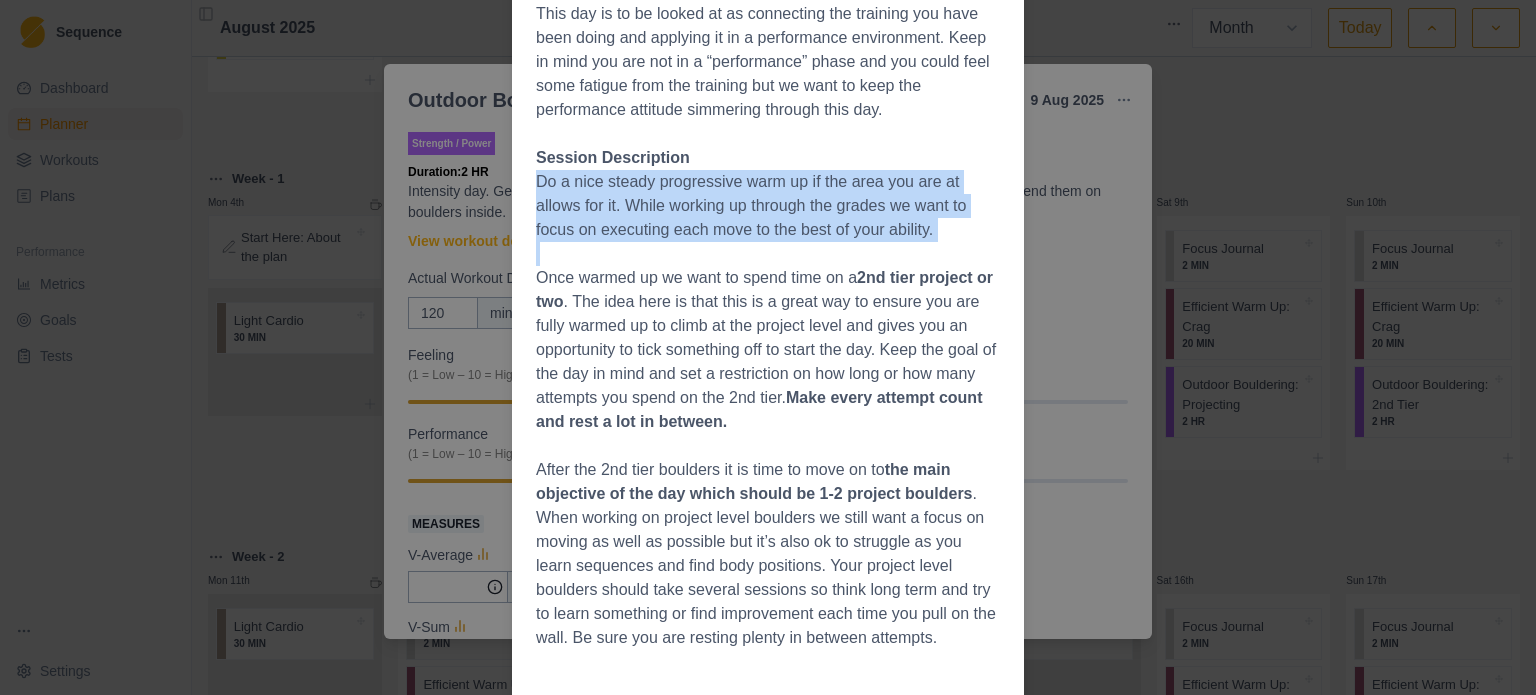 click on "Do a nice steady progressive warm up if the area you are at allows for it. While working up through the grades we want to focus on executing each move to the best of your ability." at bounding box center [768, 206] 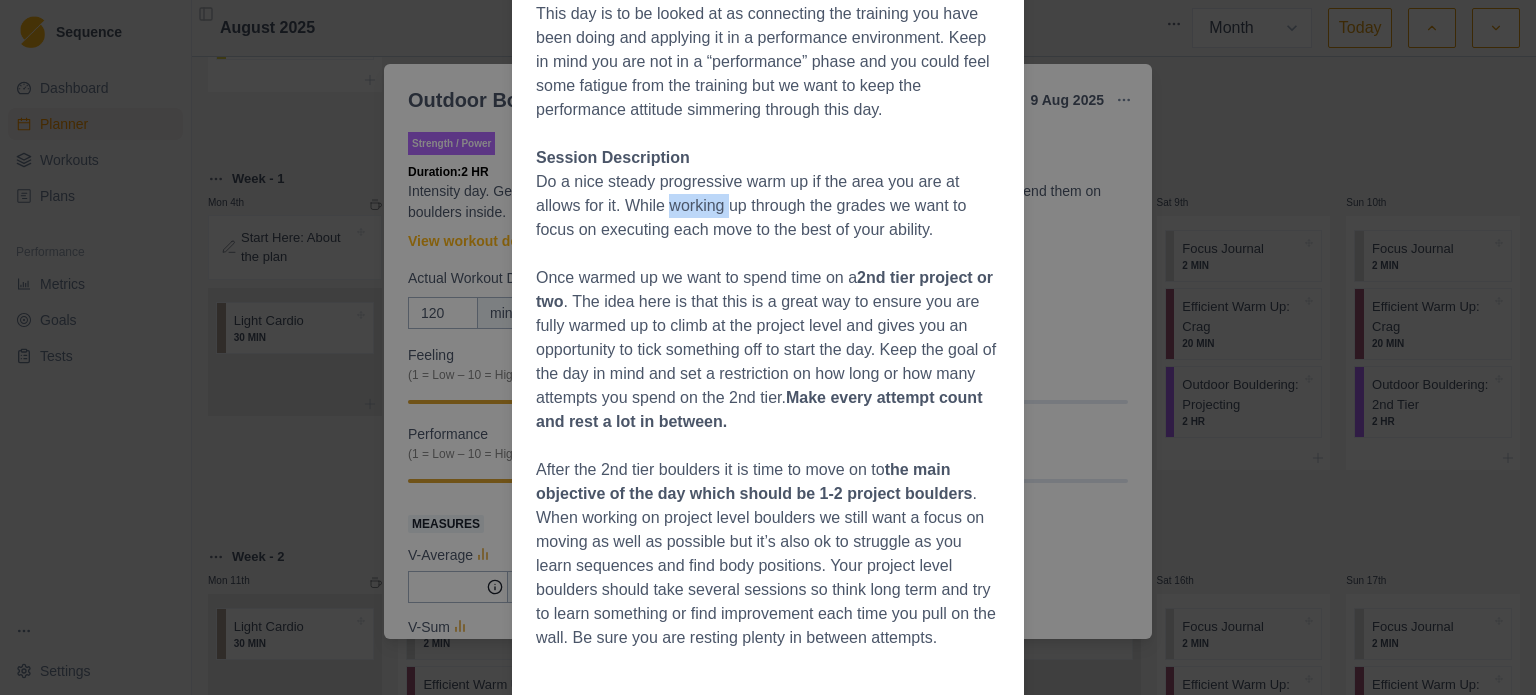 click on "Do a nice steady progressive warm up if the area you are at allows for it. While working up through the grades we want to focus on executing each move to the best of your ability." at bounding box center [768, 206] 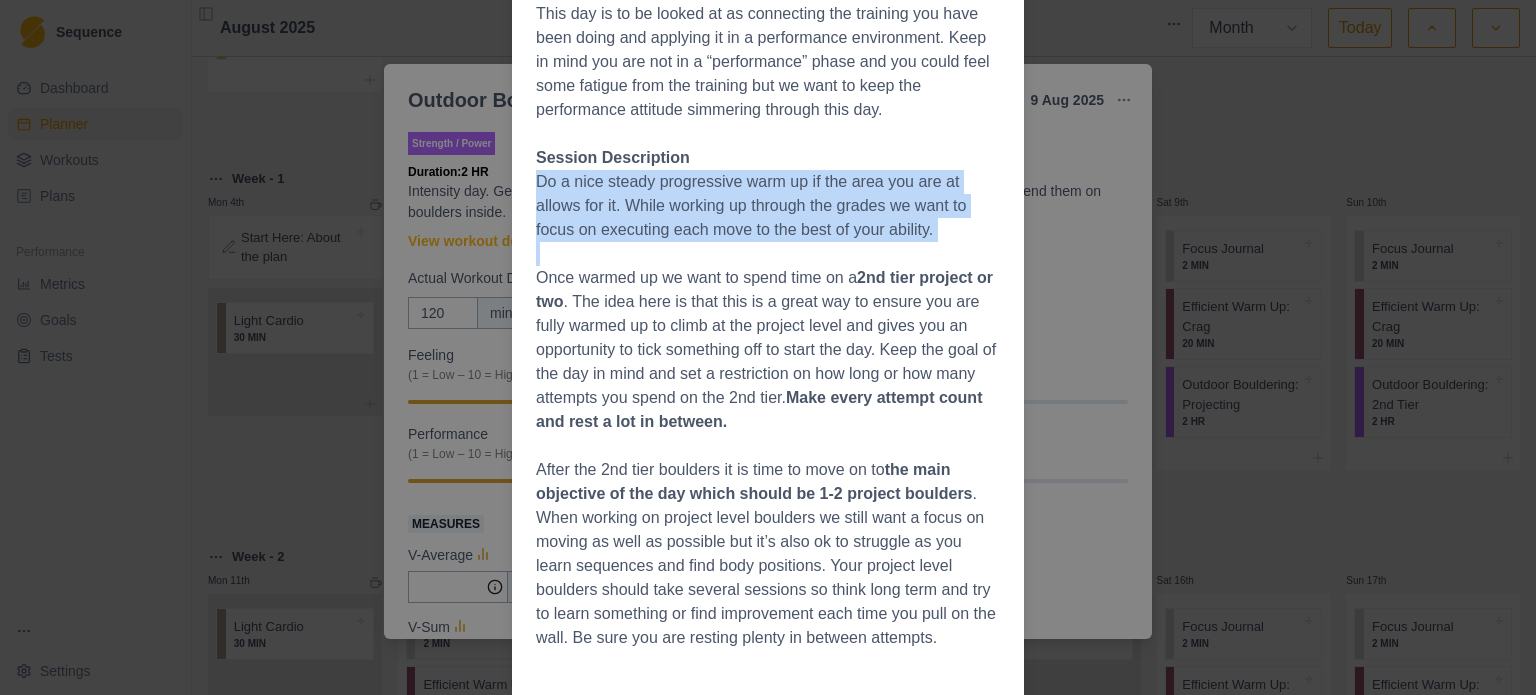 click on "Do a nice steady progressive warm up if the area you are at allows for it. While working up through the grades we want to focus on executing each move to the best of your ability." at bounding box center (768, 206) 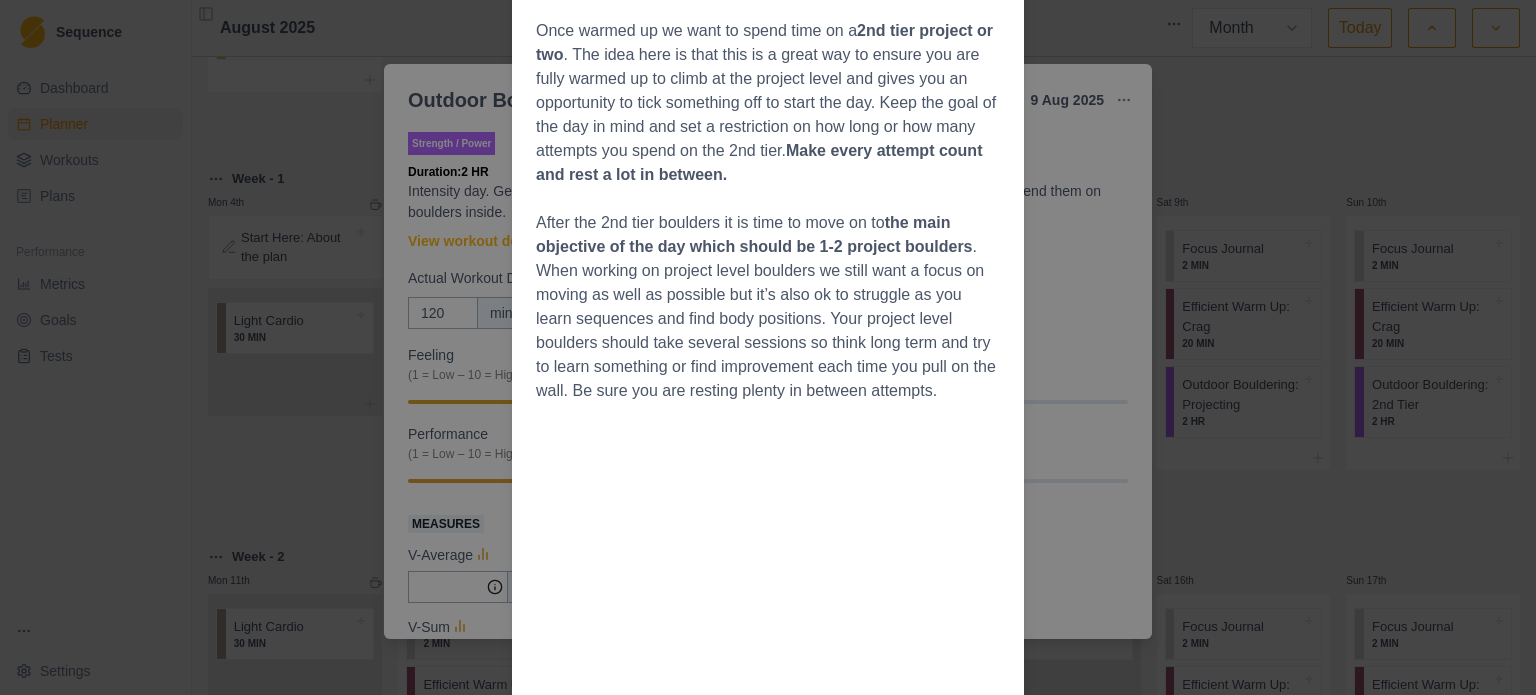 scroll, scrollTop: 347, scrollLeft: 0, axis: vertical 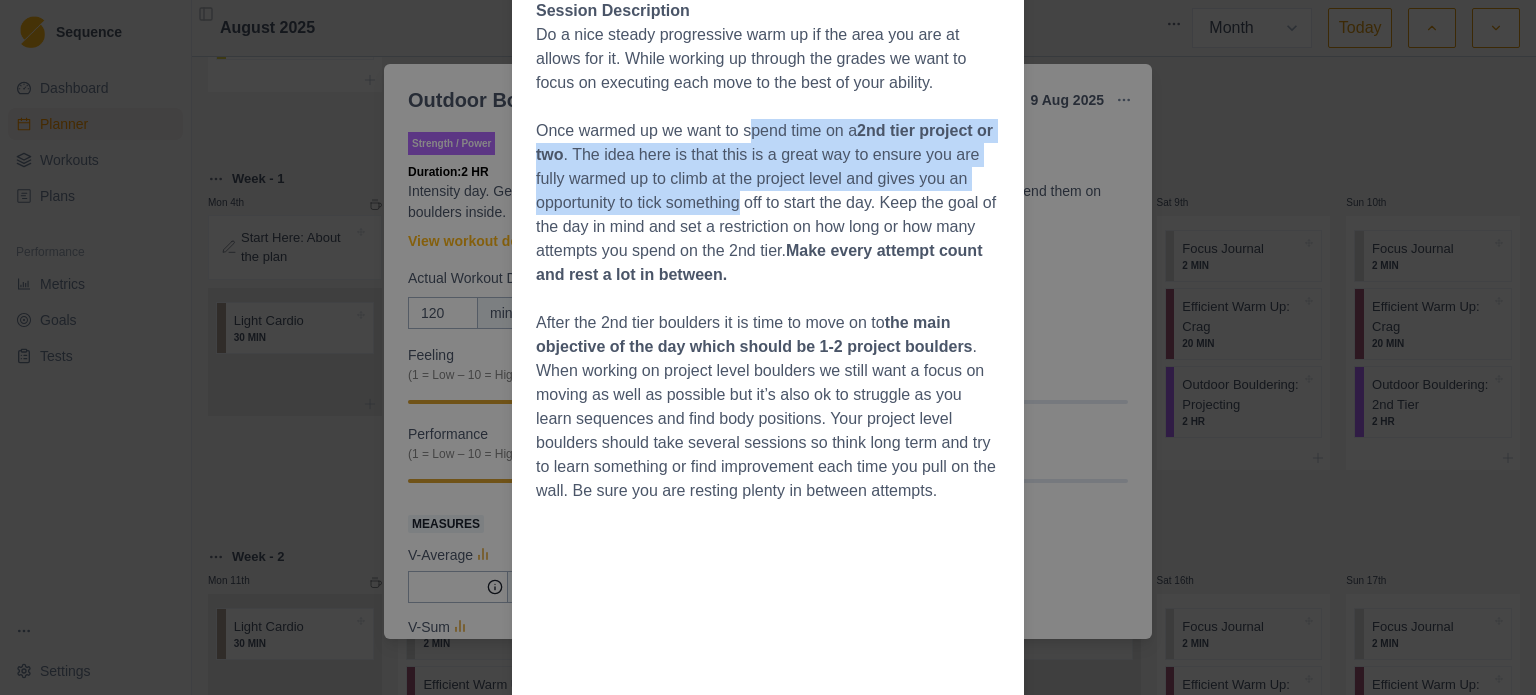 drag, startPoint x: 743, startPoint y: 158, endPoint x: 741, endPoint y: 194, distance: 36.05551 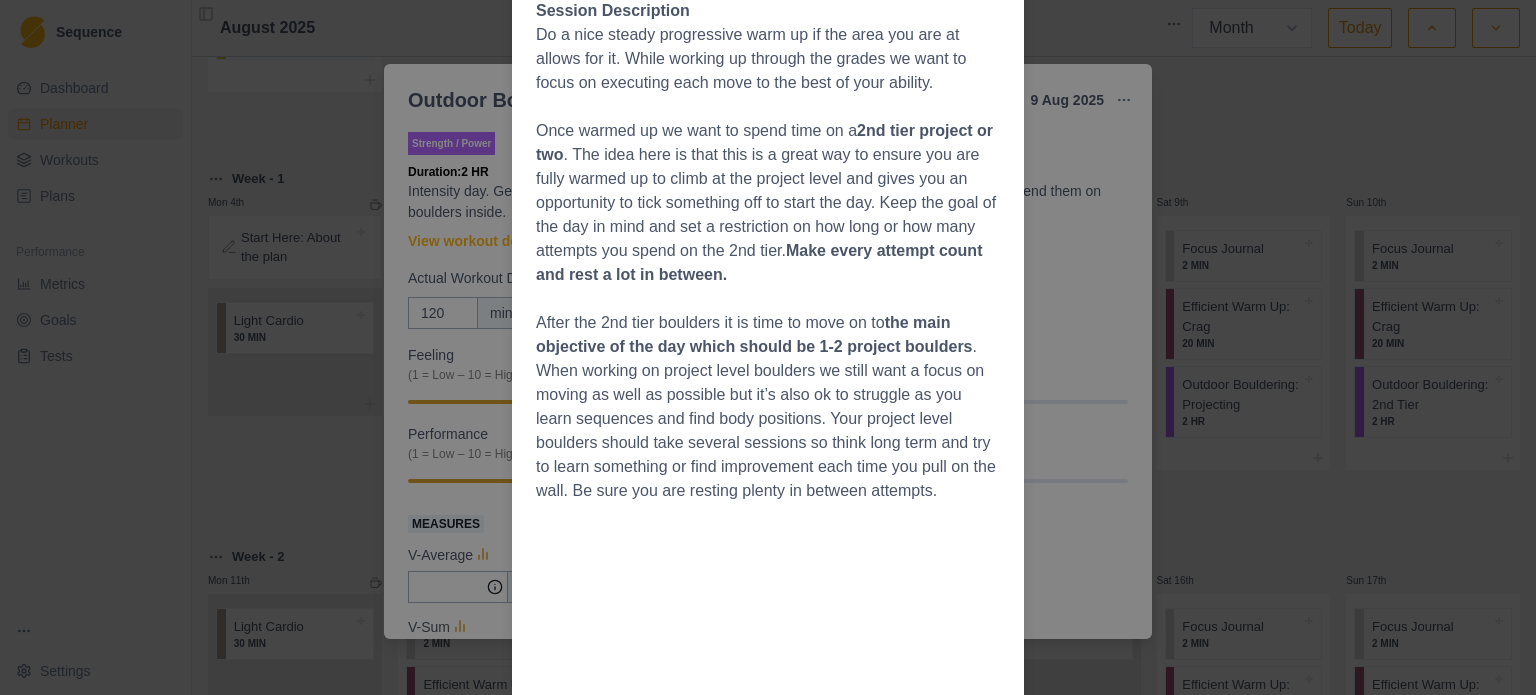 click on "Once warmed up we want to spend time on a  2nd tier project or two . The idea here is that this is a great way to ensure you are fully warmed up to climb at the project level and gives you an opportunity to tick something off to start the day. Keep the goal of the day in mind and set a restriction on how long or how many attempts you spend on the 2nd tier.  Make every attempt count and rest a lot in between." at bounding box center [768, 203] 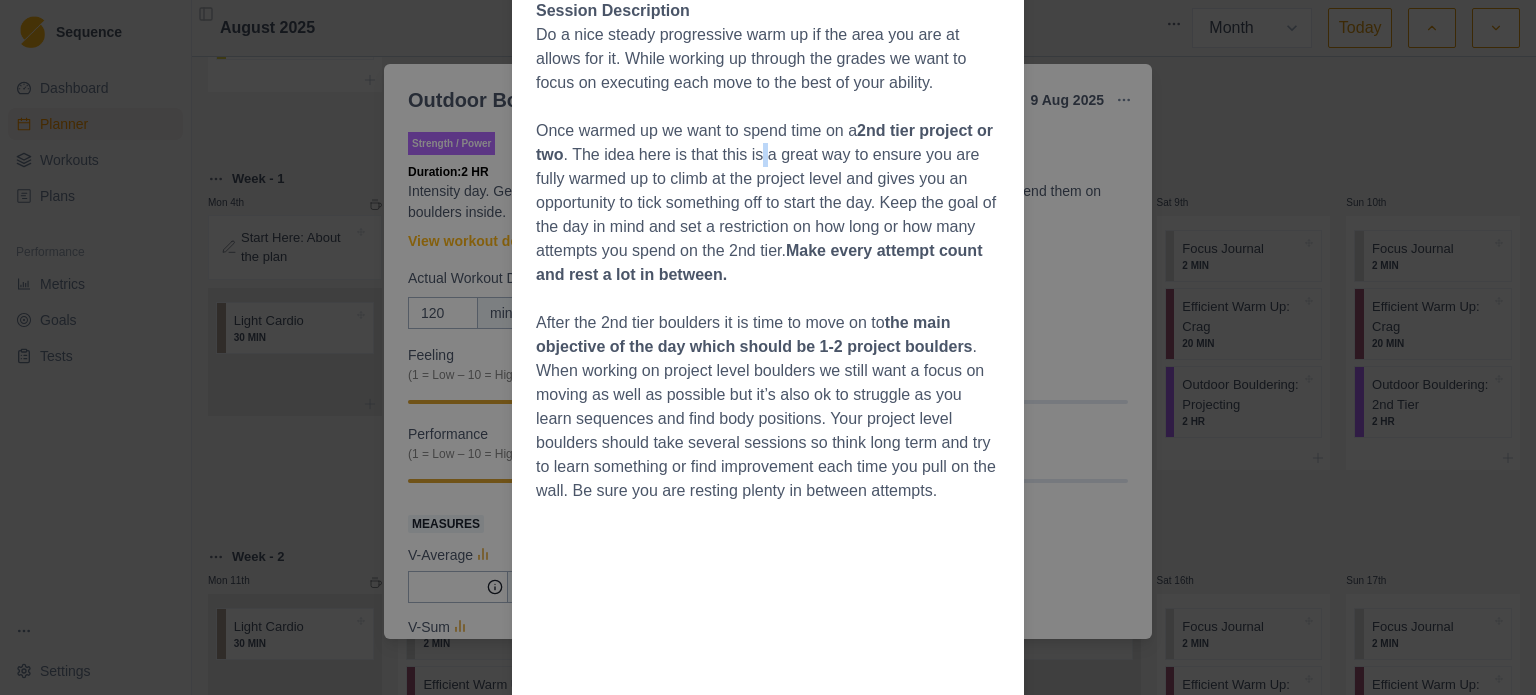 click on "Once warmed up we want to spend time on a  2nd tier project or two . The idea here is that this is a great way to ensure you are fully warmed up to climb at the project level and gives you an opportunity to tick something off to start the day. Keep the goal of the day in mind and set a restriction on how long or how many attempts you spend on the 2nd tier.  Make every attempt count and rest a lot in between." at bounding box center [768, 203] 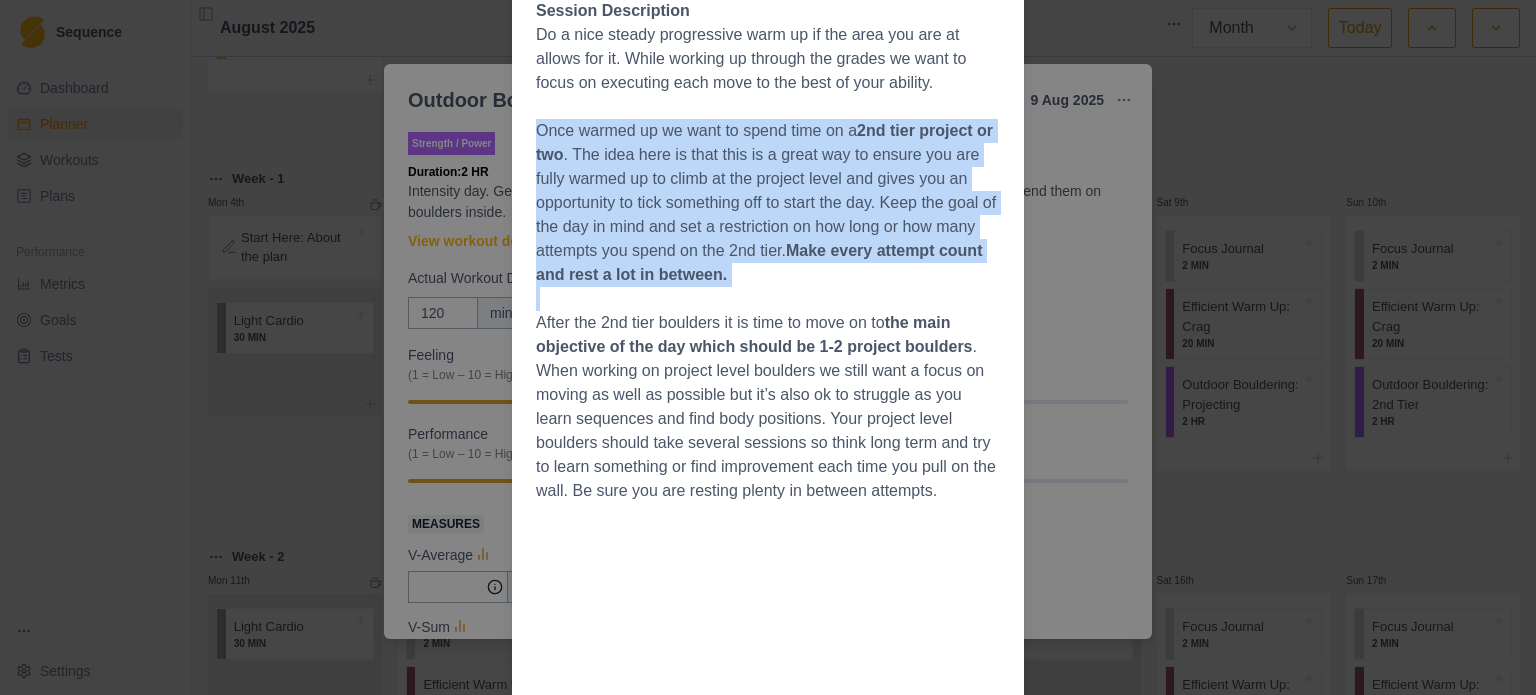 click on "Once warmed up we want to spend time on a  2nd tier project or two . The idea here is that this is a great way to ensure you are fully warmed up to climb at the project level and gives you an opportunity to tick something off to start the day. Keep the goal of the day in mind and set a restriction on how long or how many attempts you spend on the 2nd tier.  Make every attempt count and rest a lot in between." at bounding box center (768, 203) 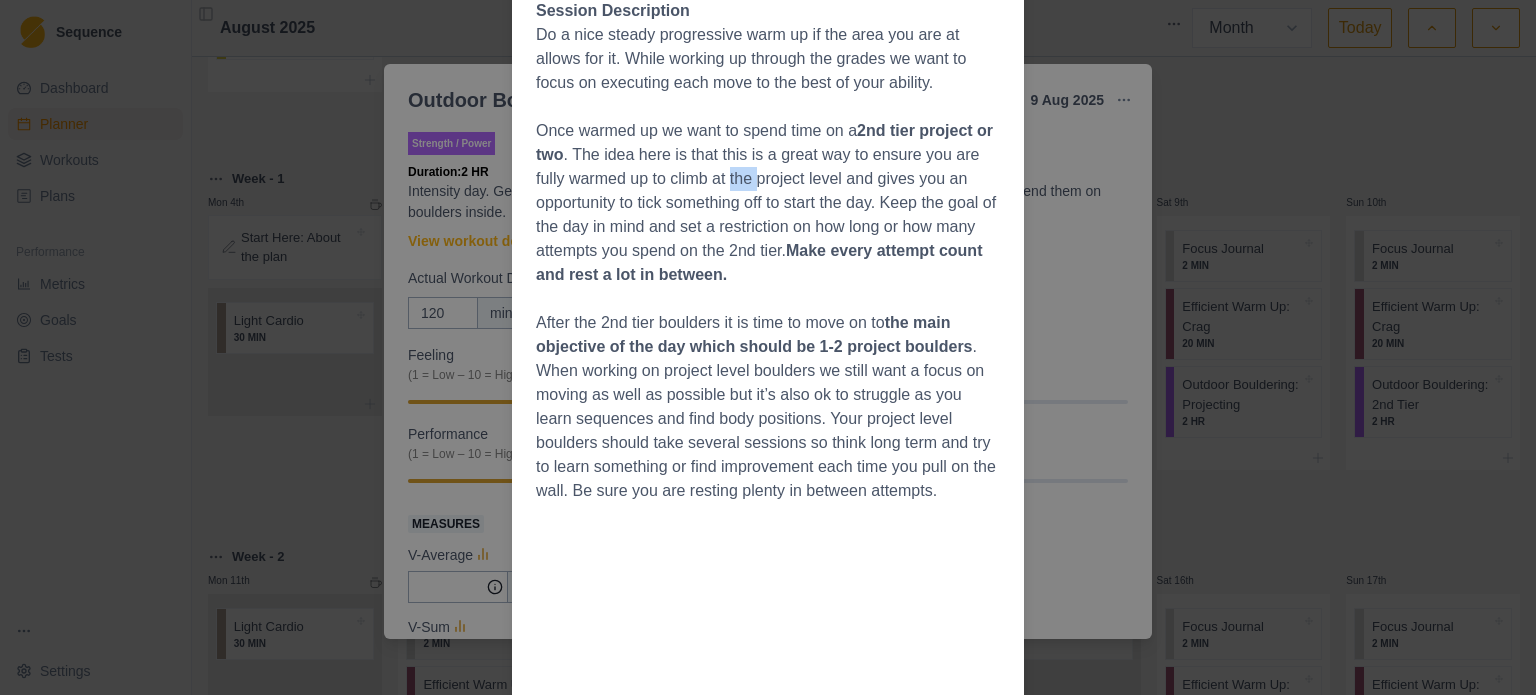 click on "Once warmed up we want to spend time on a  2nd tier project or two . The idea here is that this is a great way to ensure you are fully warmed up to climb at the project level and gives you an opportunity to tick something off to start the day. Keep the goal of the day in mind and set a restriction on how long or how many attempts you spend on the 2nd tier.  Make every attempt count and rest a lot in between." at bounding box center [768, 203] 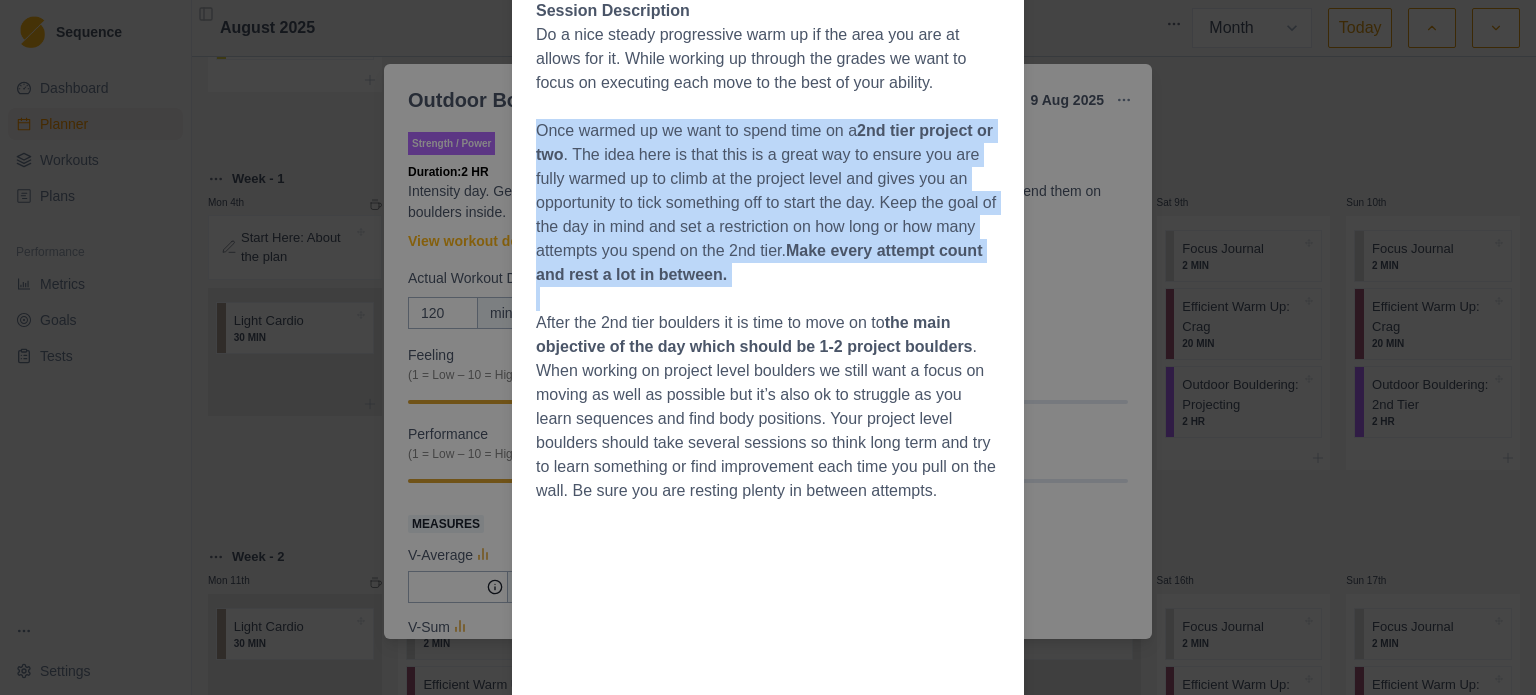 click on "Once warmed up we want to spend time on a  2nd tier project or two . The idea here is that this is a great way to ensure you are fully warmed up to climb at the project level and gives you an opportunity to tick something off to start the day. Keep the goal of the day in mind and set a restriction on how long or how many attempts you spend on the 2nd tier.  Make every attempt count and rest a lot in between." at bounding box center [768, 203] 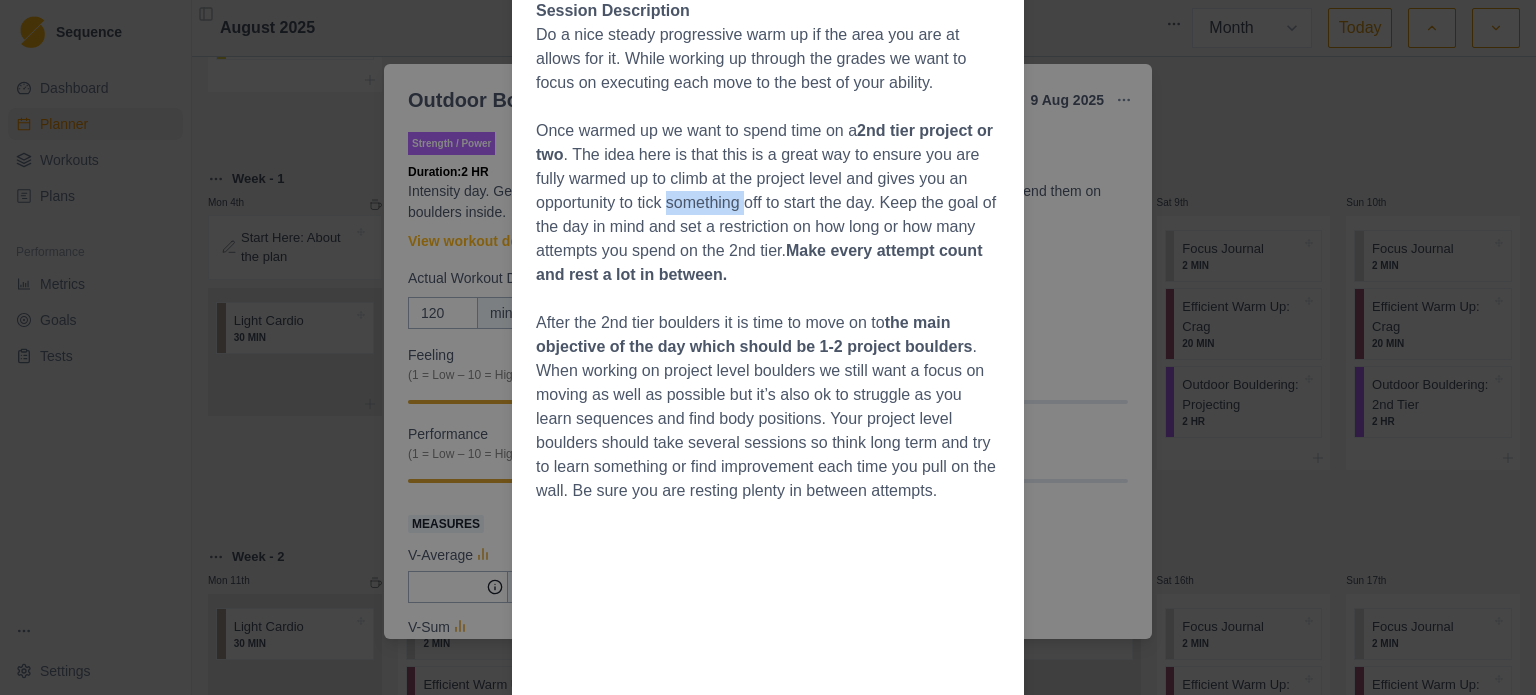click on "Once warmed up we want to spend time on a  2nd tier project or two . The idea here is that this is a great way to ensure you are fully warmed up to climb at the project level and gives you an opportunity to tick something off to start the day. Keep the goal of the day in mind and set a restriction on how long or how many attempts you spend on the 2nd tier.  Make every attempt count and rest a lot in between." at bounding box center [768, 203] 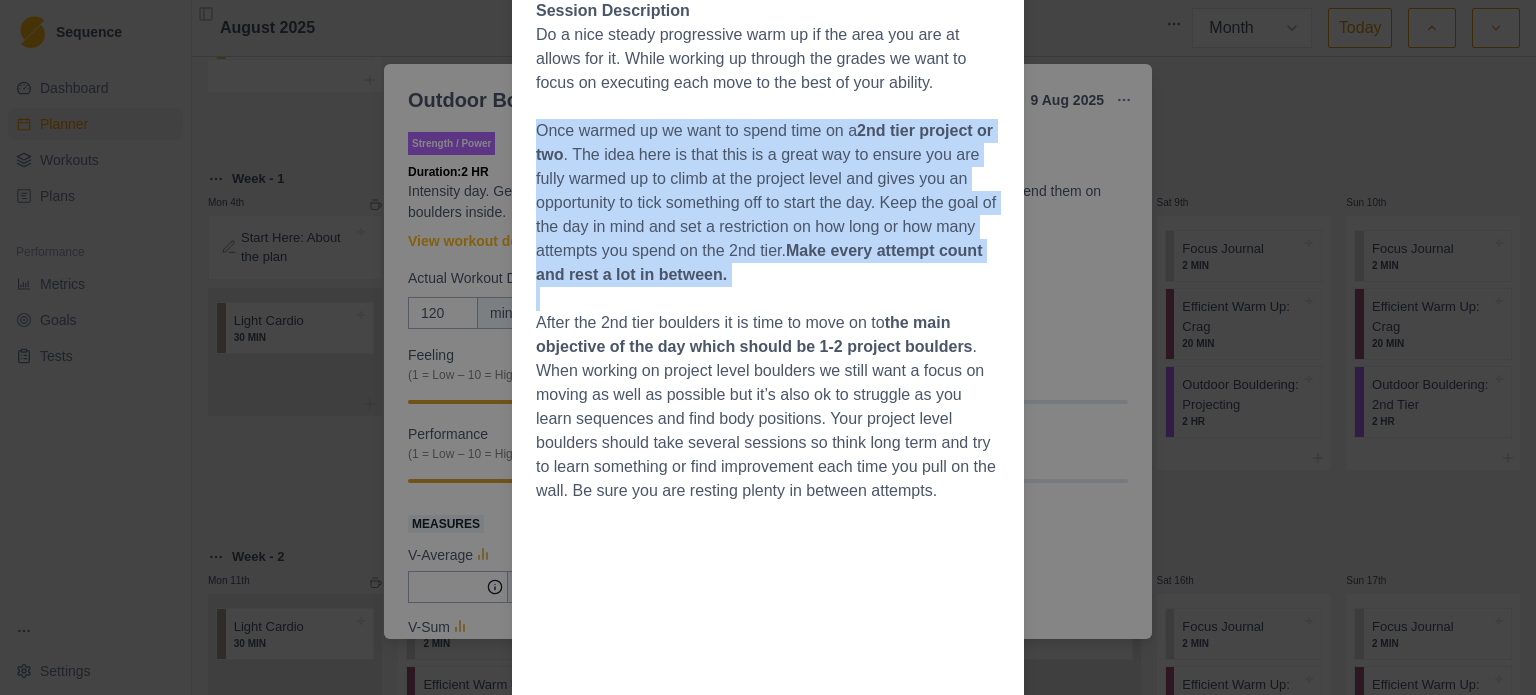click on "Once warmed up we want to spend time on a  2nd tier project or two . The idea here is that this is a great way to ensure you are fully warmed up to climb at the project level and gives you an opportunity to tick something off to start the day. Keep the goal of the day in mind and set a restriction on how long or how many attempts you spend on the 2nd tier.  Make every attempt count and rest a lot in between." at bounding box center (768, 203) 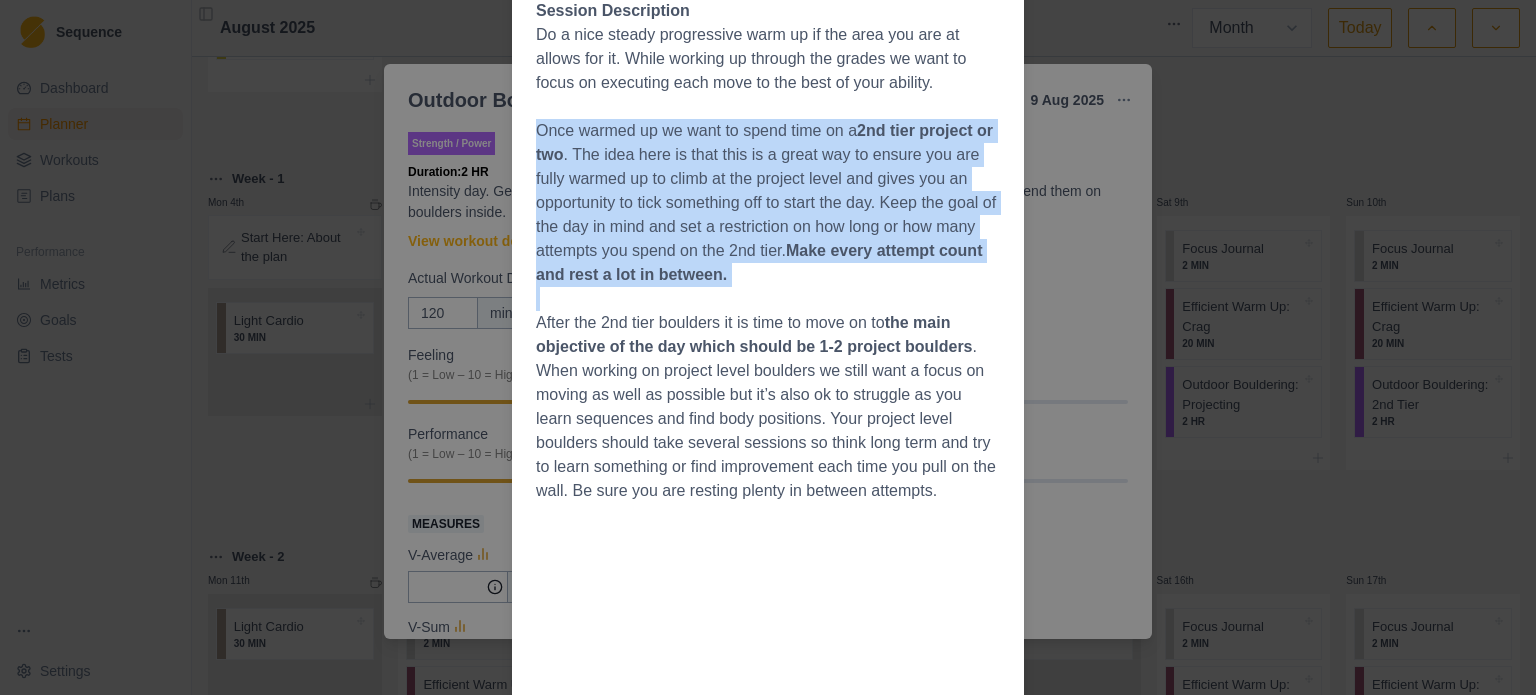 click on "Once warmed up we want to spend time on a  2nd tier project or two . The idea here is that this is a great way to ensure you are fully warmed up to climb at the project level and gives you an opportunity to tick something off to start the day. Keep the goal of the day in mind and set a restriction on how long or how many attempts you spend on the 2nd tier.  Make every attempt count and rest a lot in between." at bounding box center (768, 203) 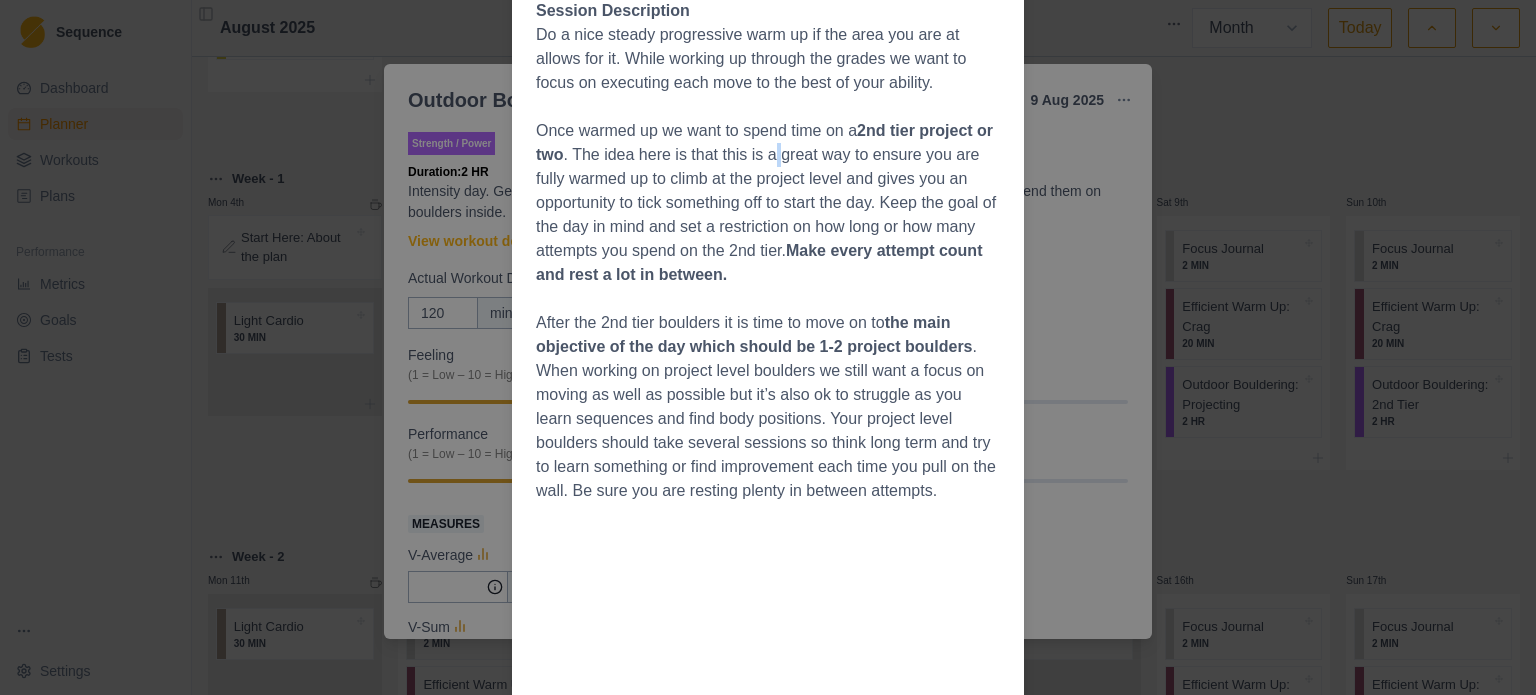click on "Once warmed up we want to spend time on a  2nd tier project or two . The idea here is that this is a great way to ensure you are fully warmed up to climb at the project level and gives you an opportunity to tick something off to start the day. Keep the goal of the day in mind and set a restriction on how long or how many attempts you spend on the 2nd tier.  Make every attempt count and rest a lot in between." at bounding box center (768, 203) 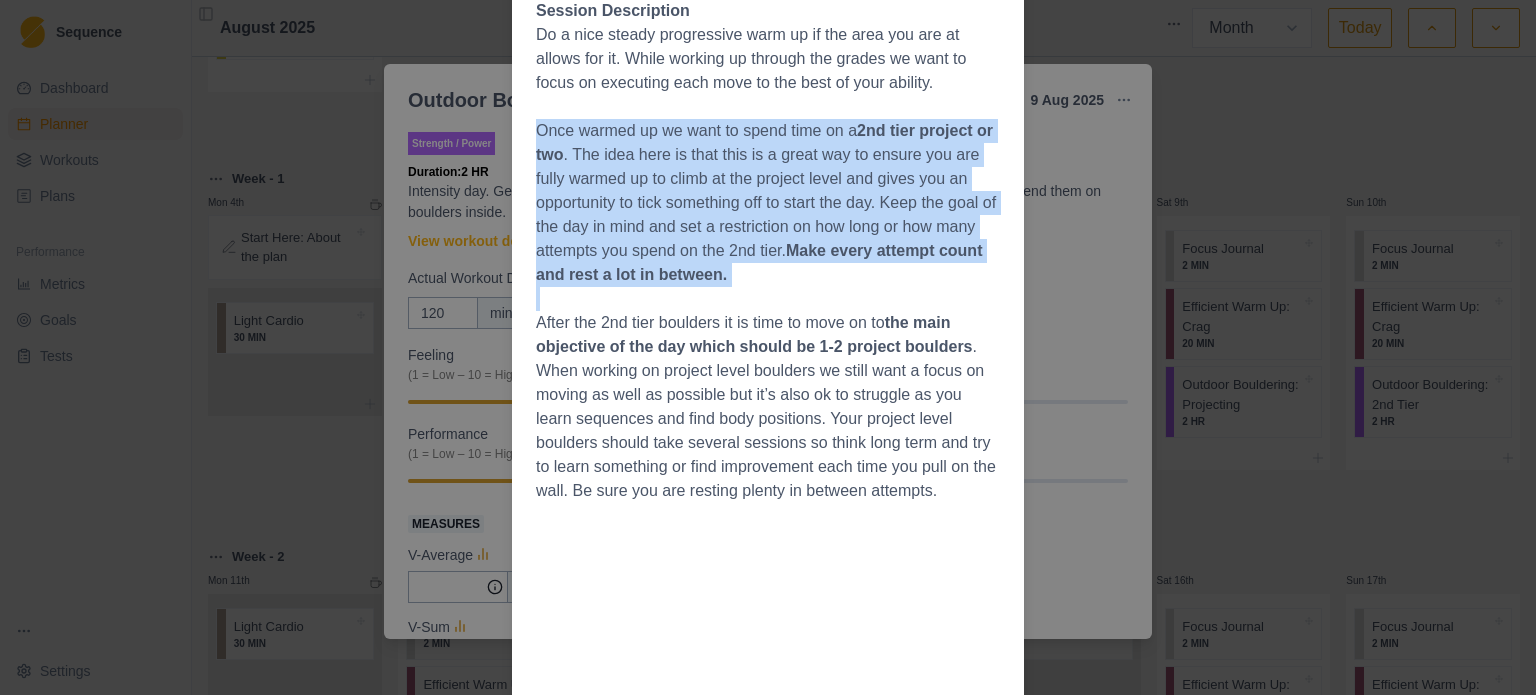 click on "Once warmed up we want to spend time on a  2nd tier project or two . The idea here is that this is a great way to ensure you are fully warmed up to climb at the project level and gives you an opportunity to tick something off to start the day. Keep the goal of the day in mind and set a restriction on how long or how many attempts you spend on the 2nd tier.  Make every attempt count and rest a lot in between." at bounding box center (768, 203) 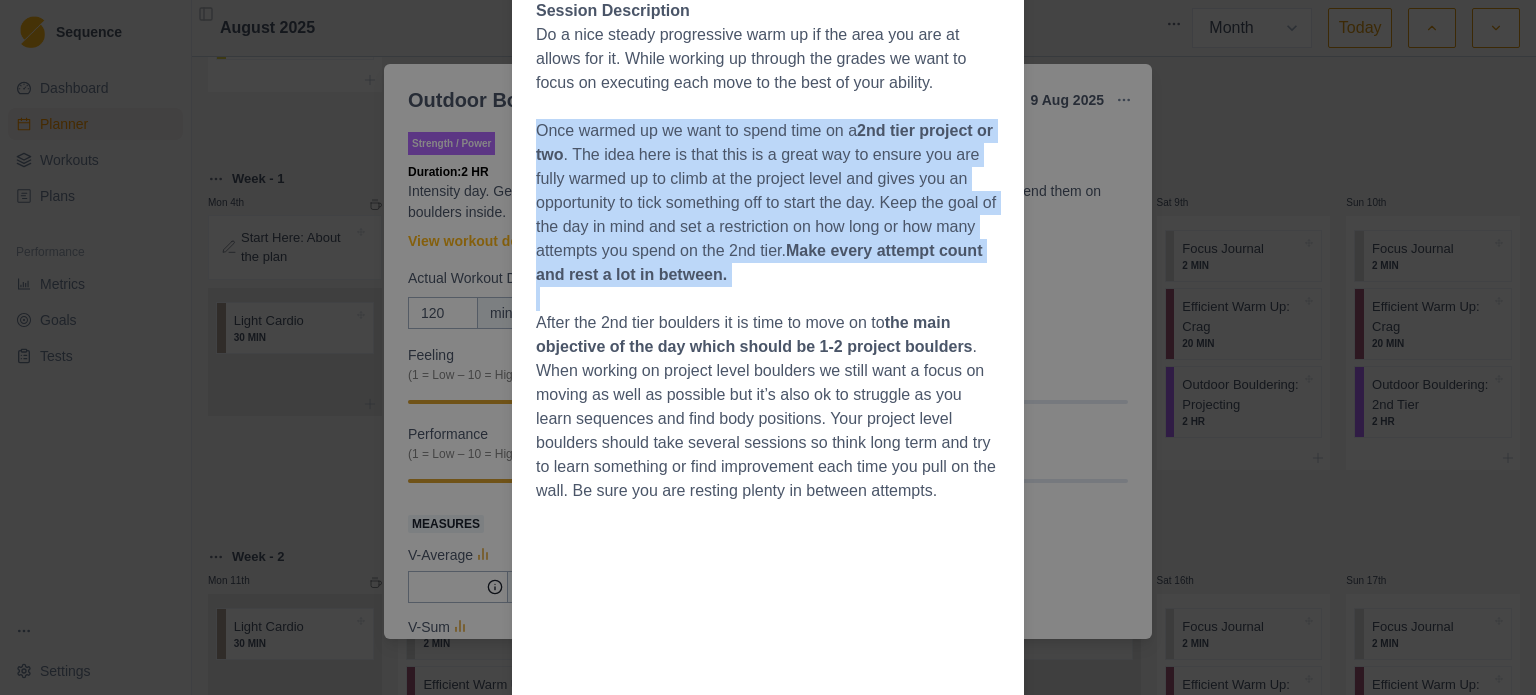 click on "Once warmed up we want to spend time on a  2nd tier project or two . The idea here is that this is a great way to ensure you are fully warmed up to climb at the project level and gives you an opportunity to tick something off to start the day. Keep the goal of the day in mind and set a restriction on how long or how many attempts you spend on the 2nd tier.  Make every attempt count and rest a lot in between." at bounding box center (768, 203) 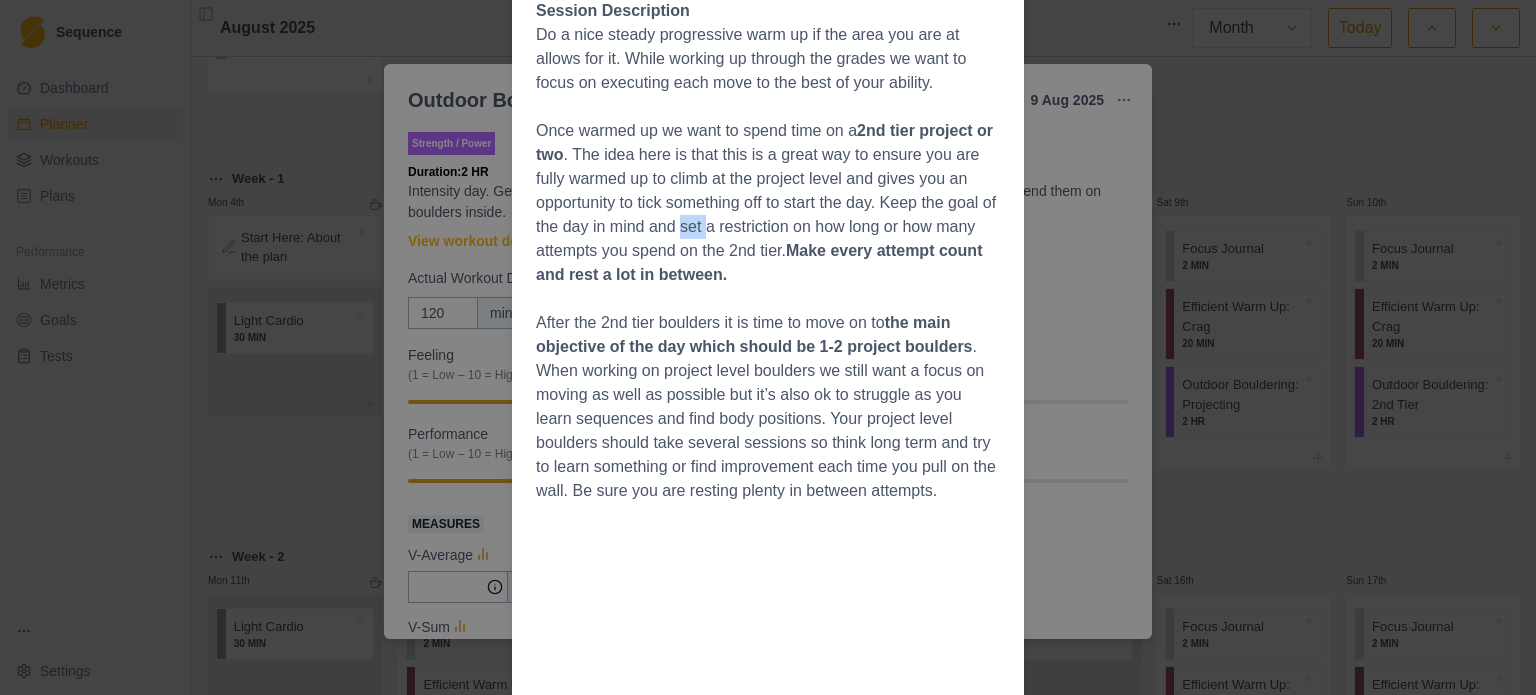 click on "Once warmed up we want to spend time on a  2nd tier project or two . The idea here is that this is a great way to ensure you are fully warmed up to climb at the project level and gives you an opportunity to tick something off to start the day. Keep the goal of the day in mind and set a restriction on how long or how many attempts you spend on the 2nd tier.  Make every attempt count and rest a lot in between." at bounding box center [768, 203] 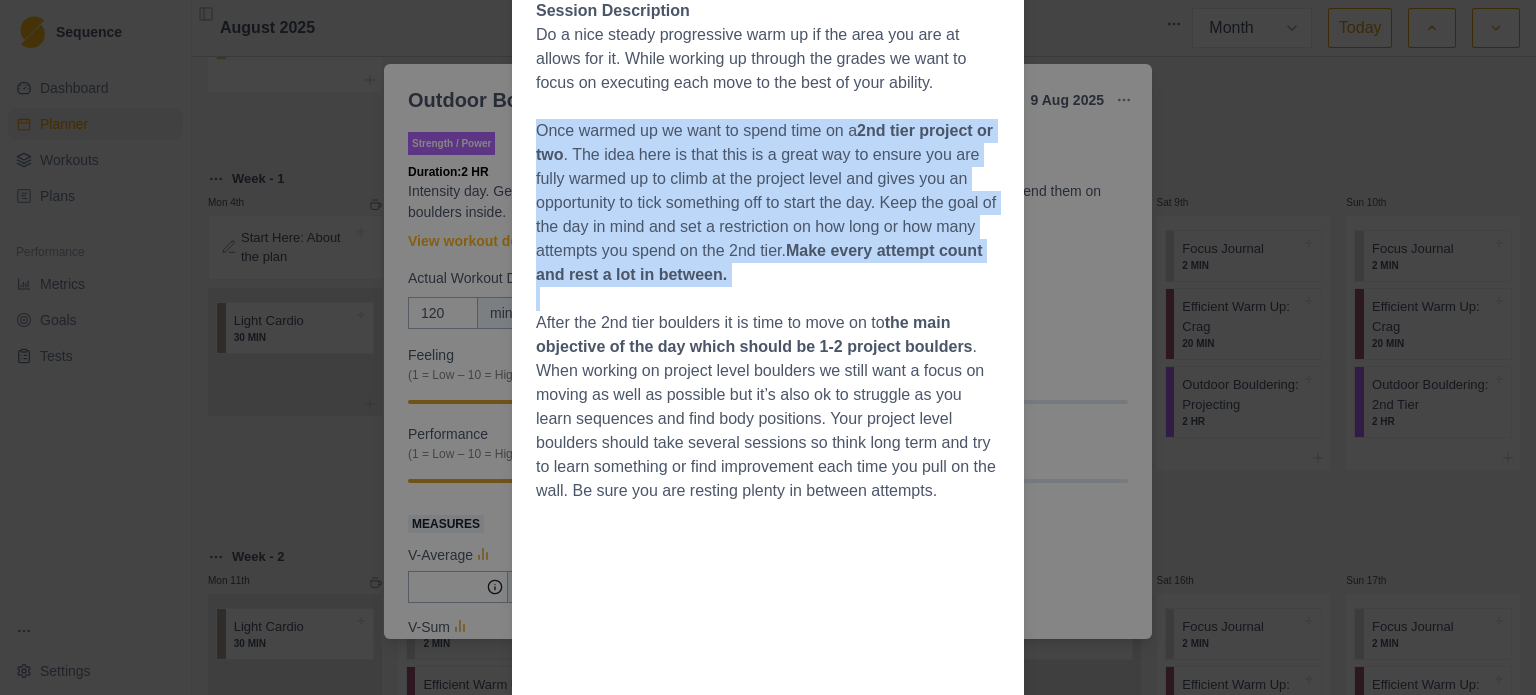 click on "Once warmed up we want to spend time on a  2nd tier project or two . The idea here is that this is a great way to ensure you are fully warmed up to climb at the project level and gives you an opportunity to tick something off to start the day. Keep the goal of the day in mind and set a restriction on how long or how many attempts you spend on the 2nd tier.  Make every attempt count and rest a lot in between." at bounding box center (768, 203) 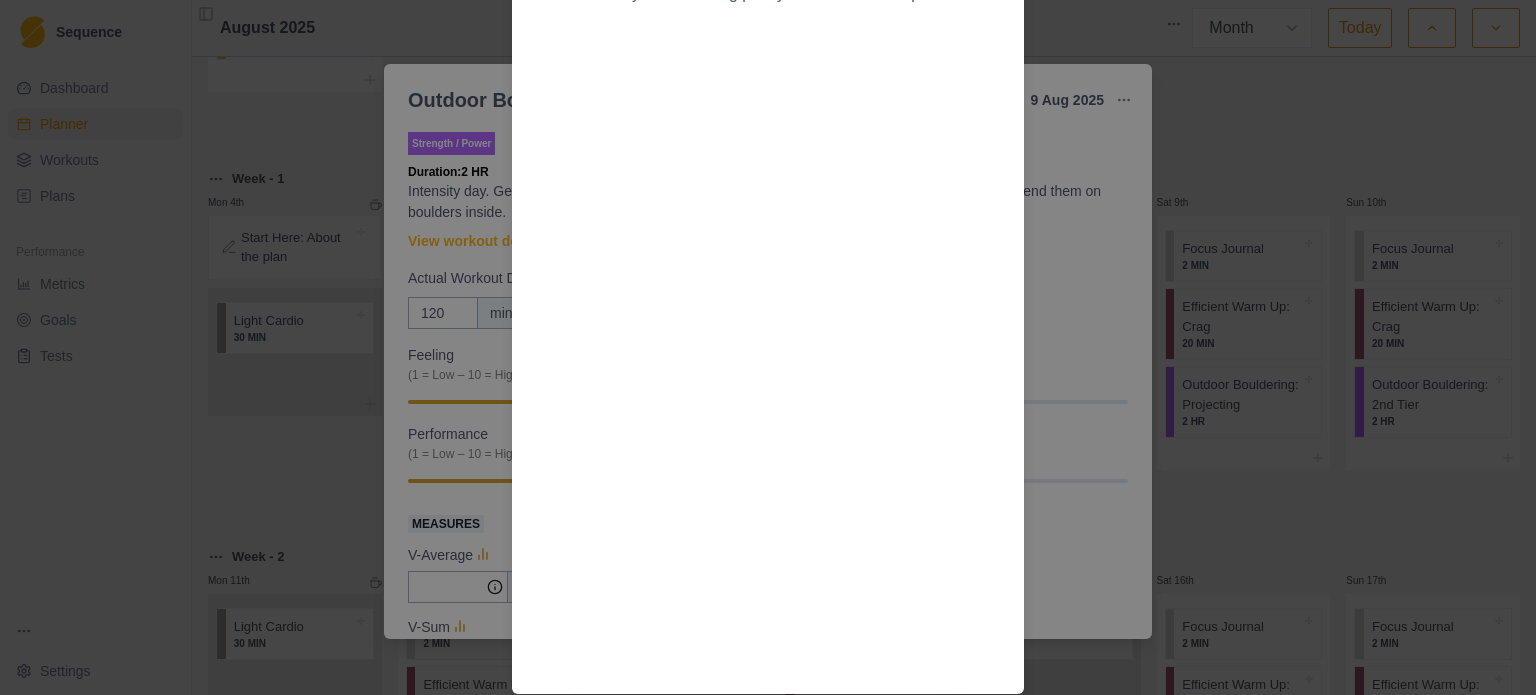 scroll, scrollTop: 847, scrollLeft: 0, axis: vertical 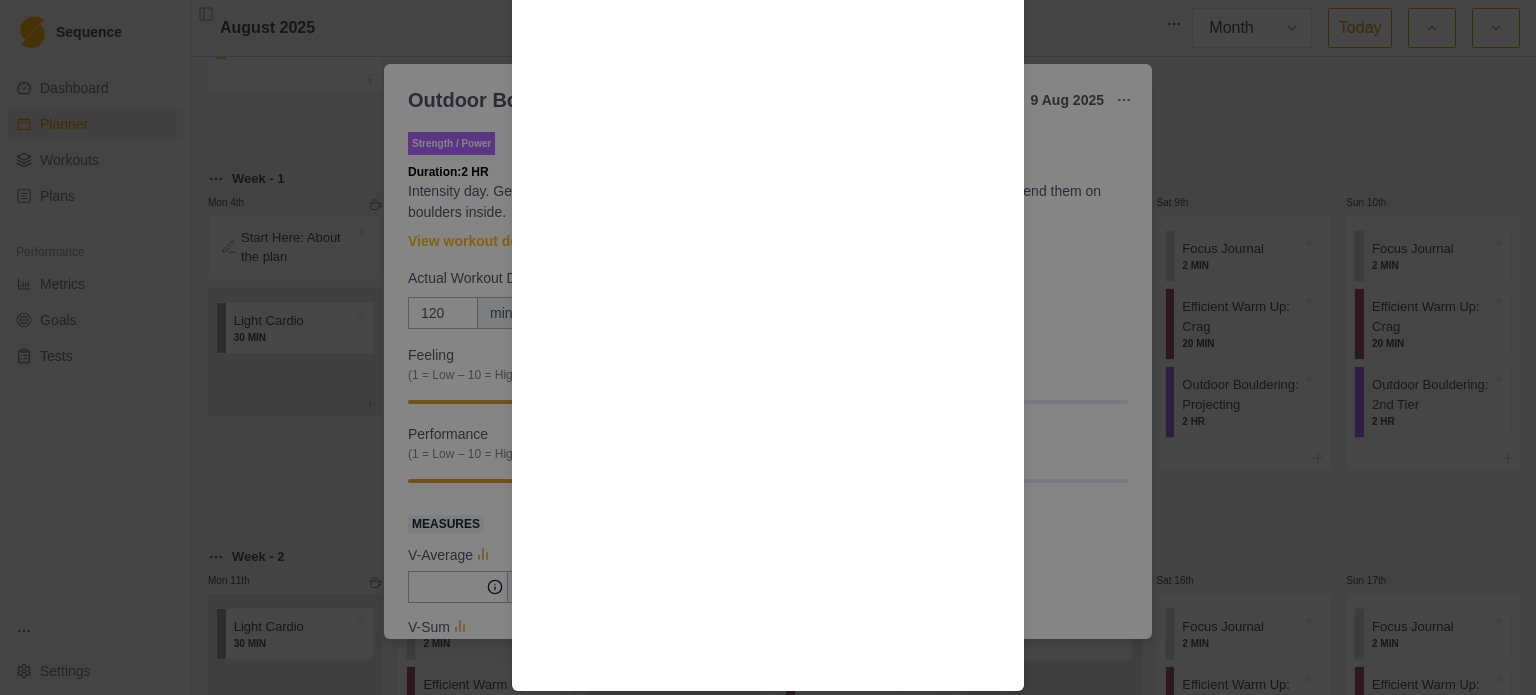 click on "Workout Details Overview This day is to be looked at as connecting the training you have been doing and applying it in a performance environment. Keep in mind you are not in a “performance” phase and you could feel some fatigue from the training but we want to keep the performance attitude simmering through this day. Session Description Do a nice steady progressive warm up if the area you are at allows for it. While working up through the grades we want to focus on executing each move to the best of your ability. Once warmed up we want to spend time on a  2nd tier project or two . The idea here is that this is a great way to ensure you are fully warmed up to climb at the project level and gives you an opportunity to tick something off to start the day. Keep the goal of the day in mind and set a restriction on how long or how many attempts you spend on the 2nd tier.  Make every attempt count and rest a lot in between. After the 2nd tier boulders it is time to move on to" at bounding box center [768, 347] 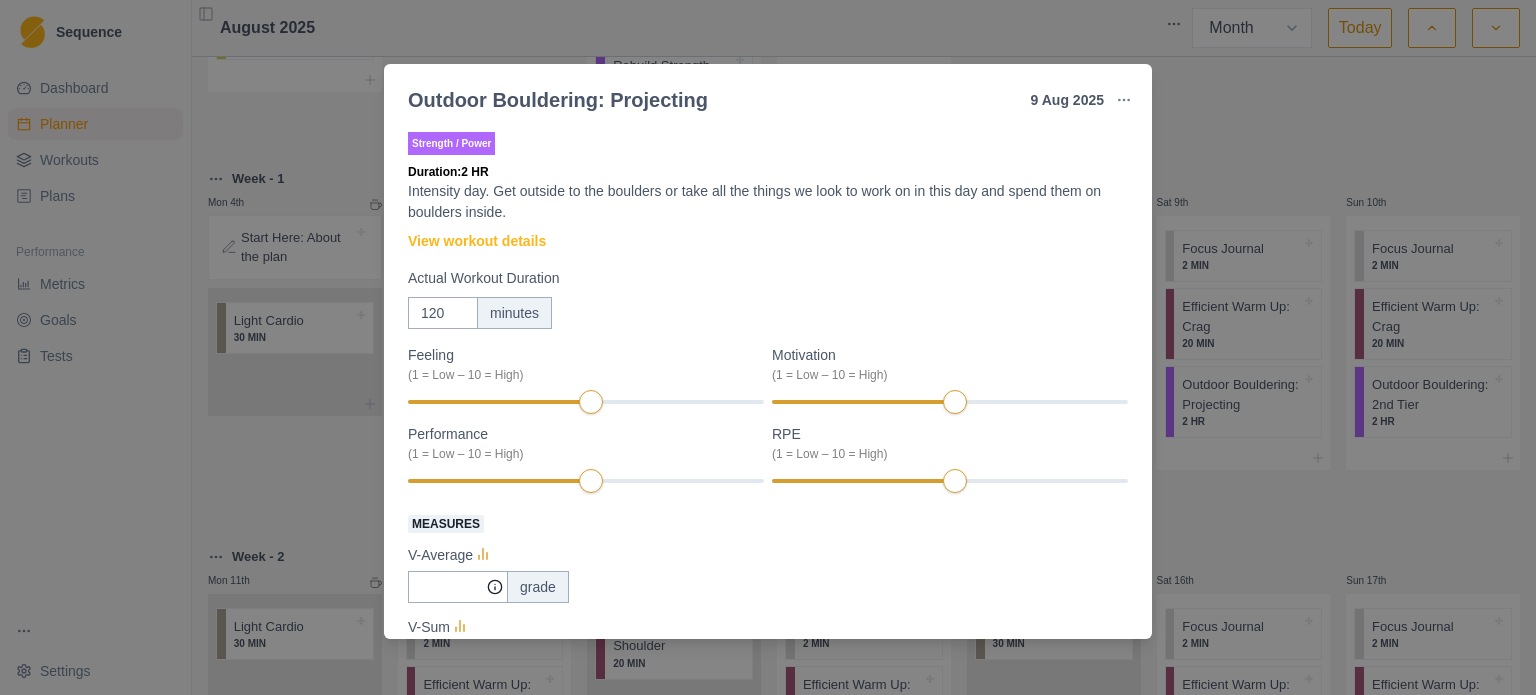 click on "[MONTH] [DAY] [YEAR]" at bounding box center [768, 347] 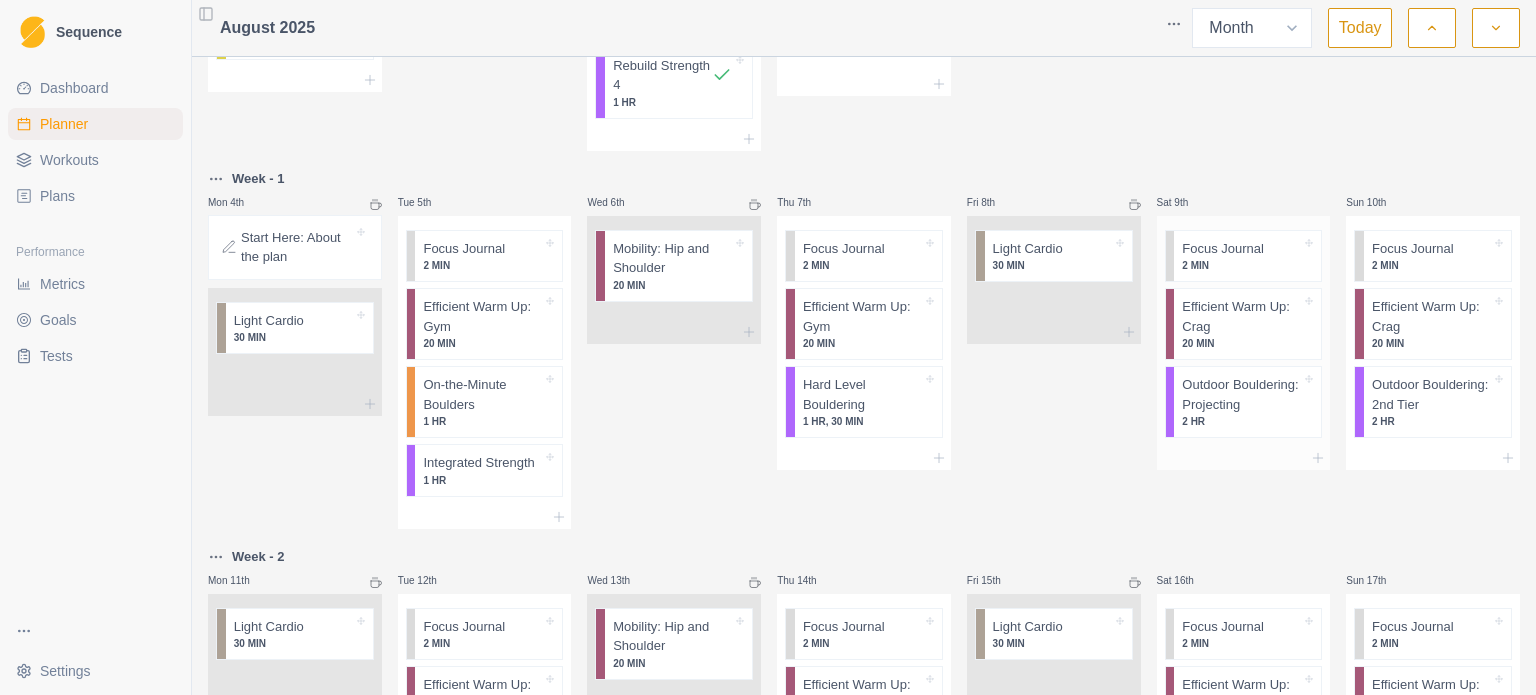 click on "Efficient Warm Up: Crag" at bounding box center [1241, 316] 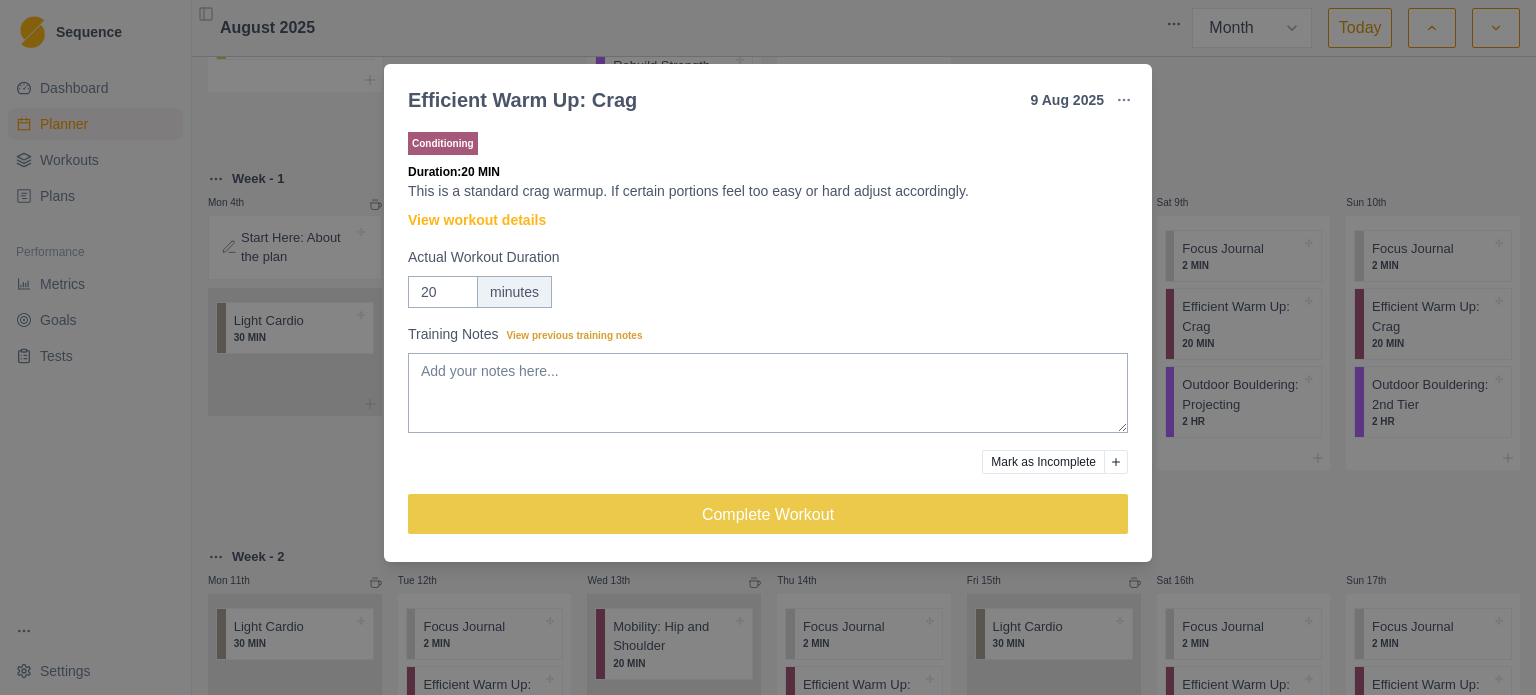 click on "Efficient Warm Up: Crag 9 [MONTH] [YEAR] Link To Goal View Workout Metrics Edit Original Workout Reschedule Workout Remove From Schedule Conditioning Duration:  20 MIN This is a standard crag warmup. If certain portions feel too easy or hard adjust accordingly. View workout details Actual Workout Duration 20 minutes Training Notes View previous training notes Mark as Incomplete Complete Workout" at bounding box center (768, 347) 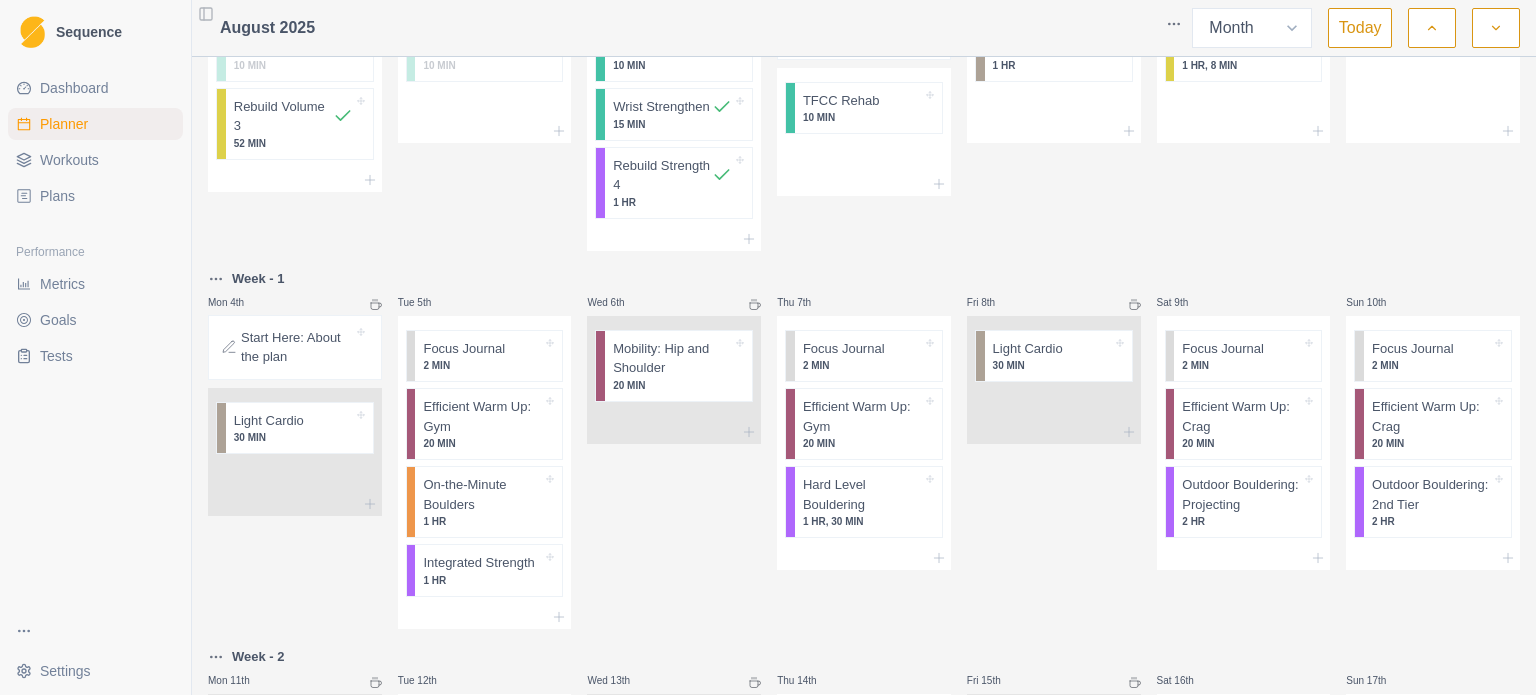 scroll, scrollTop: 200, scrollLeft: 0, axis: vertical 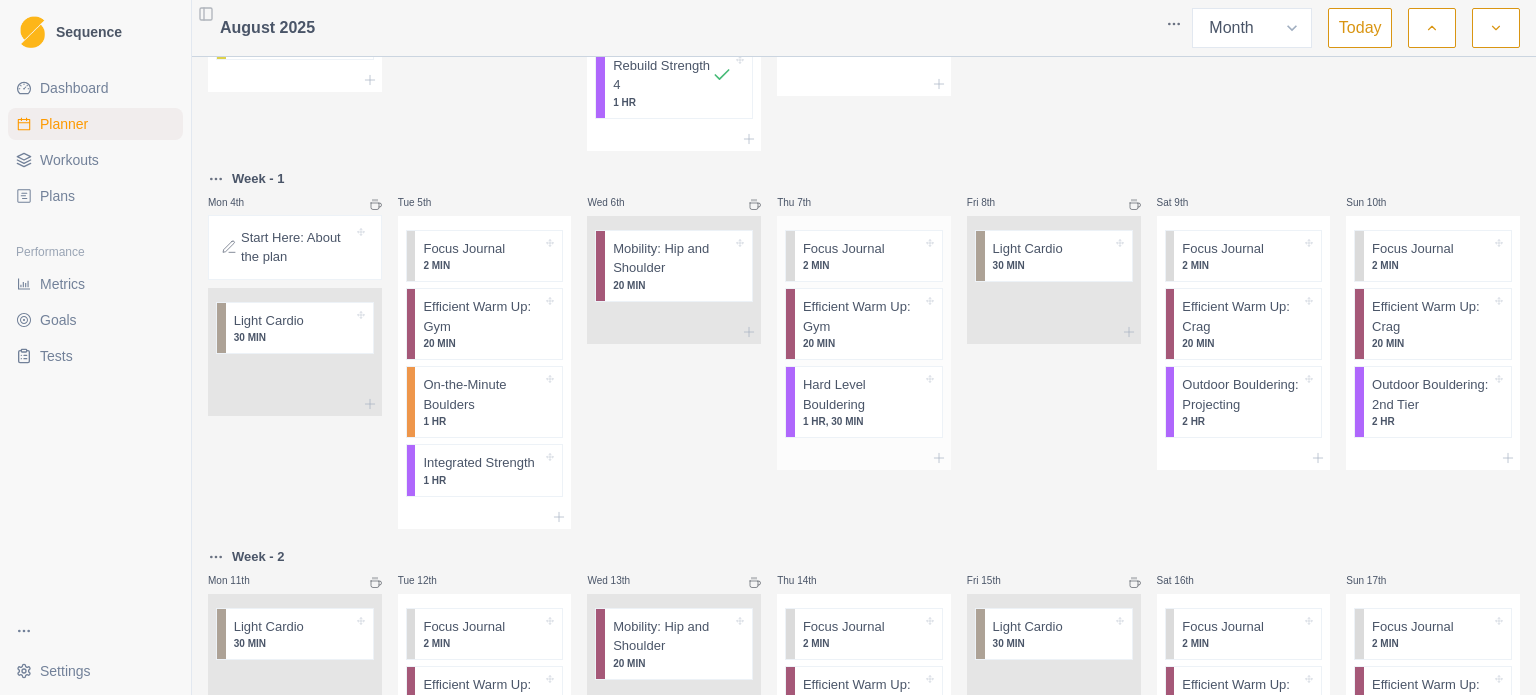 click on "Hard Level Bouldering" at bounding box center (862, 394) 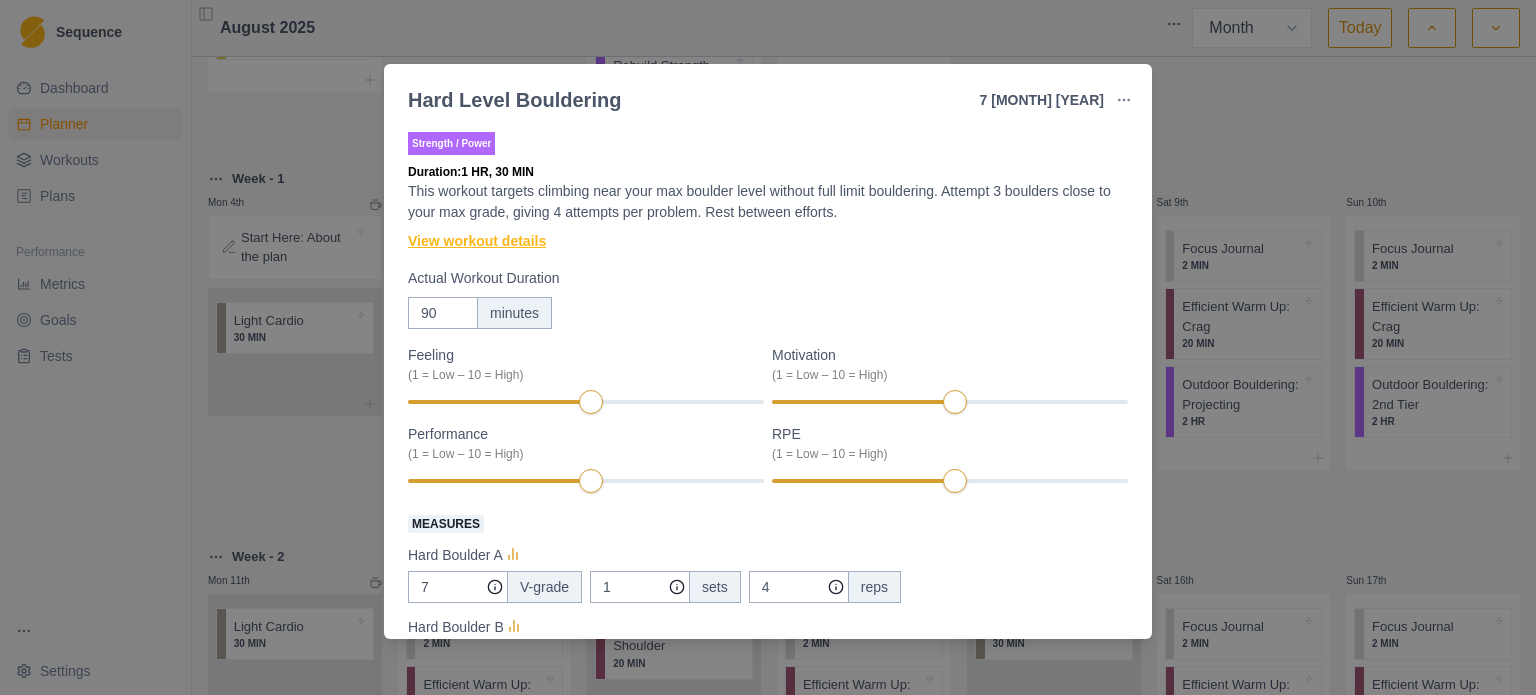click on "View workout details" at bounding box center [477, 241] 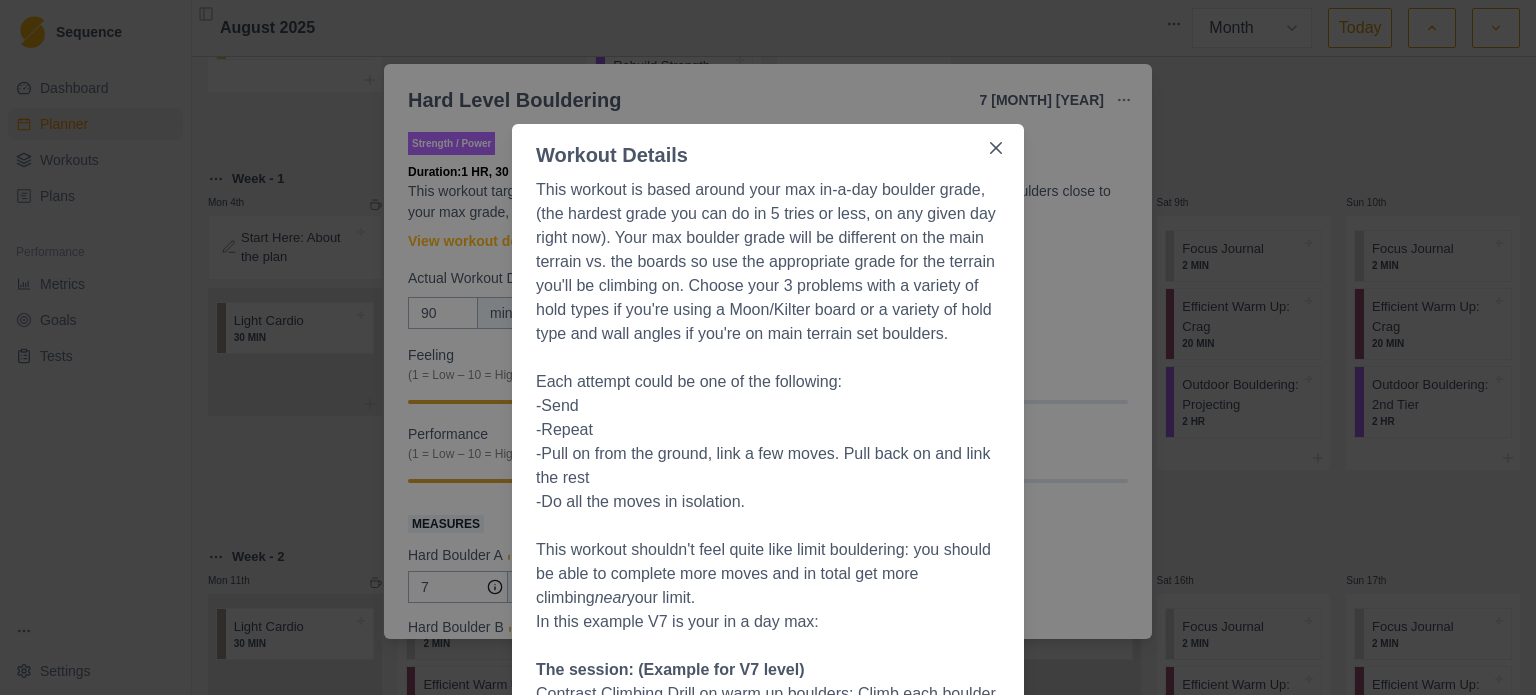 drag, startPoint x: 760, startPoint y: 209, endPoint x: 753, endPoint y: 151, distance: 58.420887 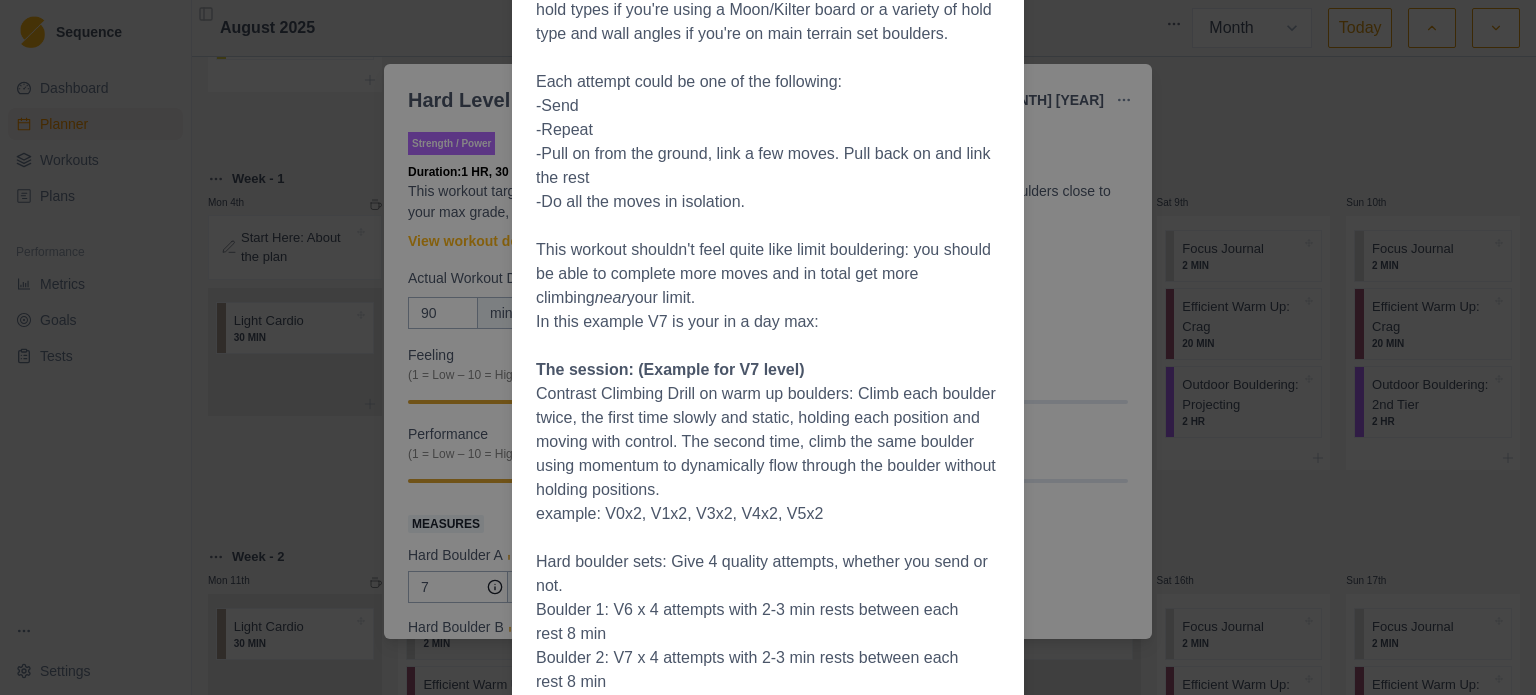 scroll, scrollTop: 400, scrollLeft: 0, axis: vertical 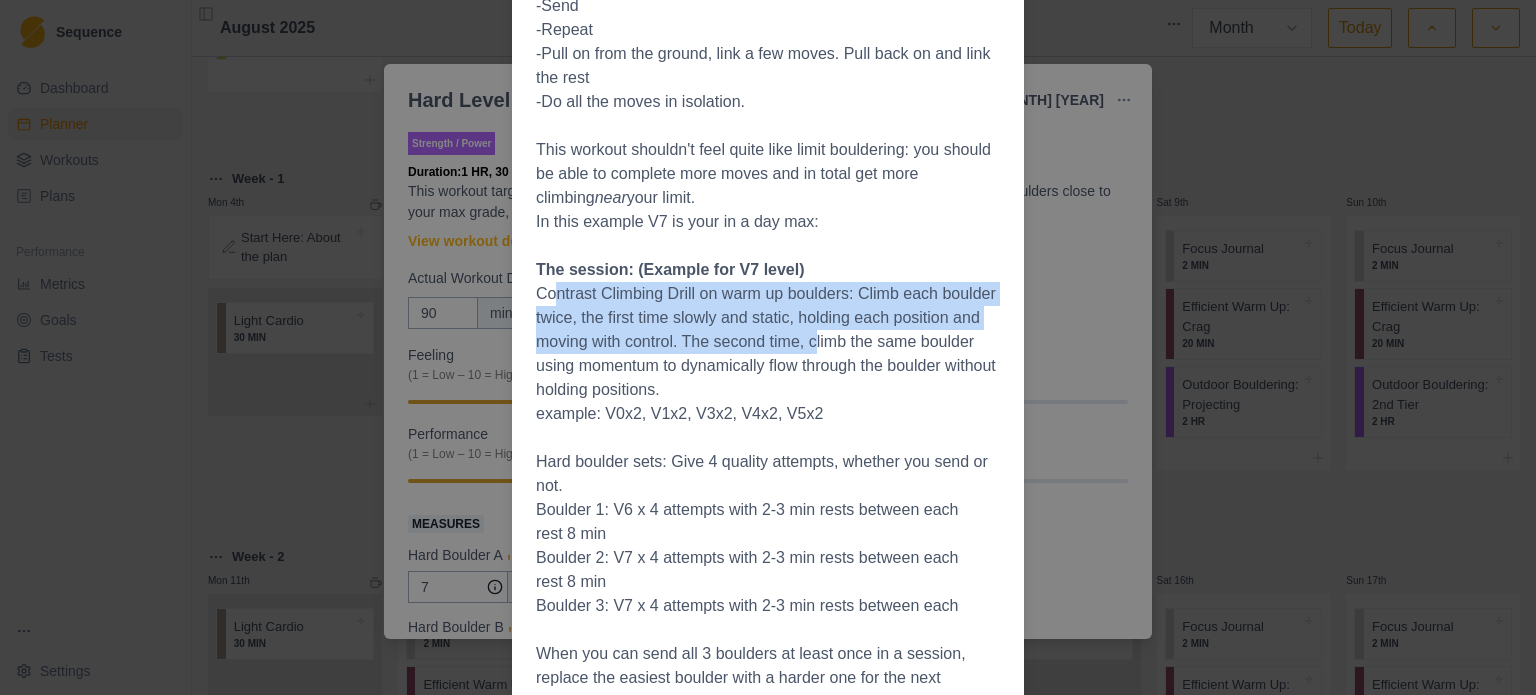 drag, startPoint x: 552, startPoint y: 293, endPoint x: 800, endPoint y: 354, distance: 255.39186 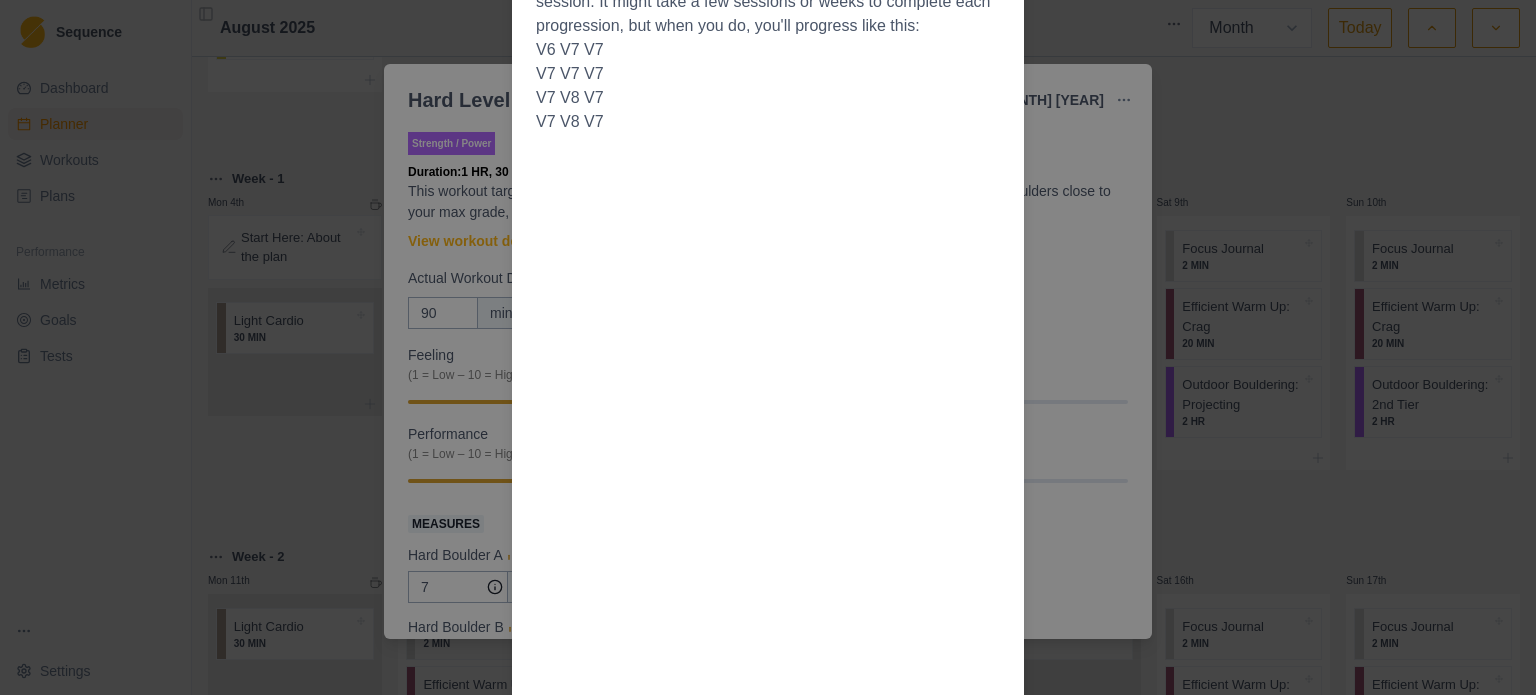 scroll, scrollTop: 1231, scrollLeft: 0, axis: vertical 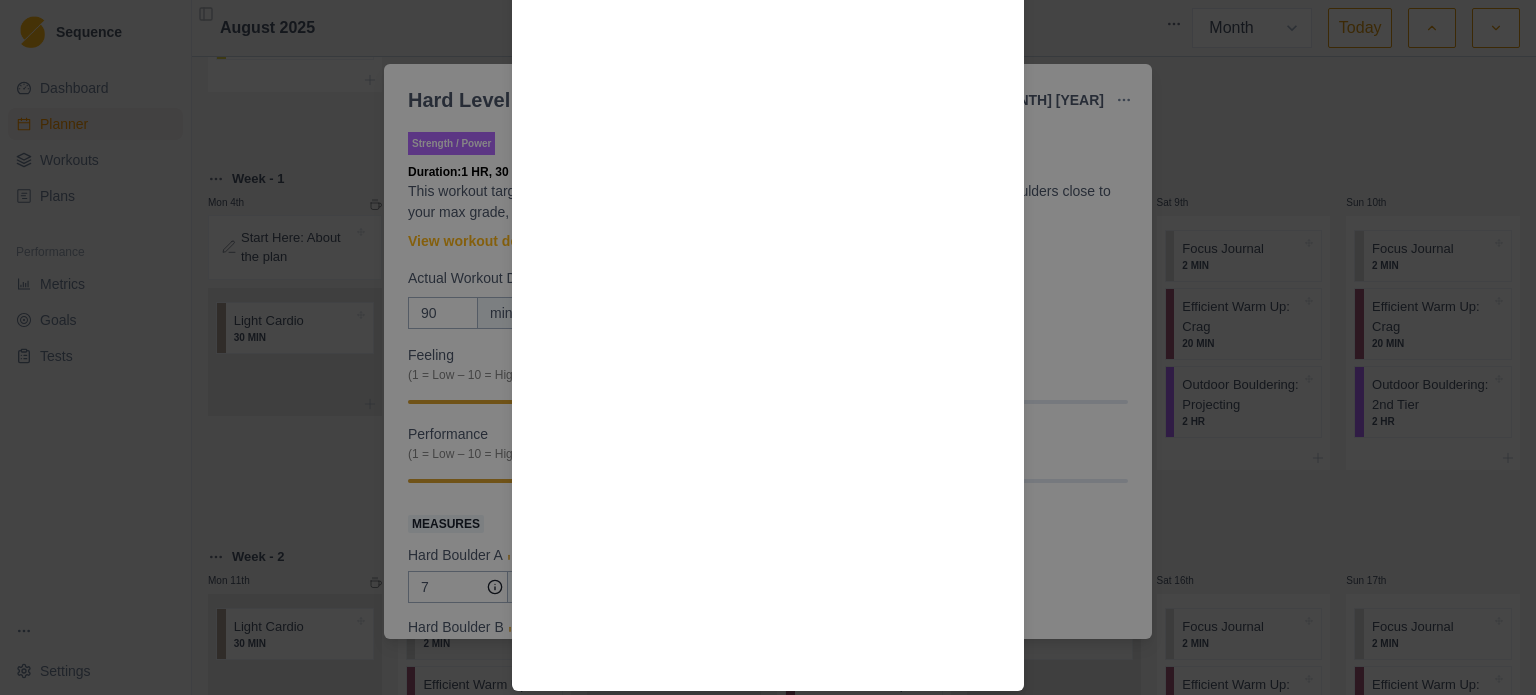 drag, startPoint x: 1067, startPoint y: 507, endPoint x: 1028, endPoint y: 505, distance: 39.051247 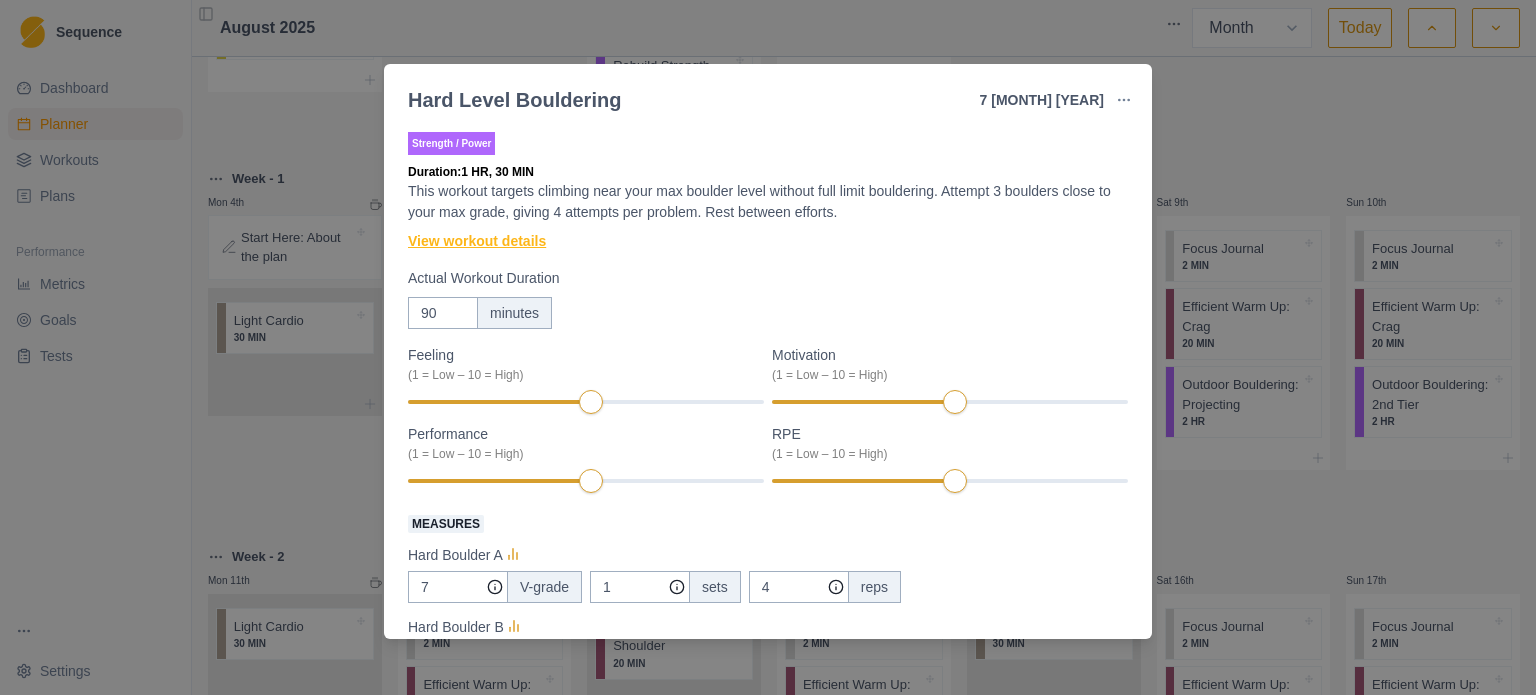 click on "View workout details" at bounding box center [477, 241] 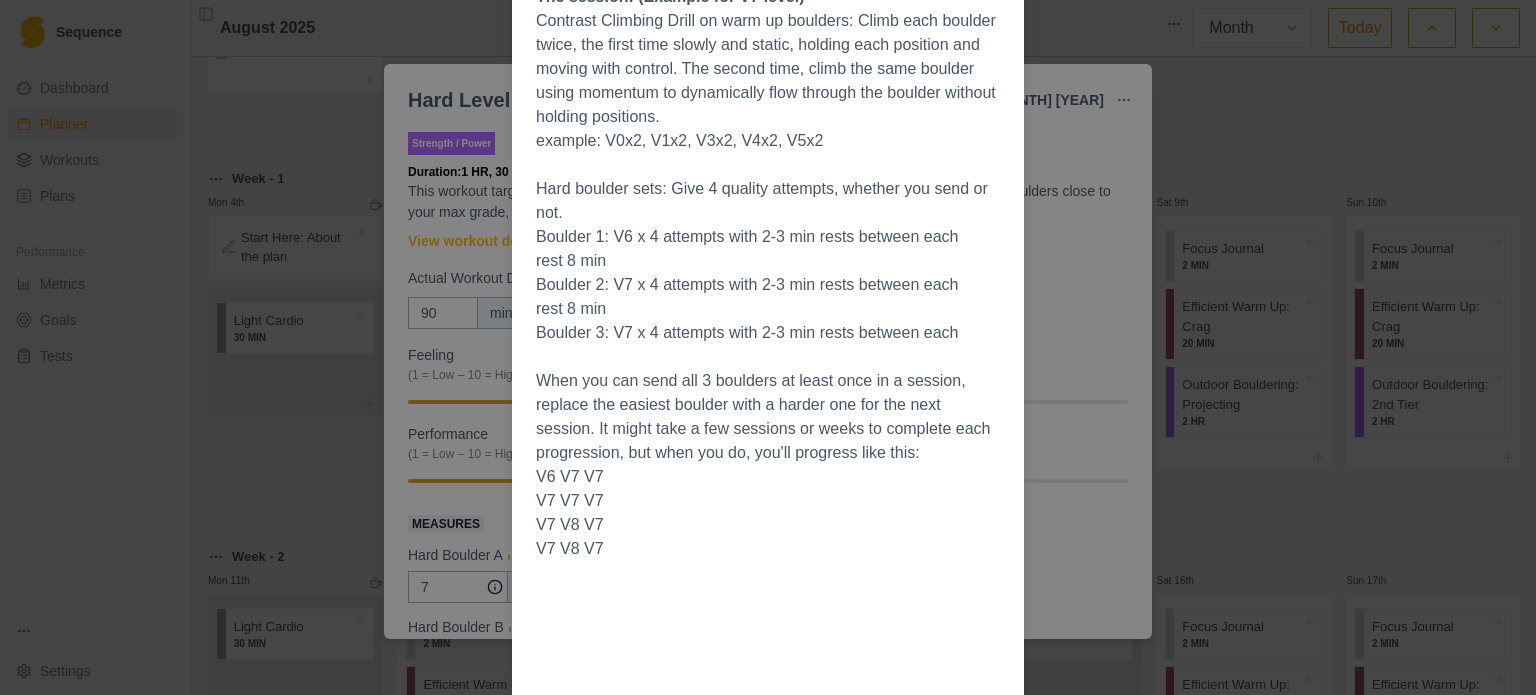 scroll, scrollTop: 700, scrollLeft: 0, axis: vertical 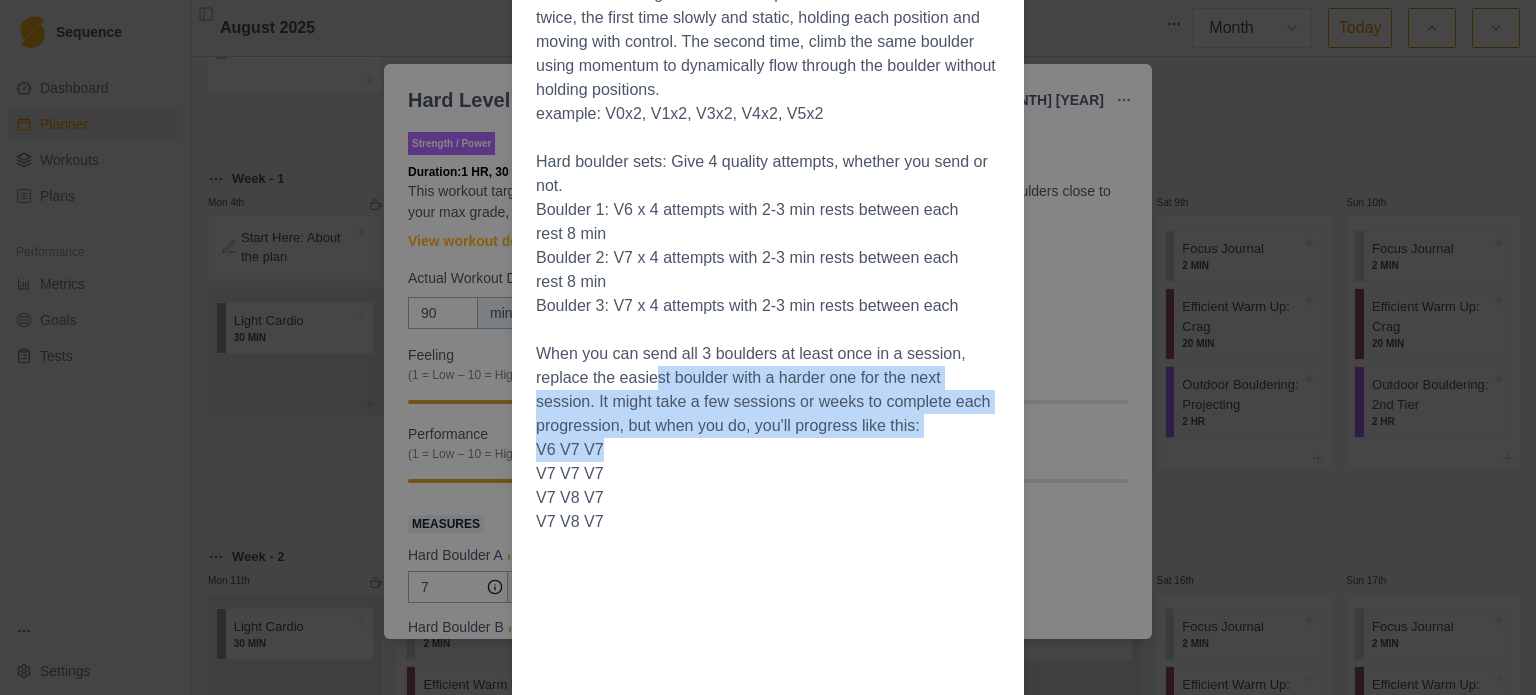 drag, startPoint x: 648, startPoint y: 369, endPoint x: 671, endPoint y: 447, distance: 81.32035 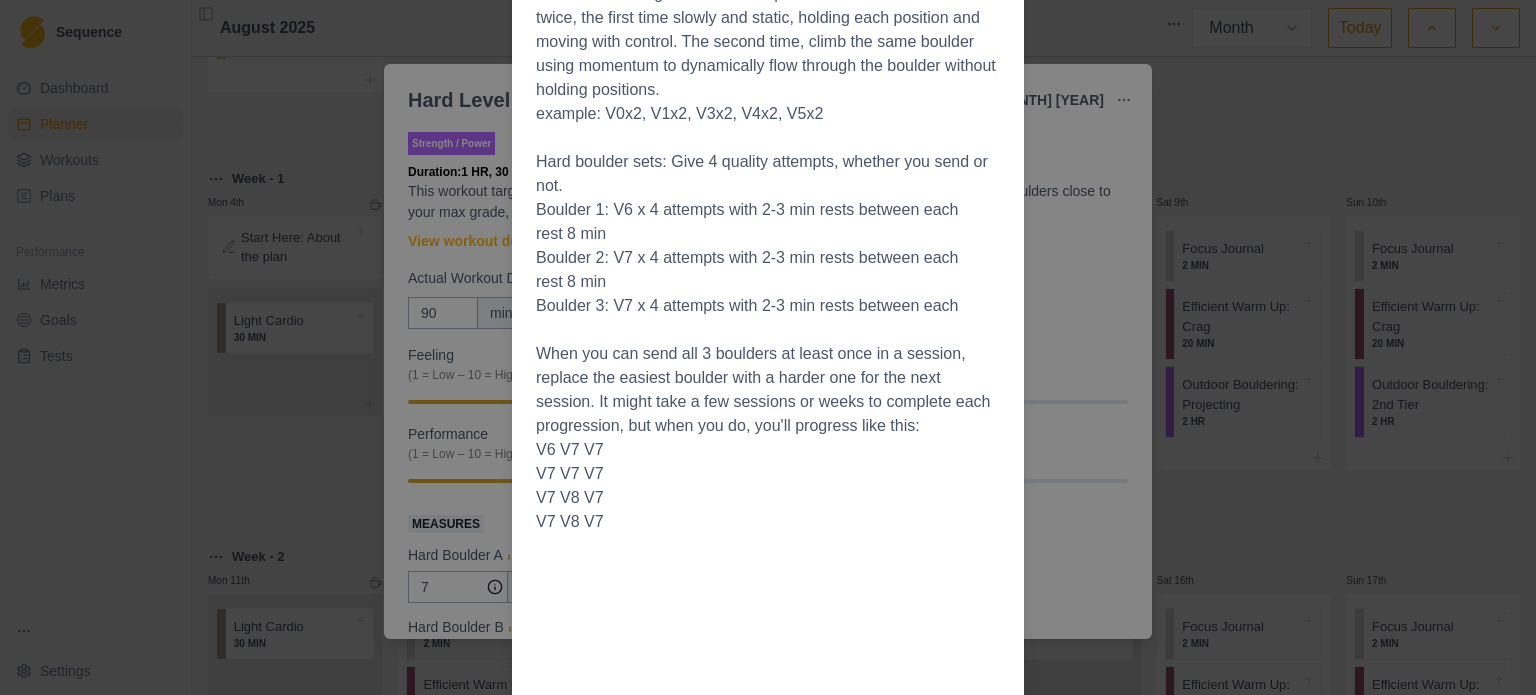 click on "When you can send all 3 boulders at least once in a session, replace the easiest boulder with a harder one for the next session.  It might take a few sessions or weeks to complete each progression, but when you do, you'll progress like this:" at bounding box center [768, 390] 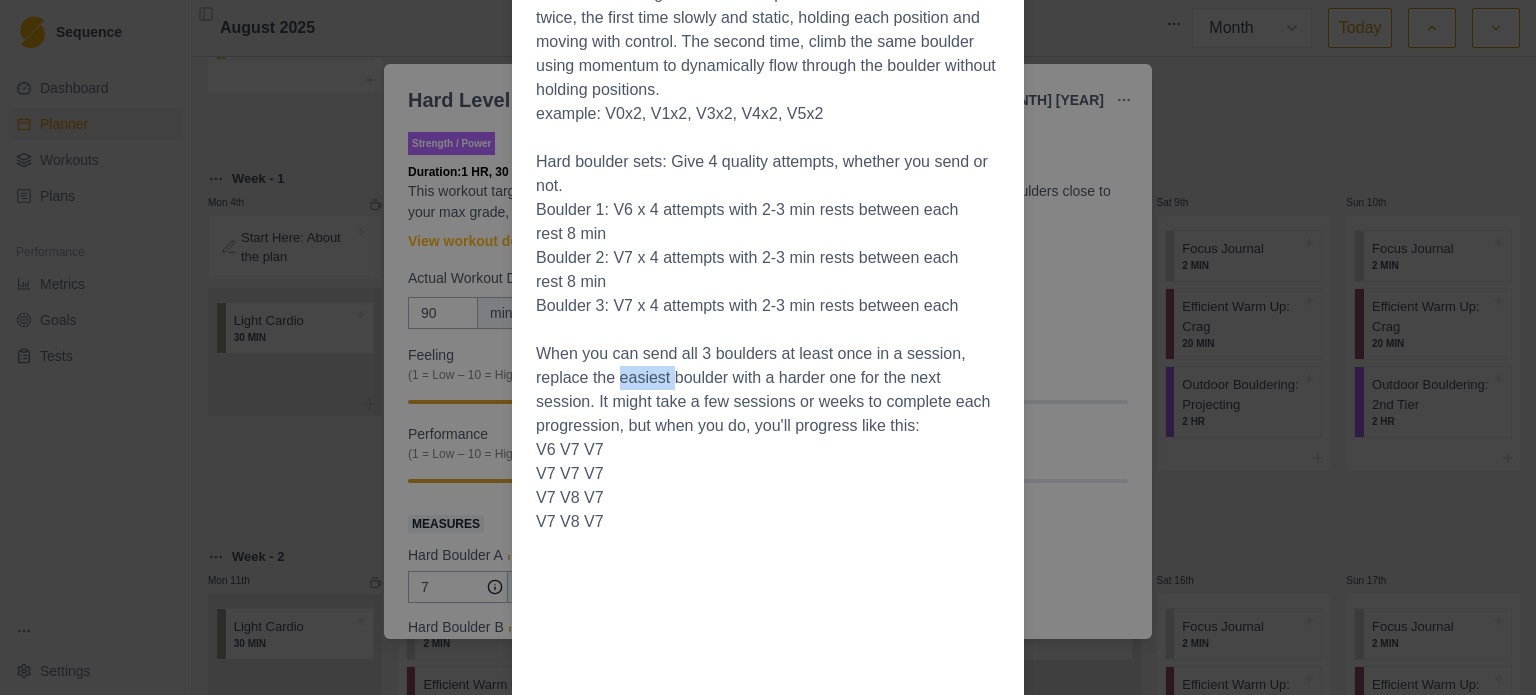 click on "When you can send all 3 boulders at least once in a session, replace the easiest boulder with a harder one for the next session.  It might take a few sessions or weeks to complete each progression, but when you do, you'll progress like this:" at bounding box center (768, 390) 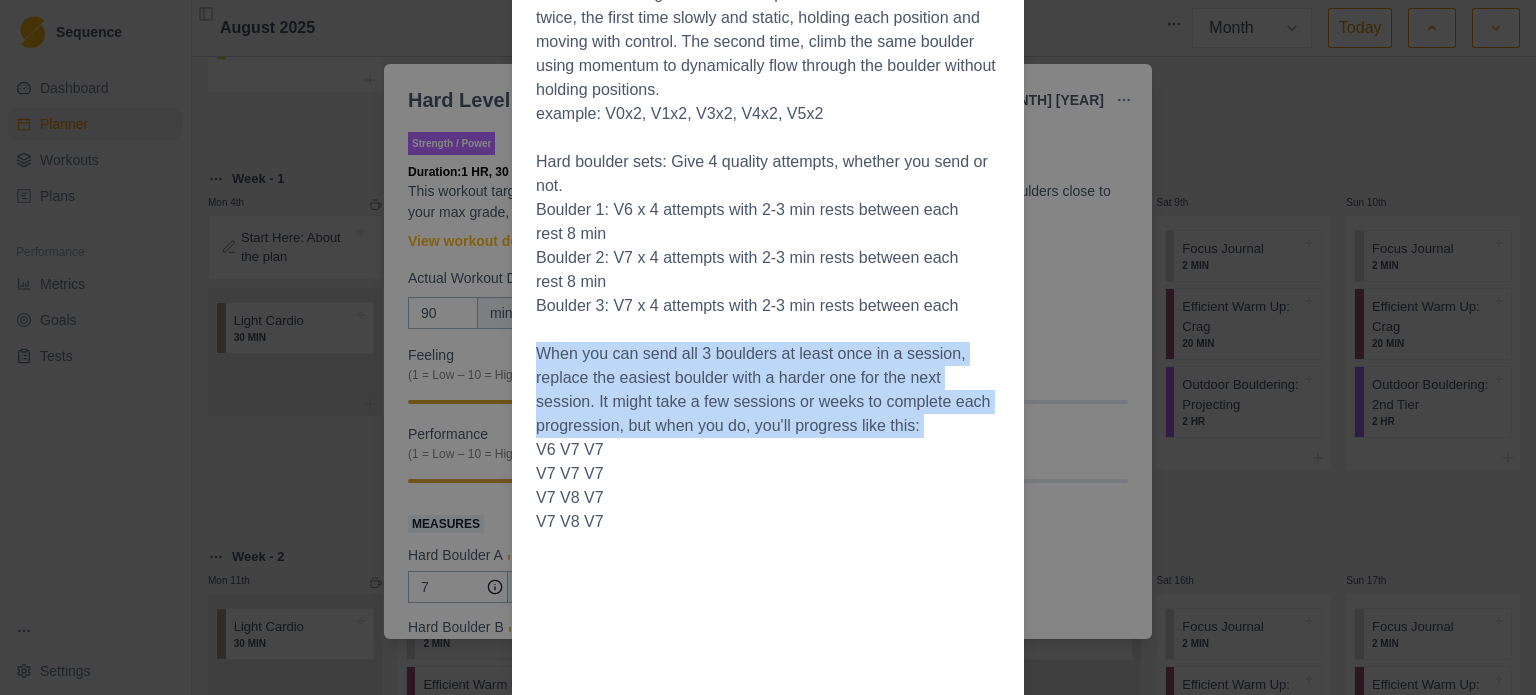 click on "When you can send all 3 boulders at least once in a session, replace the easiest boulder with a harder one for the next session.  It might take a few sessions or weeks to complete each progression, but when you do, you'll progress like this:" at bounding box center [768, 390] 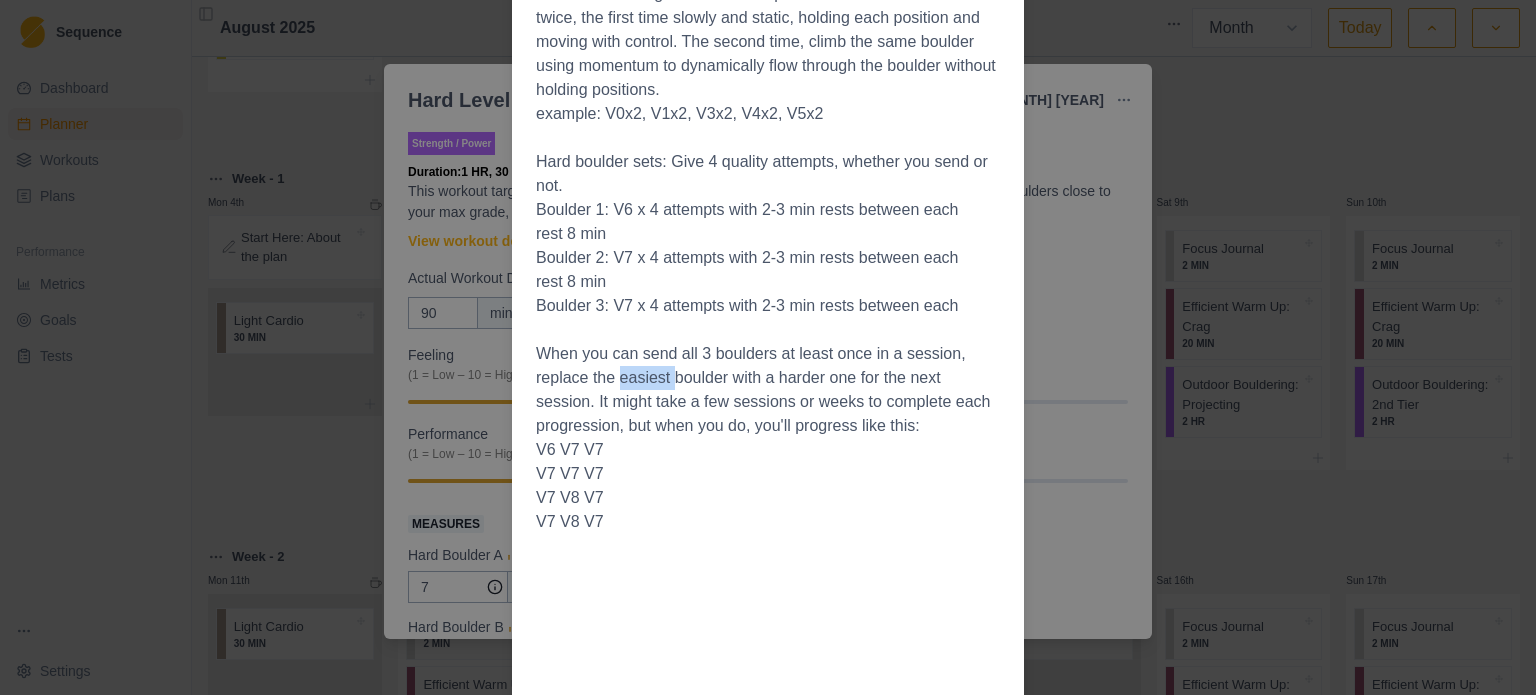 click on "When you can send all 3 boulders at least once in a session, replace the easiest boulder with a harder one for the next session.  It might take a few sessions or weeks to complete each progression, but when you do, you'll progress like this:" at bounding box center [768, 390] 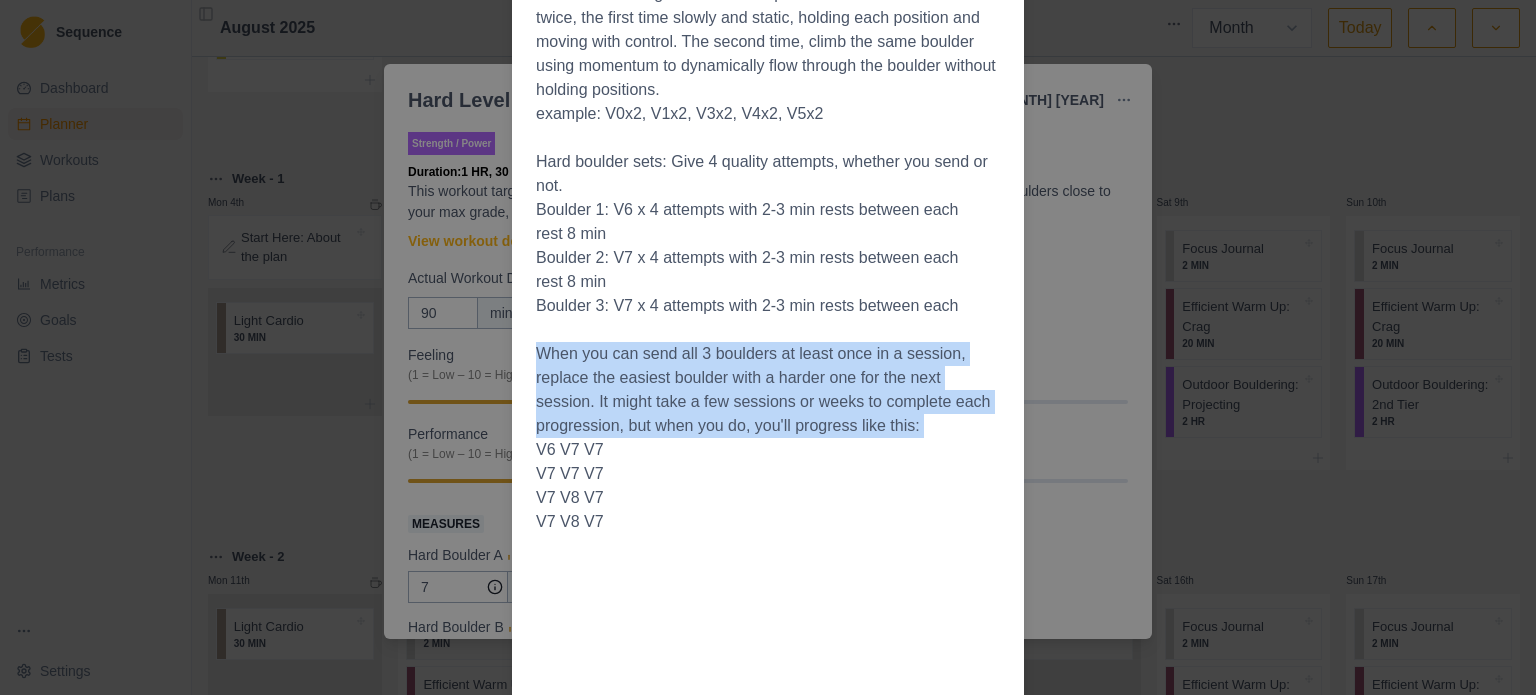 click on "When you can send all 3 boulders at least once in a session, replace the easiest boulder with a harder one for the next session.  It might take a few sessions or weeks to complete each progression, but when you do, you'll progress like this:" at bounding box center (768, 390) 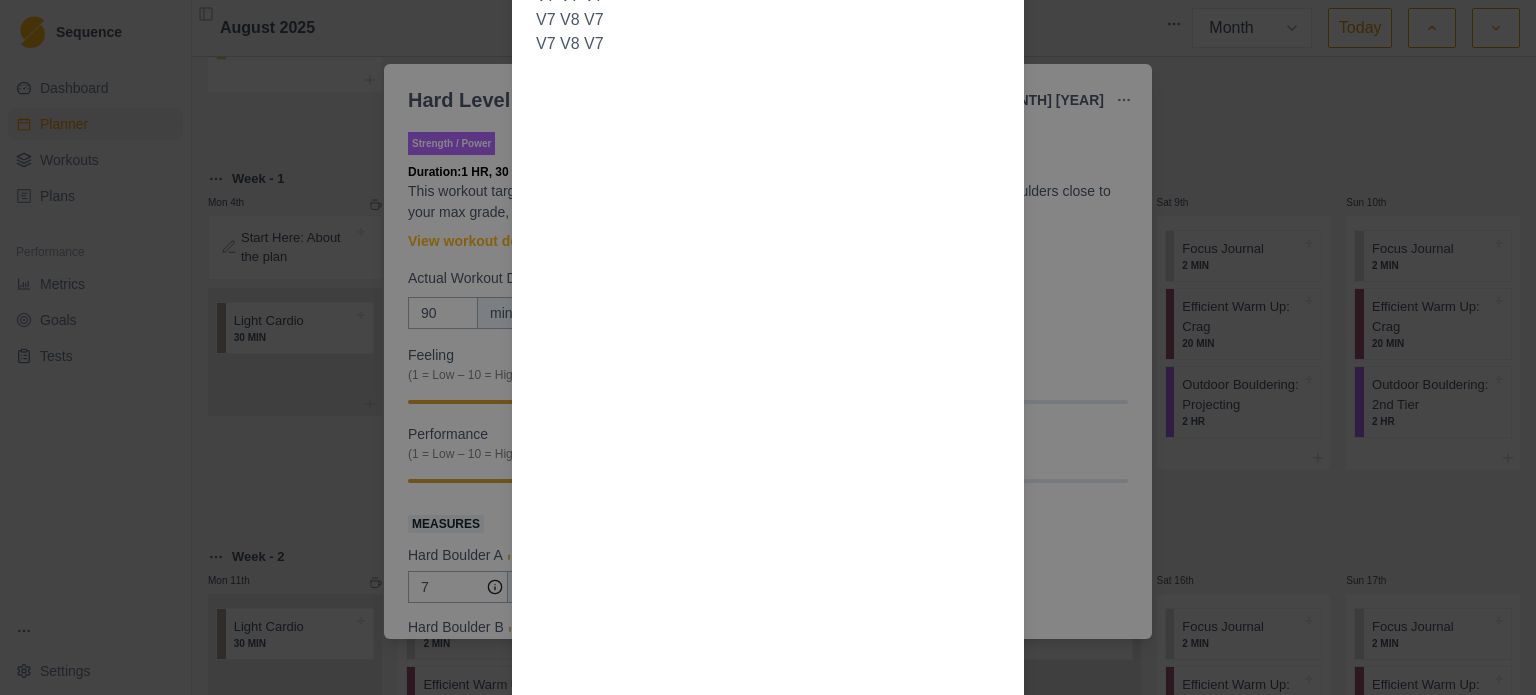 scroll, scrollTop: 1231, scrollLeft: 0, axis: vertical 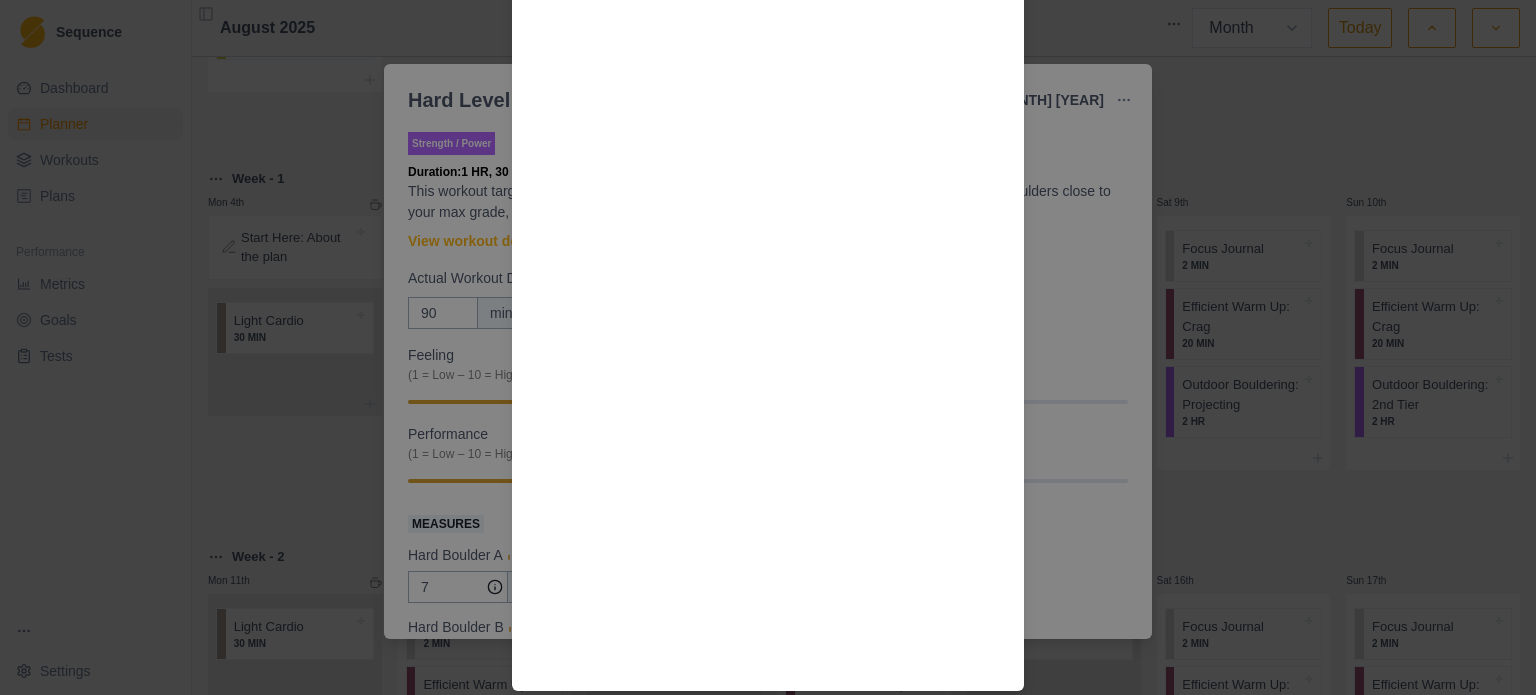 click on "Workout Details This workout is based around your max in-a-day boulder grade, (the hardest grade you can do in 5 tries or less, on any given day right now). Your max boulder grade will be different on the main terrain vs. the boards so use the appropriate grade for the terrain you'll be climbing on. Choose your 3 problems with a variety of hold types if you're using a Moon/Kilter board or a variety of hold type and wall angles if you're on main terrain set boulders.   Each attempt could be one of the following: -Send -Repeat -Pull on from the ground, link a few moves.  Pull back on and link the rest -Do all the moves in isolation. This workout shouldn't feel quite like limit bouldering: you should be able to complete more moves and in total get more climbing  near  your limit. In this example V7 is your in a day max: The session: (Example for V7 level)   example: V0x2, V1x2, V3x2, V4x2, V5x2 Hard boulder sets:  Give 4 quality attempts, whether you send or not.   rest 8 min rest 8 min V6 V7 V7 V7 V7 V7" at bounding box center [768, 347] 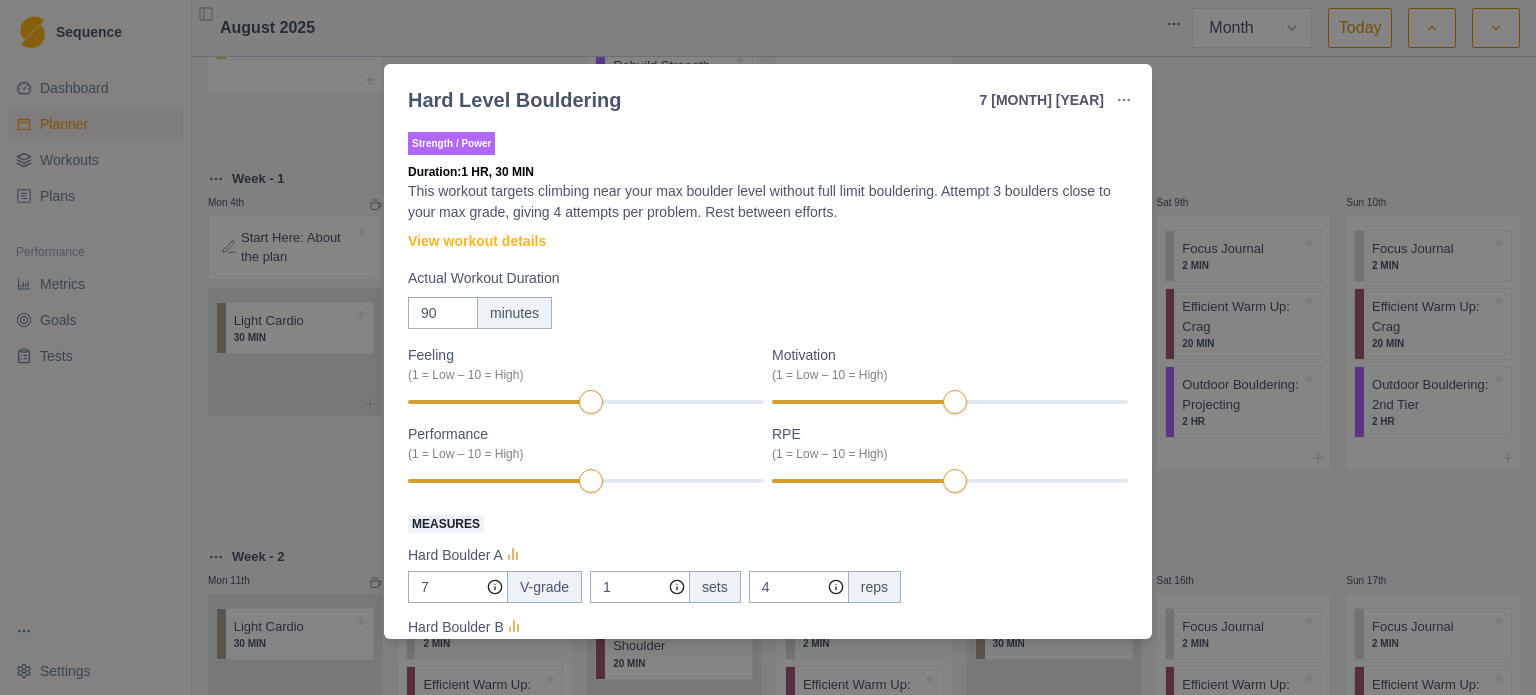 click on "Hard Level Bouldering 7 [MONTH] [YEAR] Link To Goal View Workout Metrics Edit Original Workout Reschedule Workout Remove From Schedule Strength / Power Duration:  1 HR, 30 MIN This workout targets climbing near your max boulder level without full limit bouldering. Attempt 3 boulders close to your max grade, giving 4 attempts per problem. Rest between efforts. View workout details Actual Workout Duration 90 minutes Feeling (1 = Low – 10 = High) Motivation (1 = Low – 10 = High) Performance (1 = Low – 10 = High) RPE (1 = Low – 10 = High) Measures Hard Boulder A 7 V-grade 1 sets 4 reps Hard Boulder B 7 V-grade 1 sets 4 reps Hard Boulder C 7 V-grade 1 sets 4 reps Training Notes View previous training notes Mark as Incomplete Complete Workout" at bounding box center (768, 347) 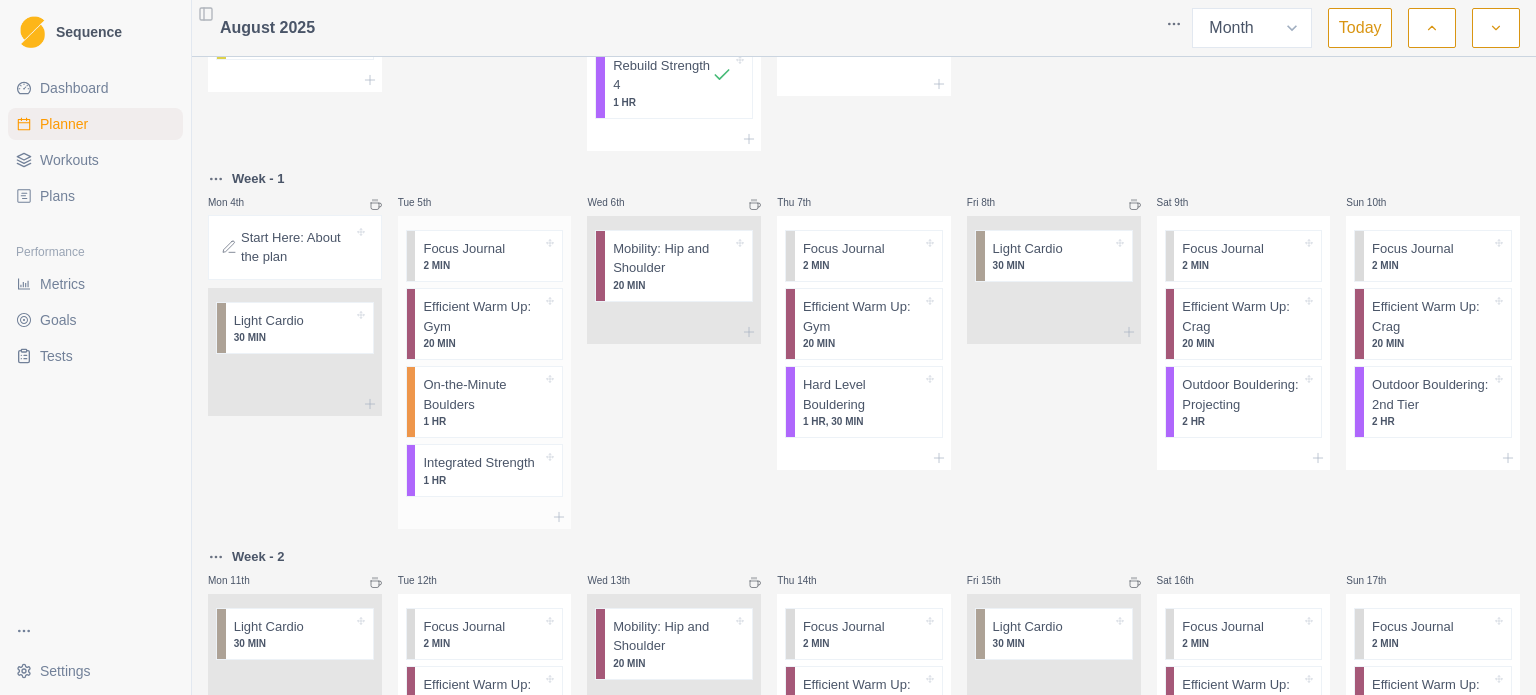 click on "1 HR" at bounding box center [482, 480] 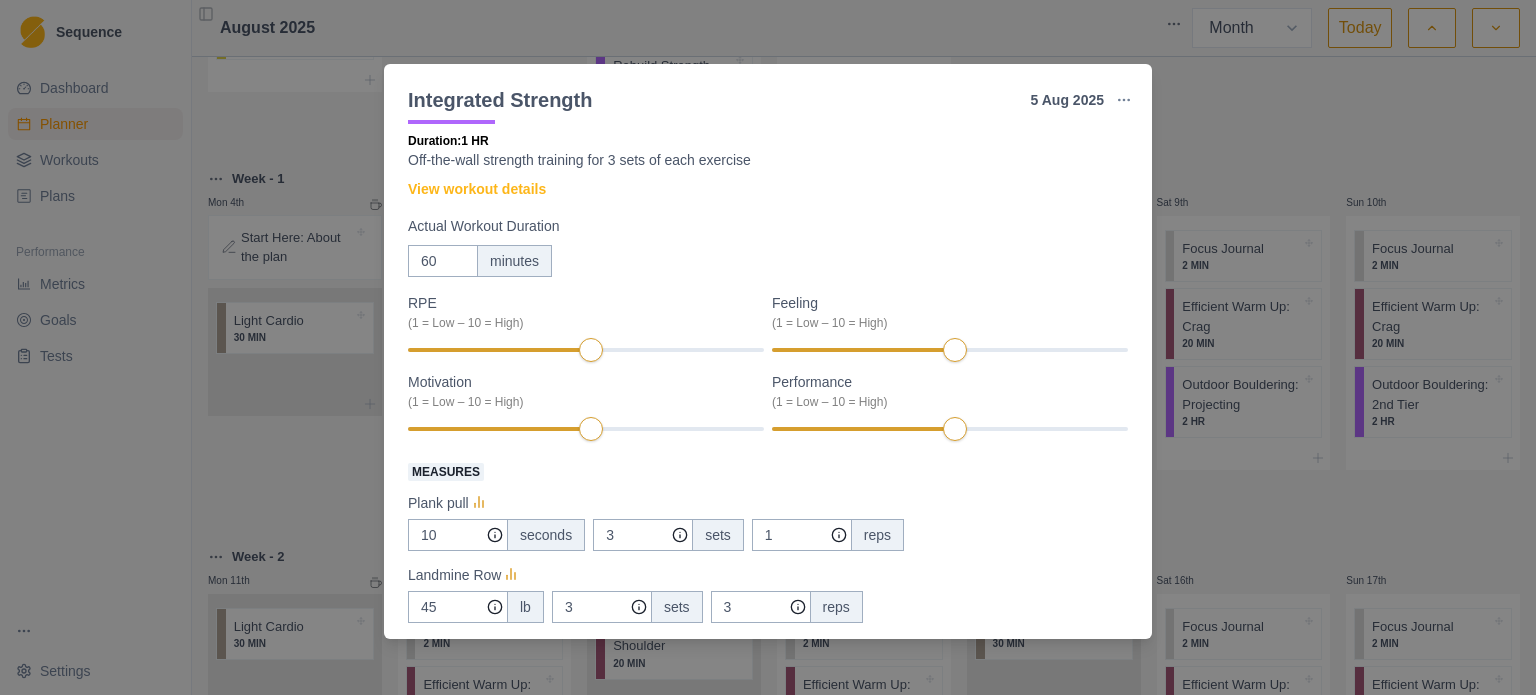 scroll, scrollTop: 0, scrollLeft: 0, axis: both 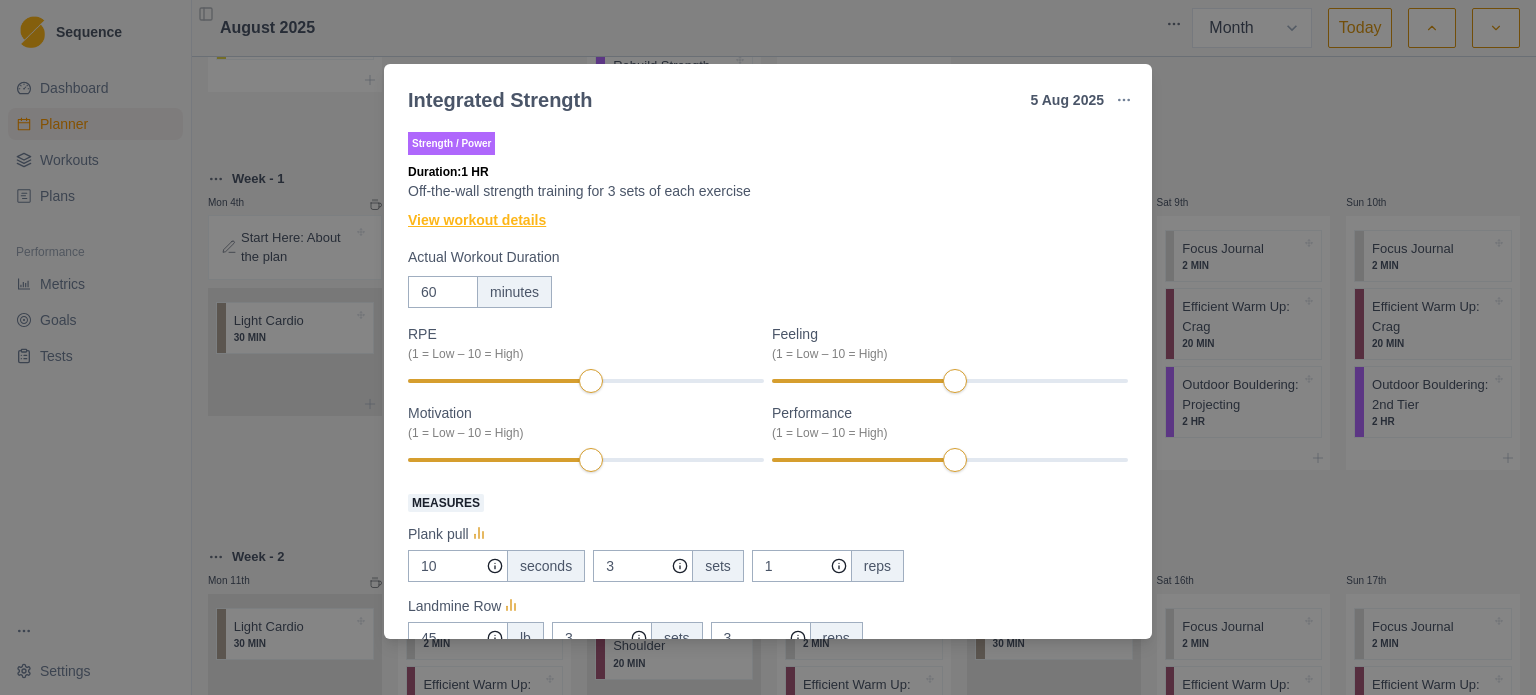 click on "View workout details" at bounding box center [477, 220] 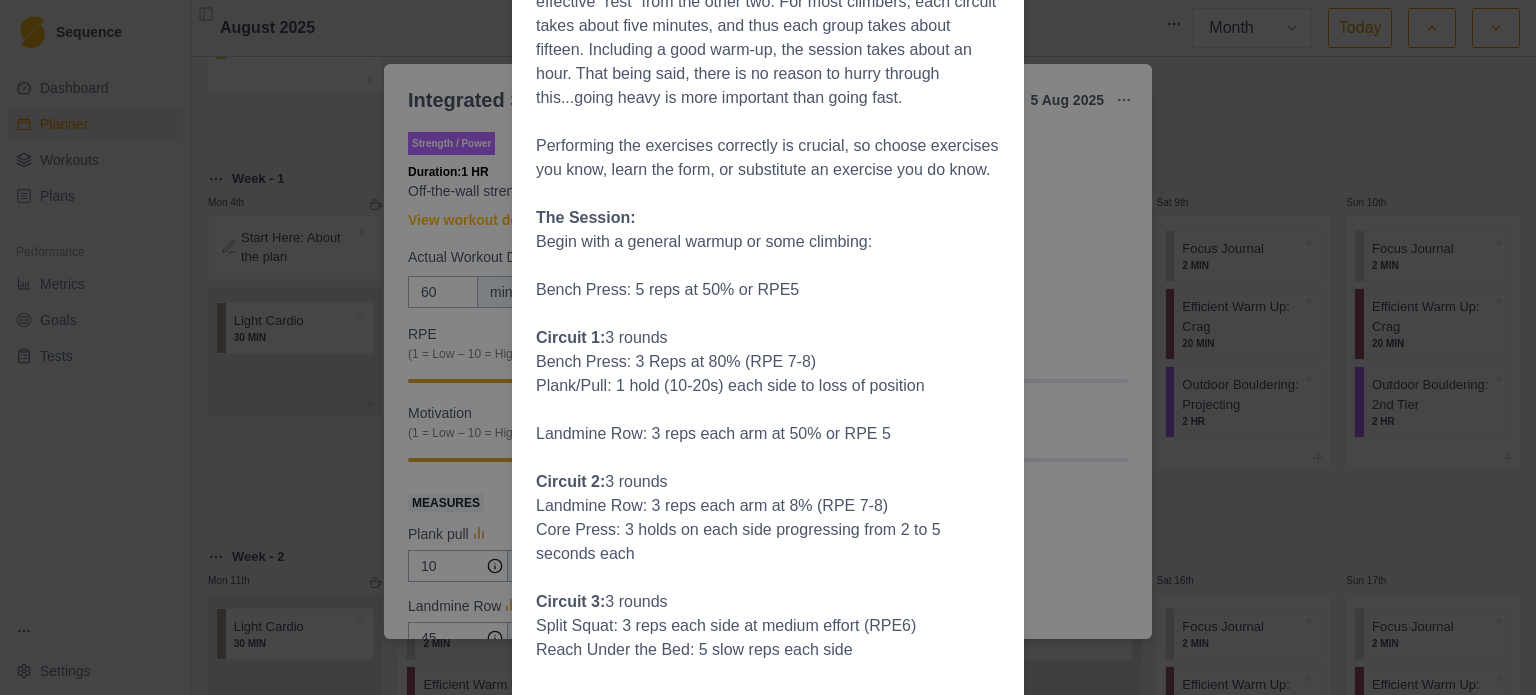 scroll, scrollTop: 600, scrollLeft: 0, axis: vertical 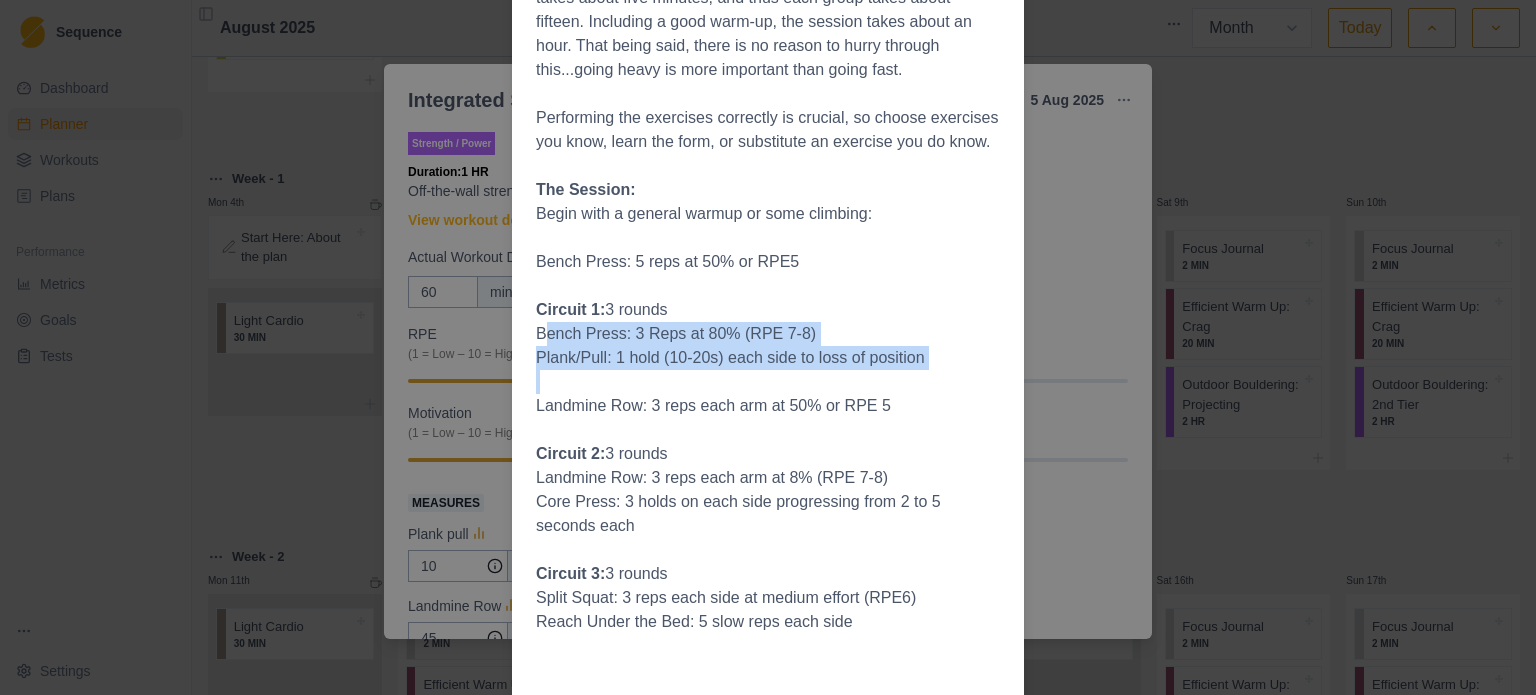 drag, startPoint x: 541, startPoint y: 337, endPoint x: 628, endPoint y: 380, distance: 97.04638 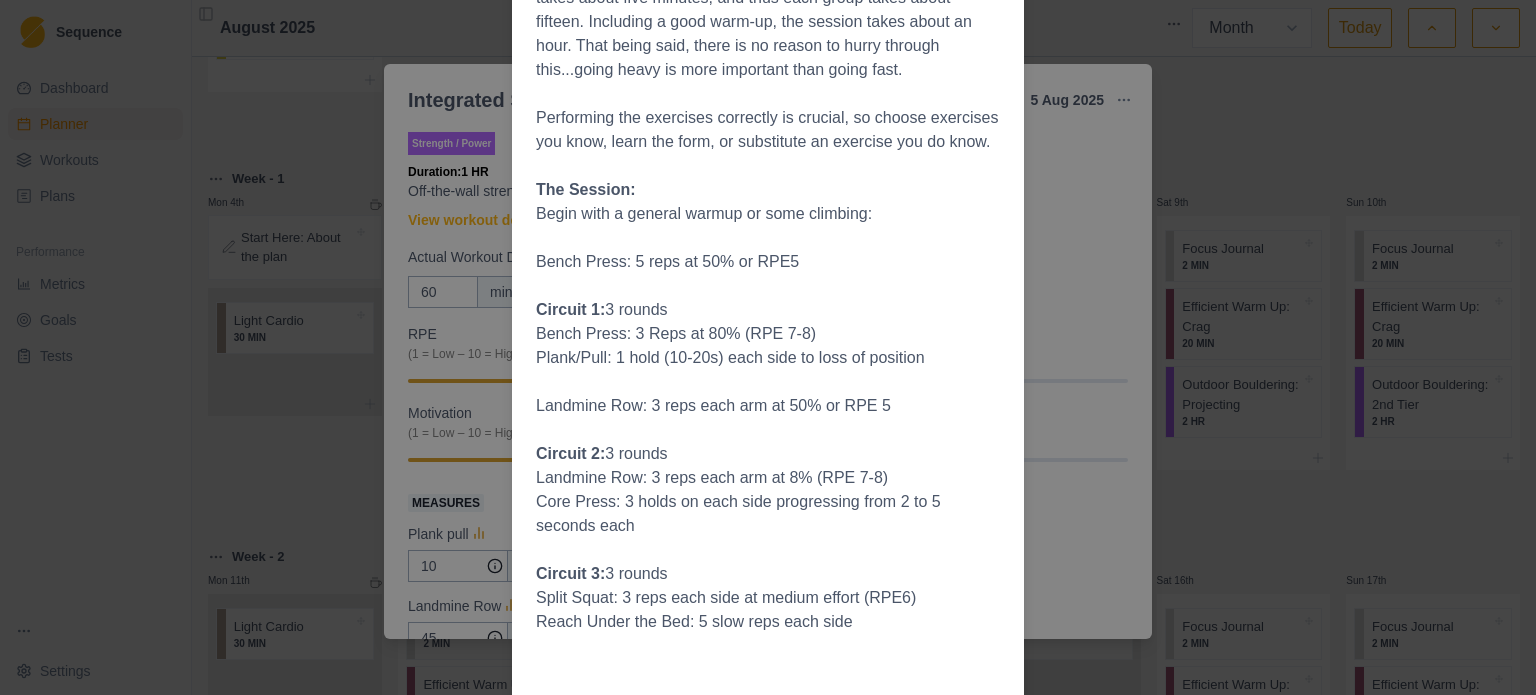 click on "Landmine Row: 3 reps each arm at 50% or RPE 5" at bounding box center (768, 406) 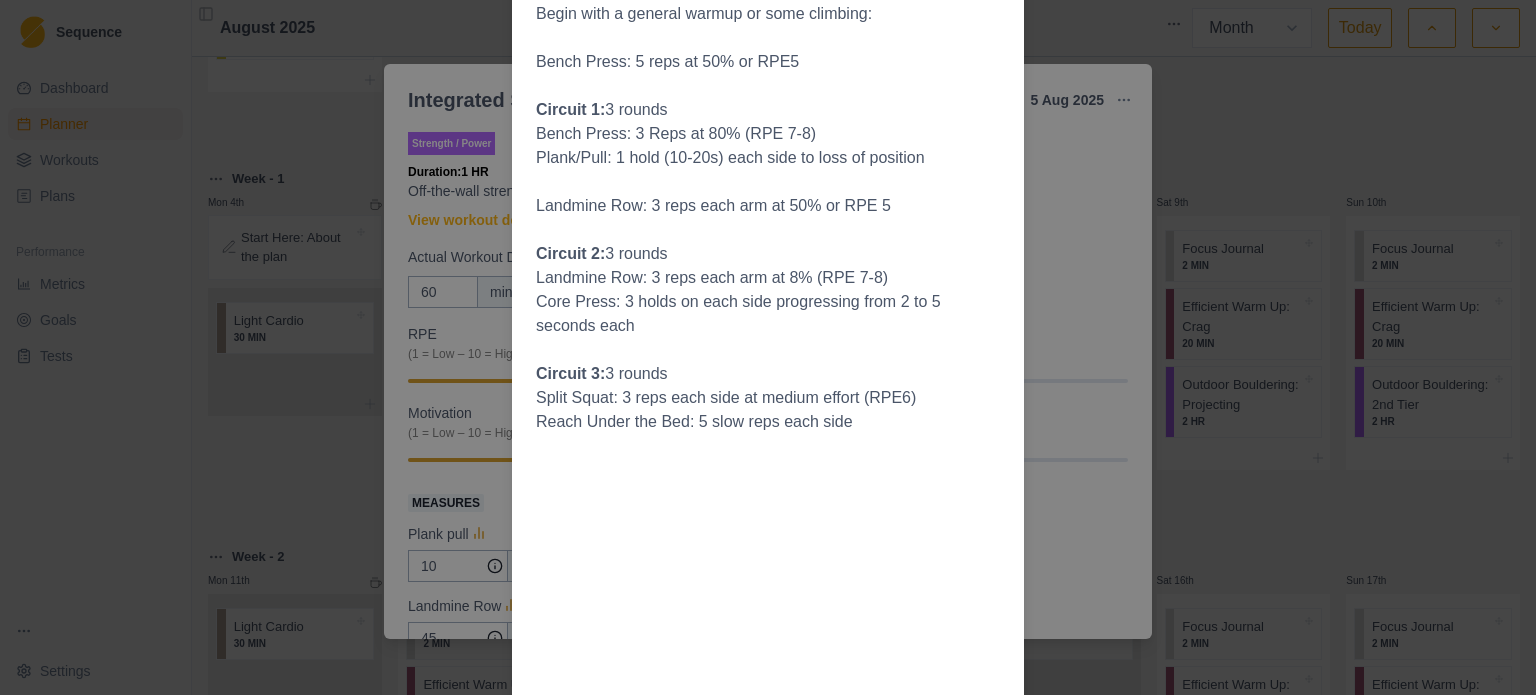 click on "Workout Details General strength training is important, as it allows us to have the physical strength to safely perform the movements of our sport. Over time, as we get stronger, we open up new movement options that were not possible before. Strength training also reduces the risk of injury and helps increase longevity in the sport. In the integrated strength sessions, we program three strength exercises and three mobility or core strength drills. These are grouped into small circuits that are each performed three times. This group would be done three times before moving on to the next group. Performing the exercises correctly is crucial, so choose exercises you know, learn the form, or substitute an exercise you do know. The Session: Begin with a general warmup or some climbing: Bench Press: 5 reps at 50% or RPE5 Circuit 1:  3 rounds Bench Press: 3 Reps at 80% (RPE 7-8) Plank/Pull: 1 hold (10-20s) each side to loss of position Landmine Row: 3 reps each arm at 50% or RPE 5 Circuit 2:  3 rounds Circuit 3:" at bounding box center [768, 347] 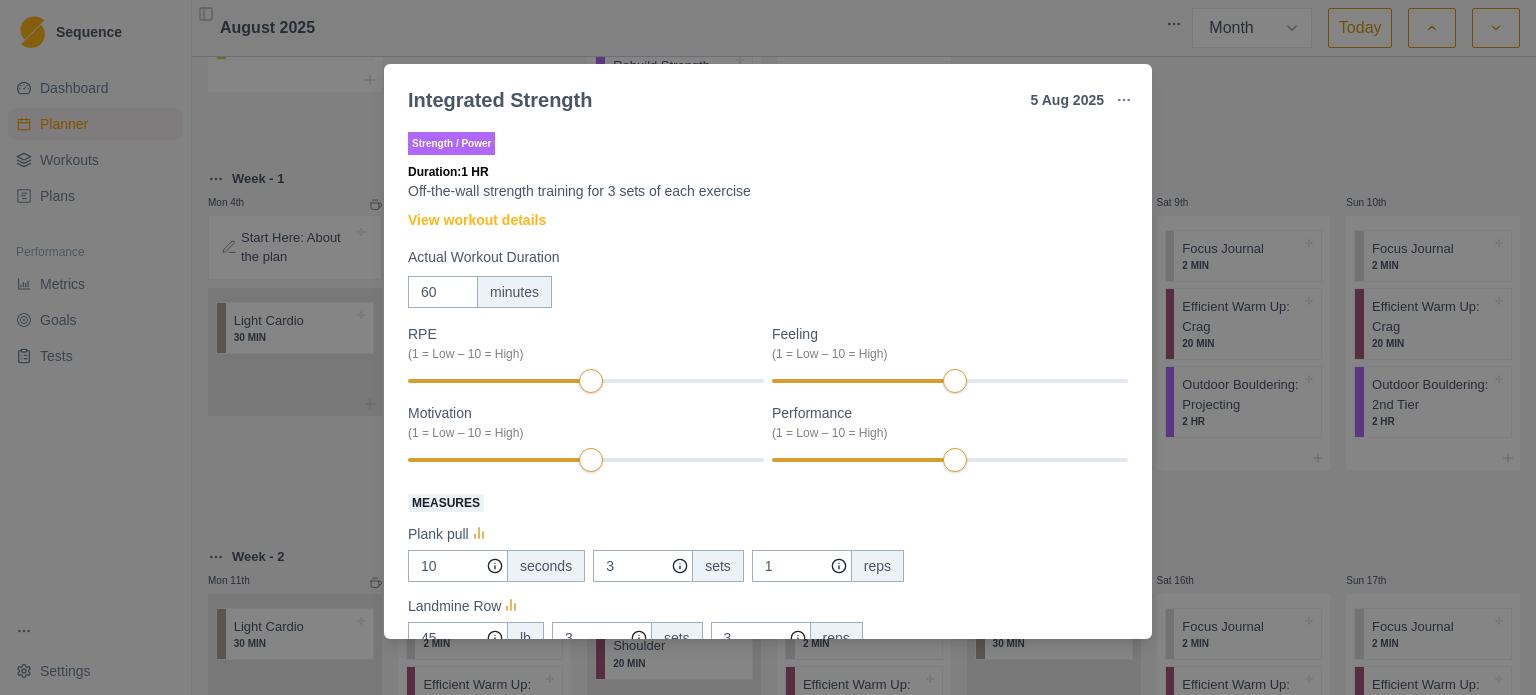 click on "[MONTH] [DAY] [YEAR]" at bounding box center [768, 347] 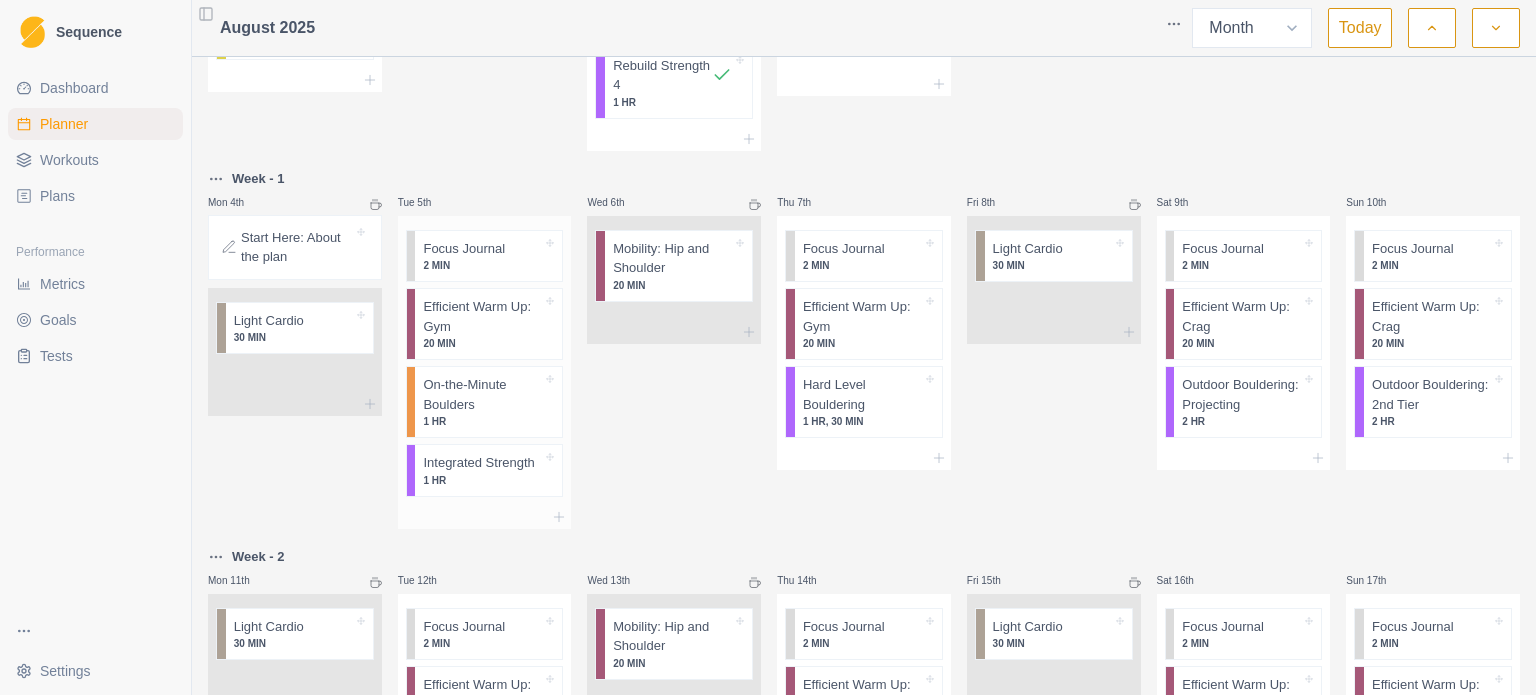 click on "On-the-Minute Boulders" at bounding box center [482, 394] 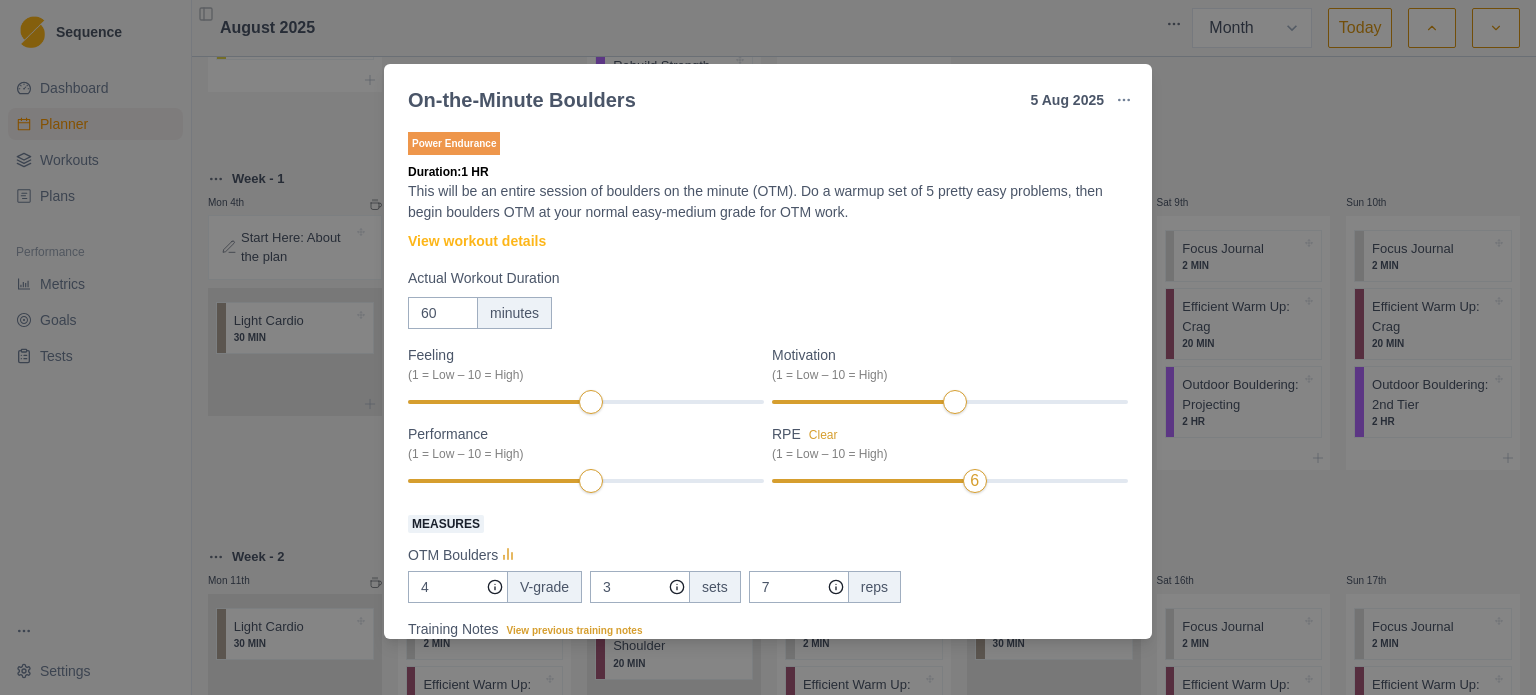click on "On-the-Minute Boulders 5 [MONTH] [YEAR] Link To Goal View Workout Metrics Edit Original Workout Reschedule Workout Remove From Schedule Power Endurance Duration:  1 HR This will be an entire session of boulders on the minute (OTM). Do a warmup set of 5 pretty easy problems, then begin boulders OTM at your normal easy-medium grade for OTM work. View workout details Actual Workout Duration 60 minutes Feeling (1 = Low – 10 = High) Motivation (1 = Low – 10 = High) Performance (1 = Low – 10 = High) RPE Clear (1 = Low – 10 = High) 6 Measures OTM Boulders 4 V-grade 3 sets 7 reps Training Notes View previous training notes Mark as Incomplete Complete Workout" at bounding box center (768, 347) 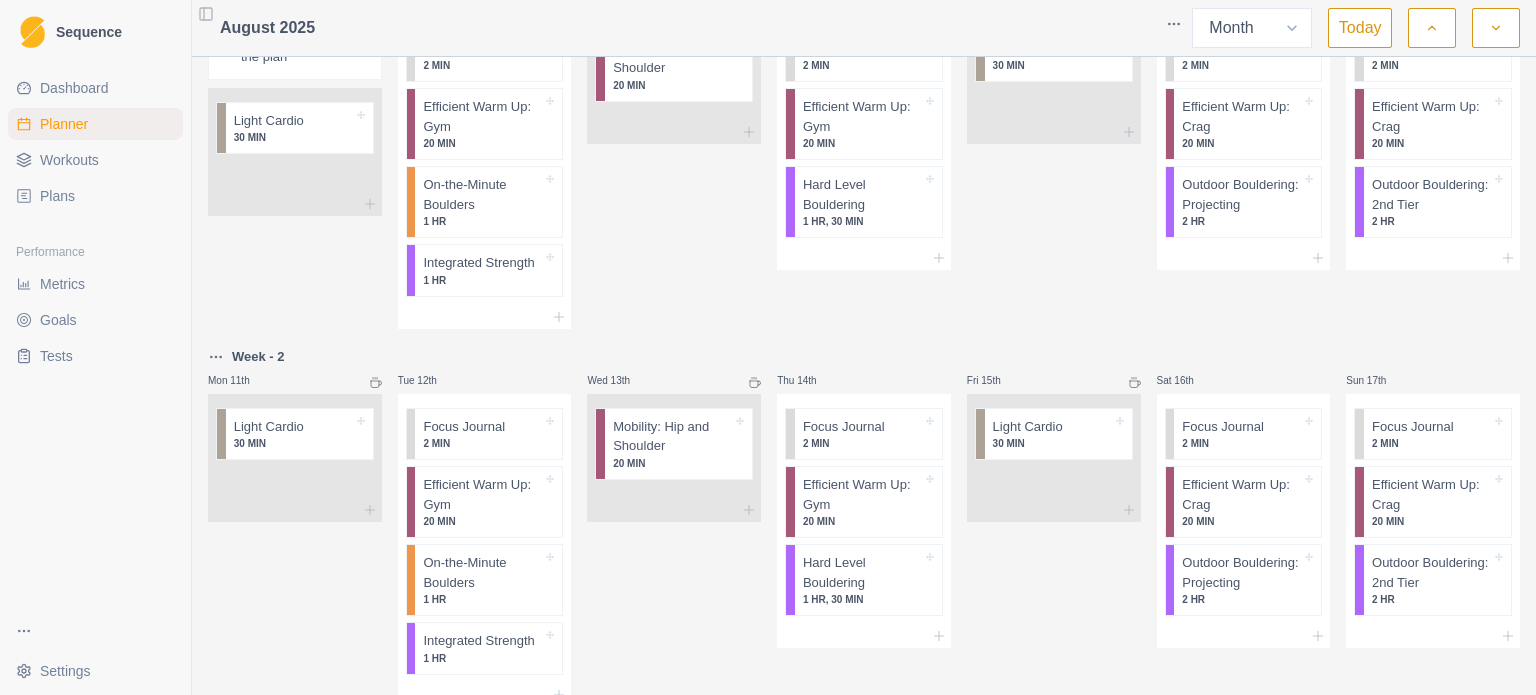 scroll, scrollTop: 200, scrollLeft: 0, axis: vertical 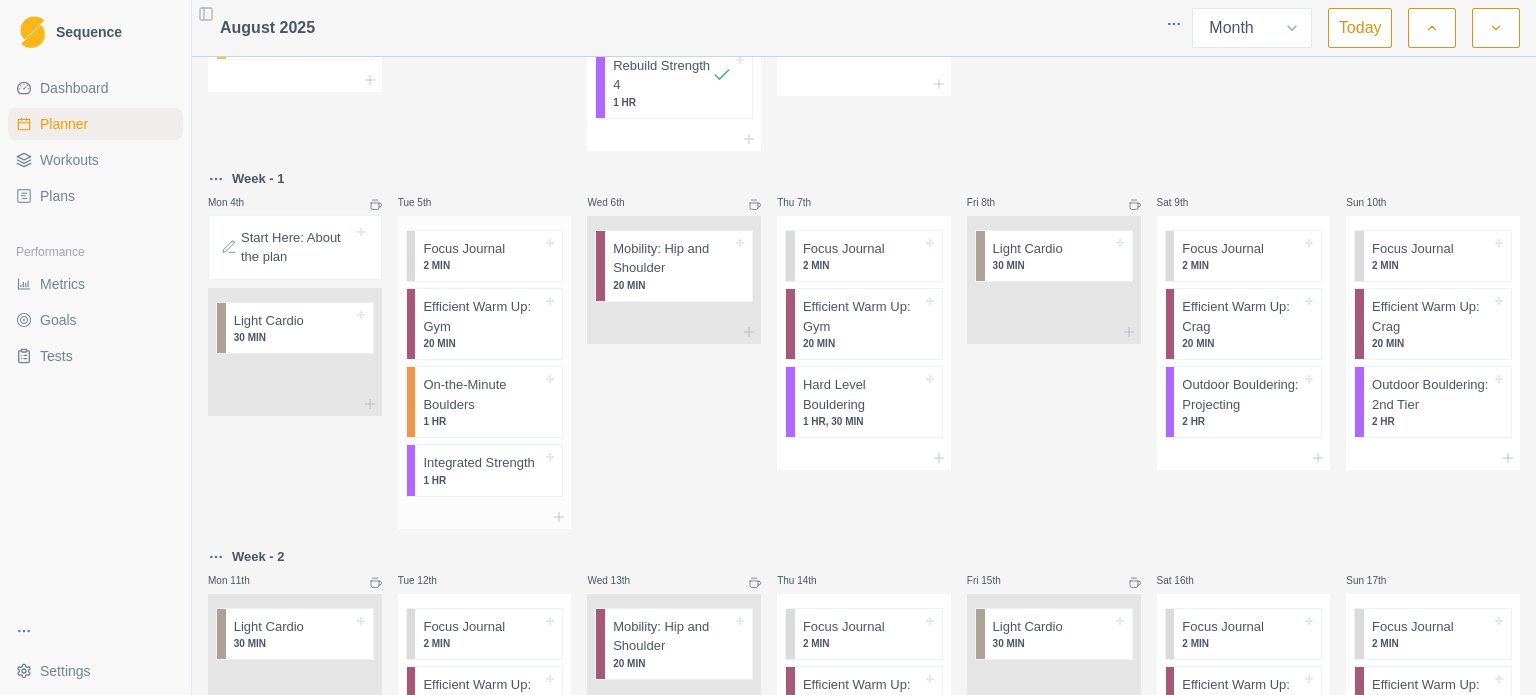 click on "Efficient Warm Up: Gym" at bounding box center [482, 316] 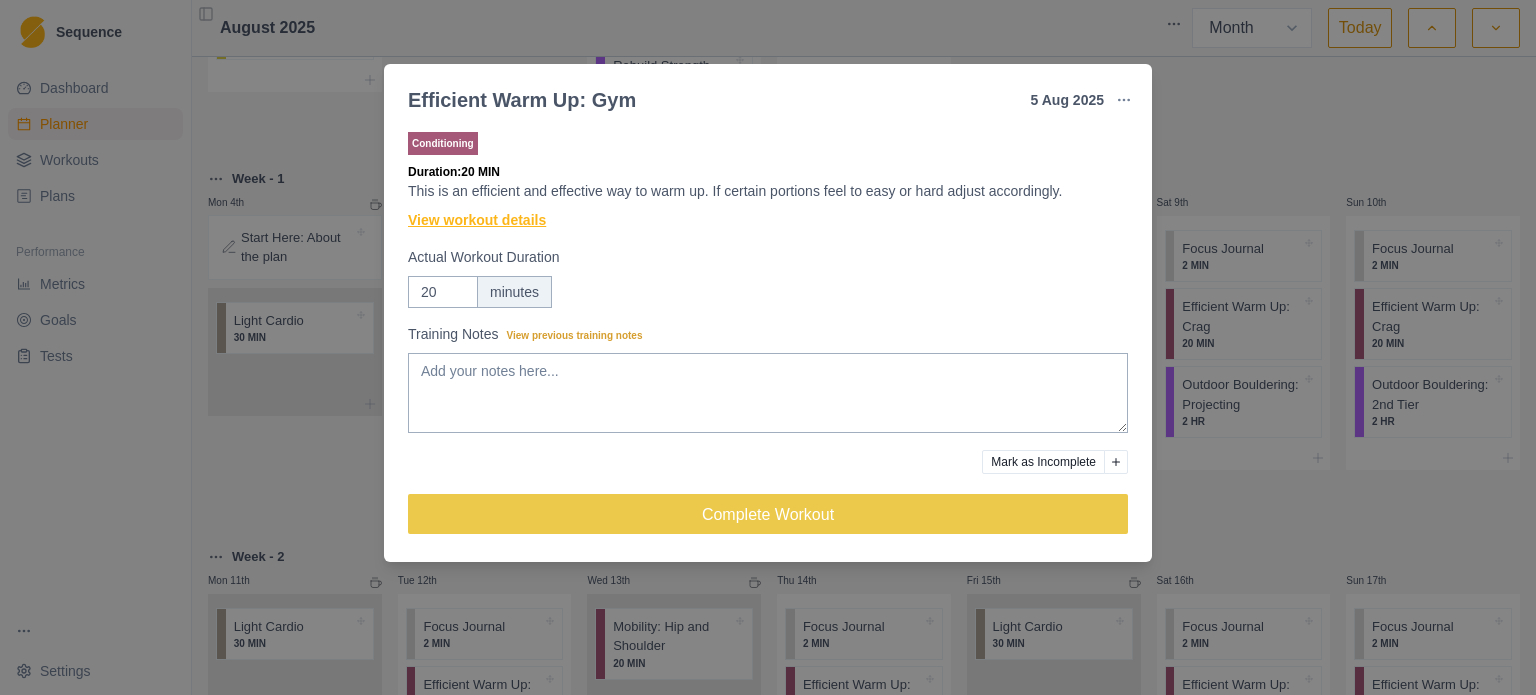 click on "View workout details" at bounding box center [477, 220] 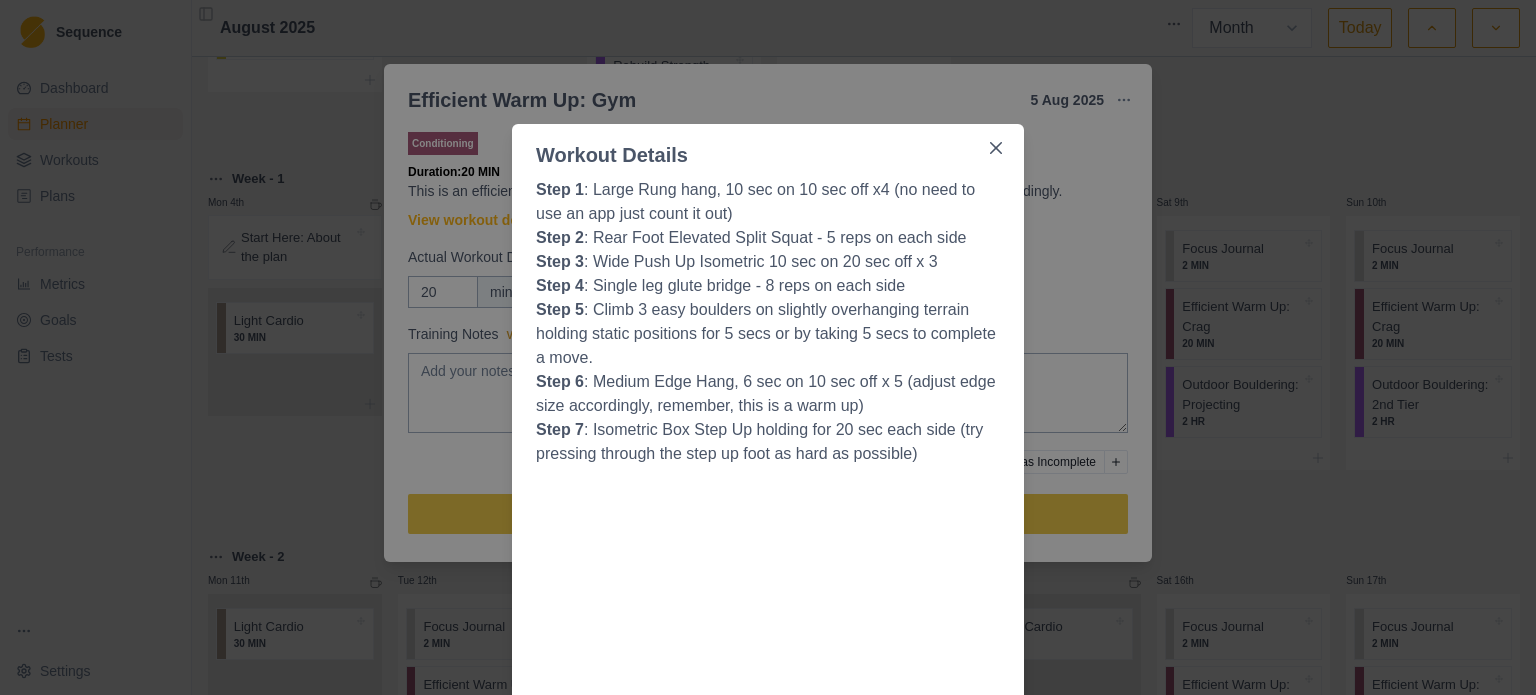 click on "Workout Details Step 1 : Large Rung hang, 10 sec on 10 sec off x4 (no need to use an app just count it out) Step 2 : Rear Foot Elevated Split Squat - 5 reps on each side Step 3 : Wide Push Up Isometric 10 sec on 20 sec off x 3 Step 4 : Single leg glute bridge - 8 reps on each side Step 5 : Climb 3 easy boulders on slightly overhanging terrain holding static positions for 5 secs or by taking 5 secs to complete a move. Step 6 : Medium Edge Hang, 6 sec on 10 sec off x 5 (adjust edge size accordingly, remember, this is a warm up) Step 7 : Isometric Box Step Up holding for 20 sec each side (try pressing through the step up foot as hard as possible)" at bounding box center (768, 347) 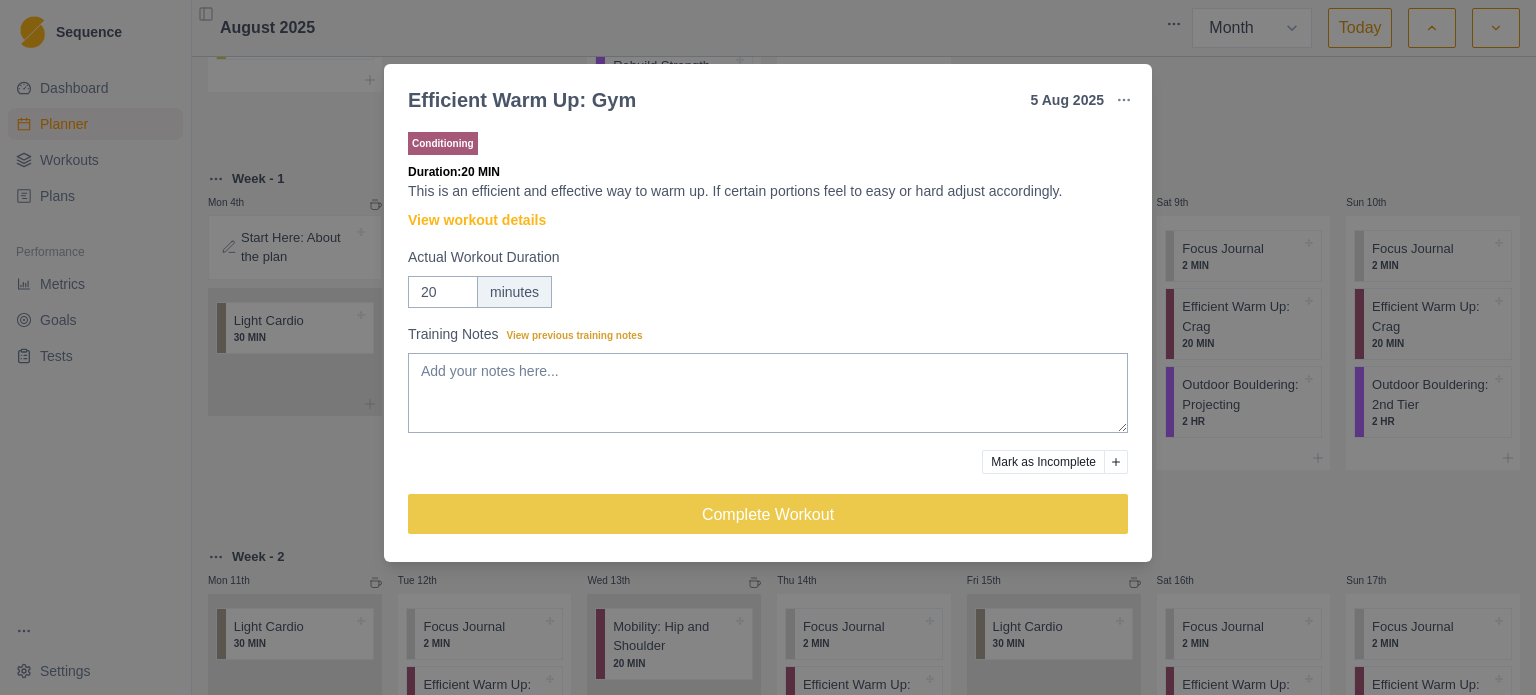 click on "Efficient Warm Up: Gym [MONTH] [DAY] [YEAR]" at bounding box center [768, 347] 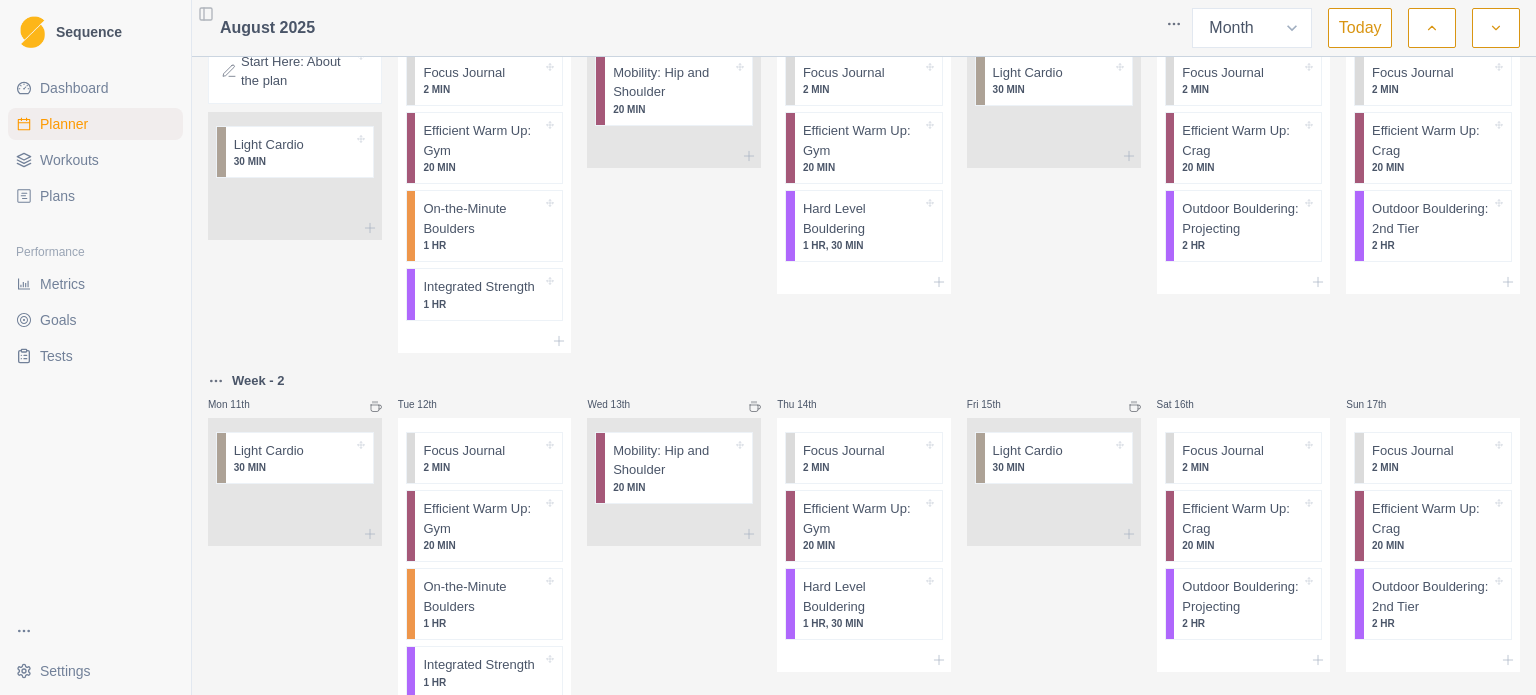 scroll, scrollTop: 0, scrollLeft: 0, axis: both 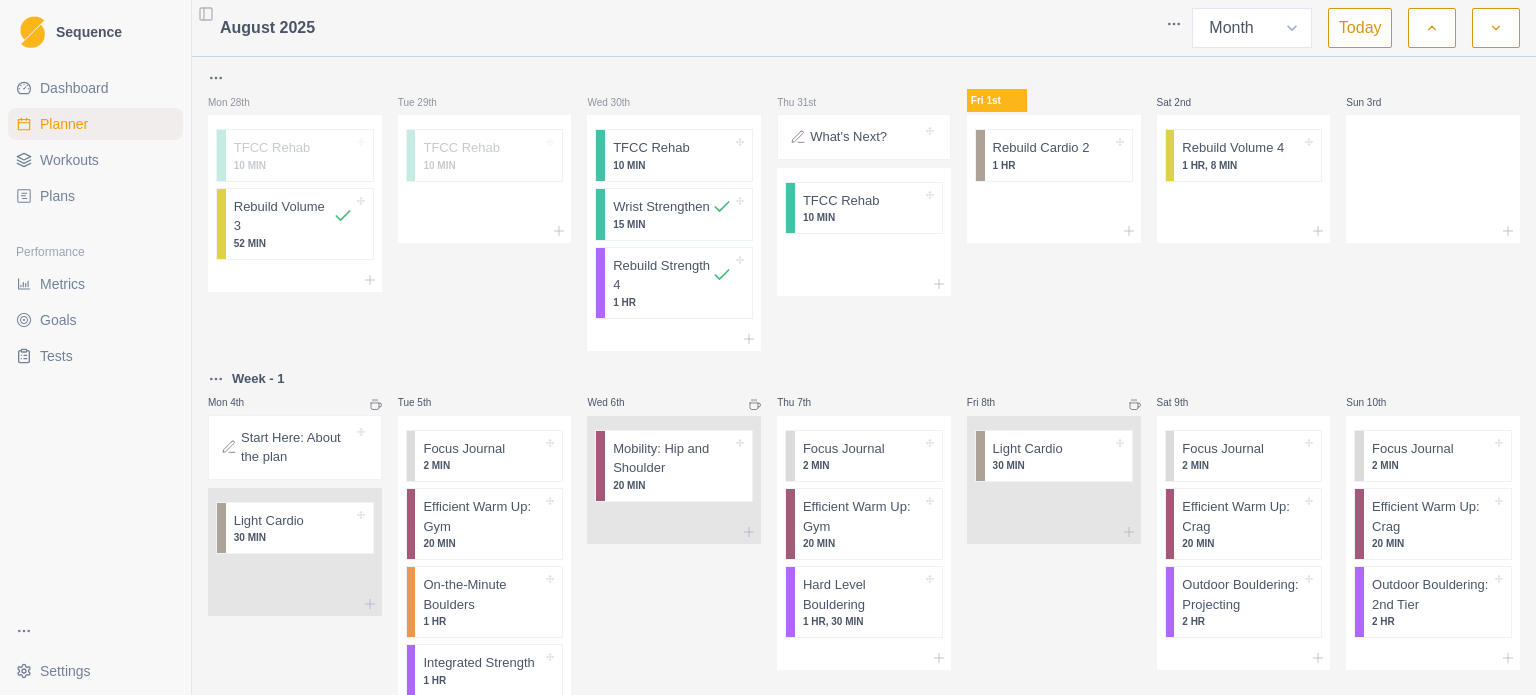 click on "Plans" at bounding box center [57, 196] 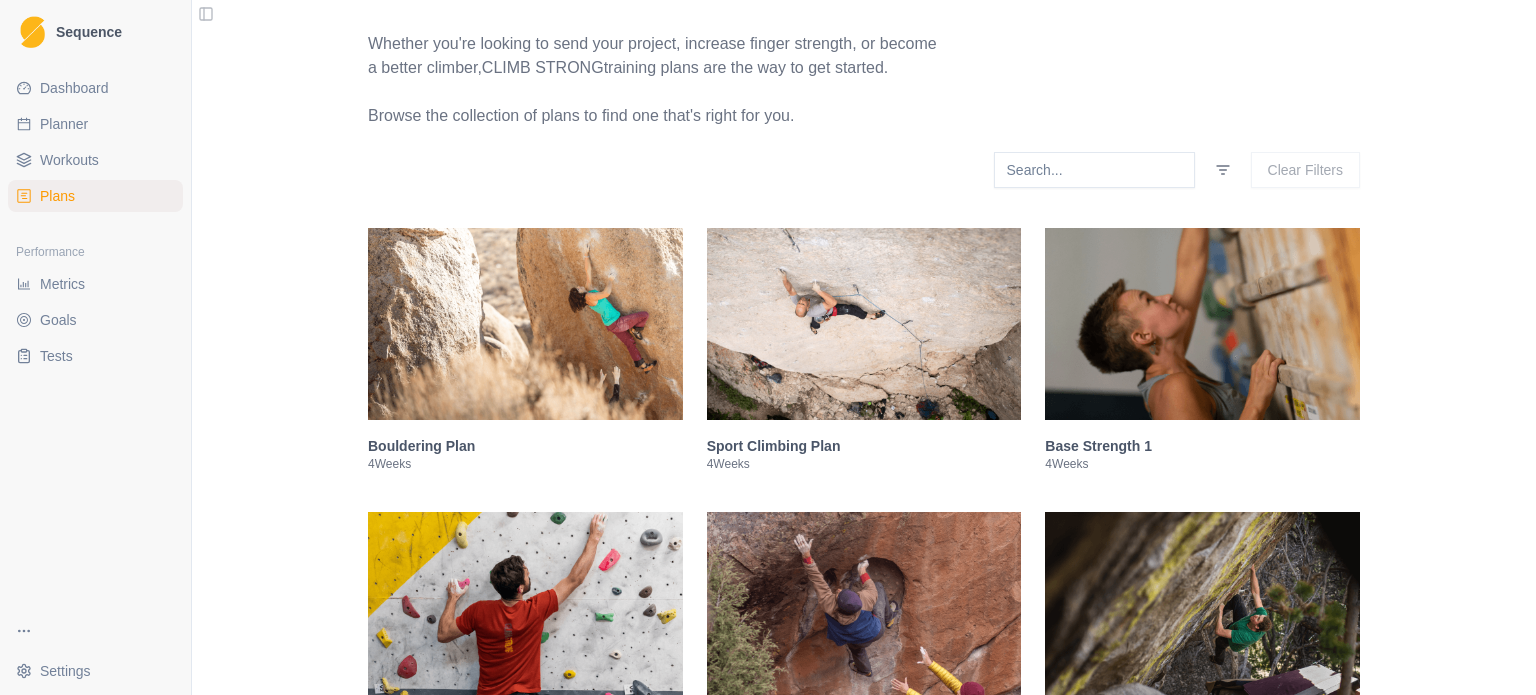 scroll, scrollTop: 300, scrollLeft: 0, axis: vertical 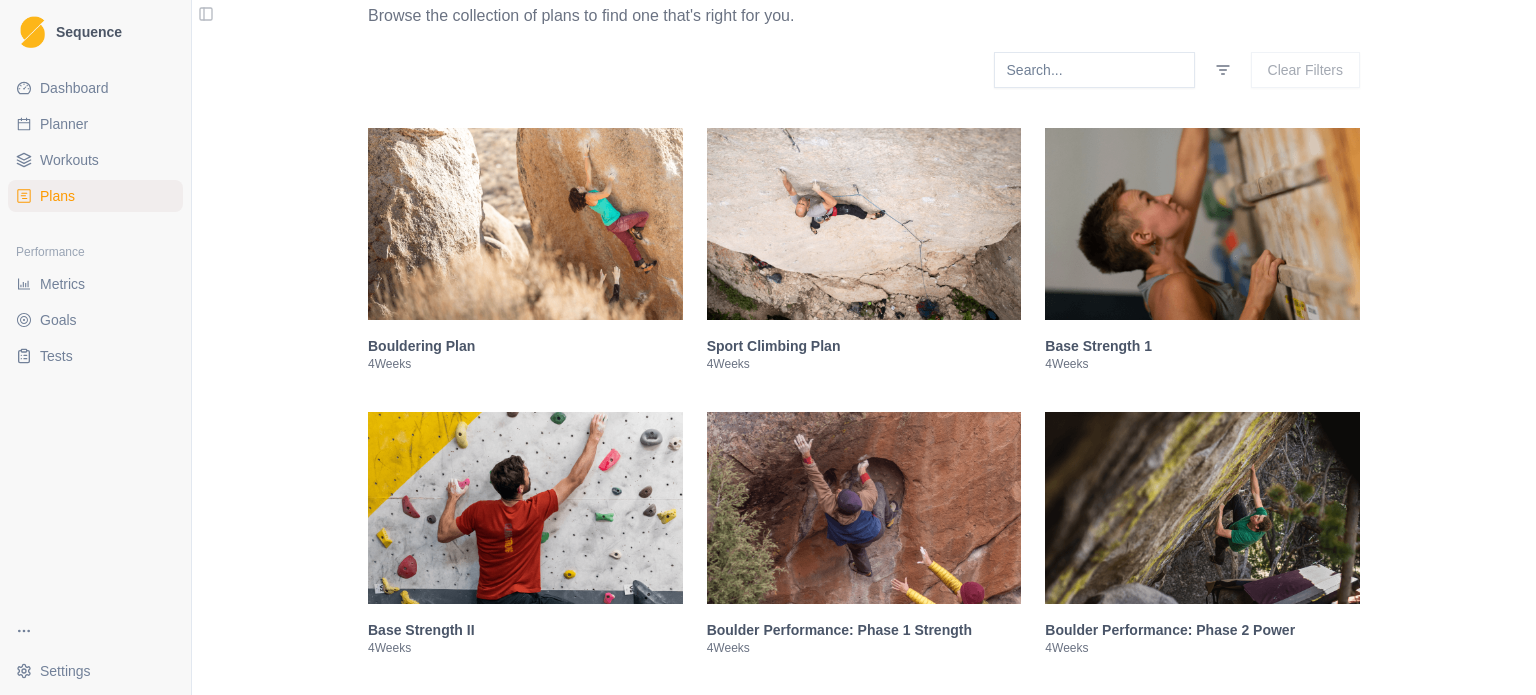 click at bounding box center (1202, 224) 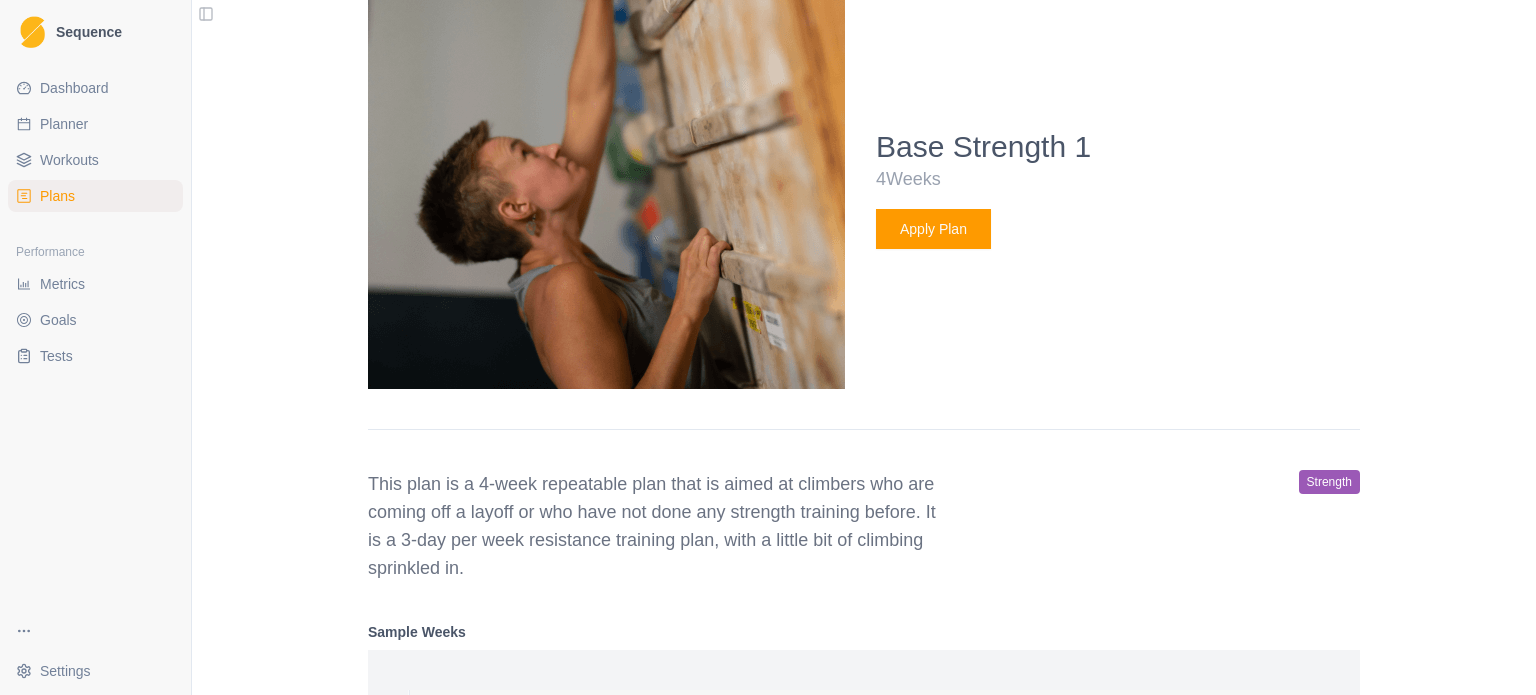 scroll, scrollTop: 812, scrollLeft: 0, axis: vertical 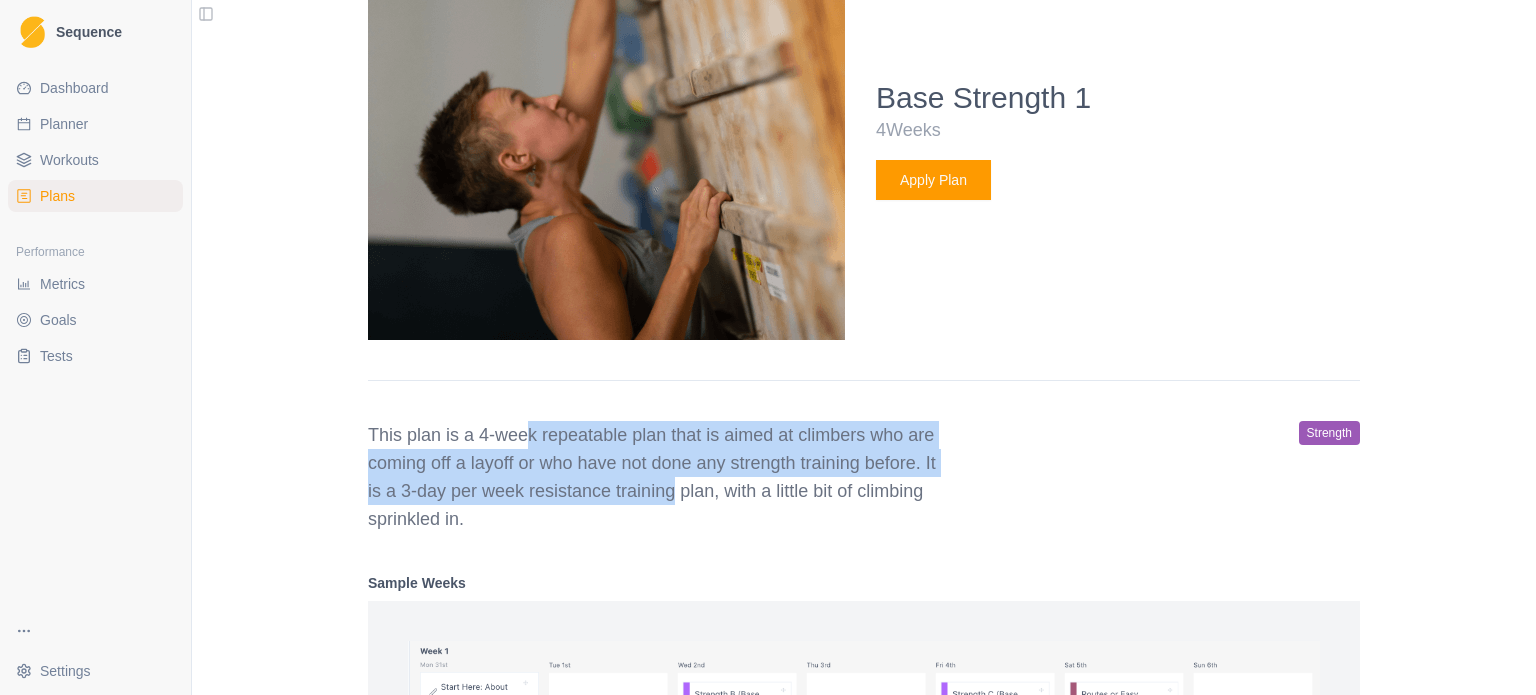 drag, startPoint x: 516, startPoint y: 437, endPoint x: 680, endPoint y: 502, distance: 176.41145 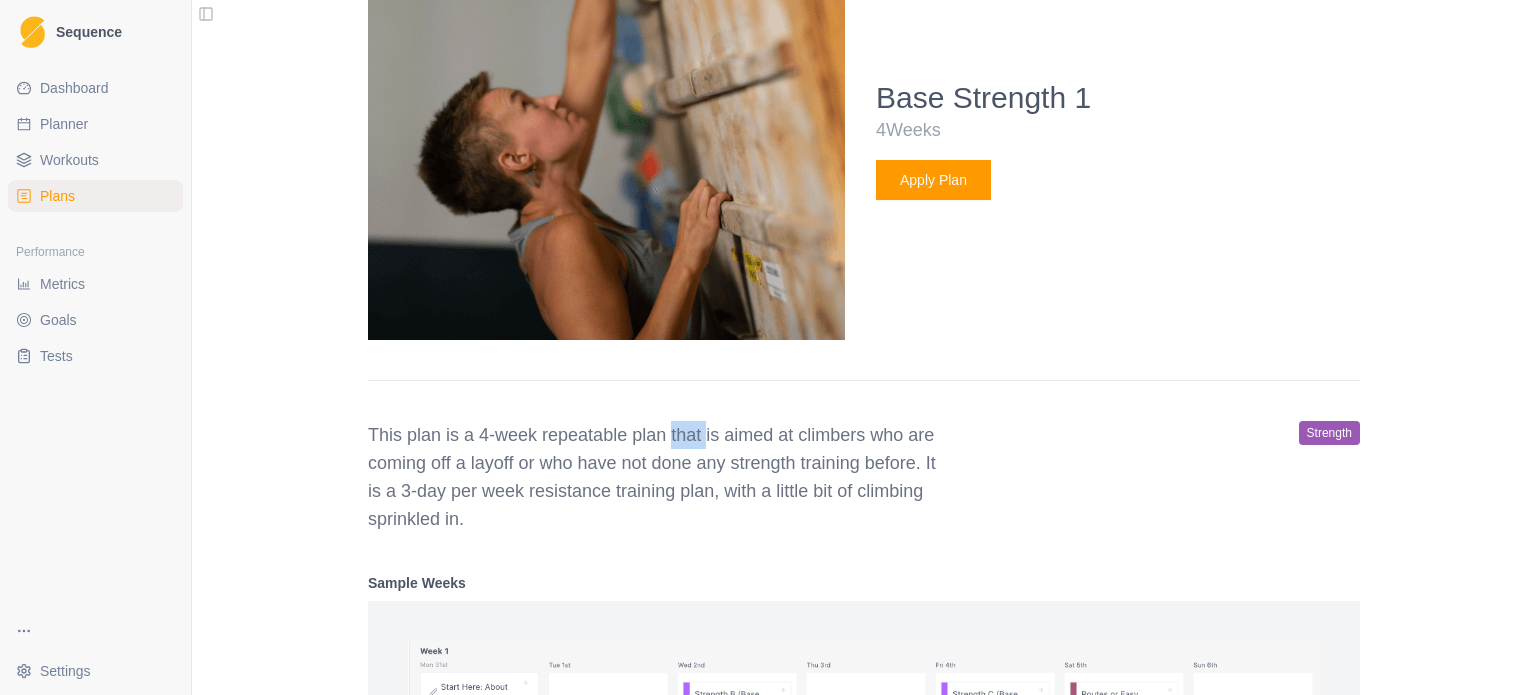 click on "This plan is a 4-week repeatable plan that is aimed at climbers who are coming off a layoff or who have not done any strength training before. It is a 3-day per week resistance training plan, with a little bit of climbing sprinkled in." at bounding box center [656, 477] 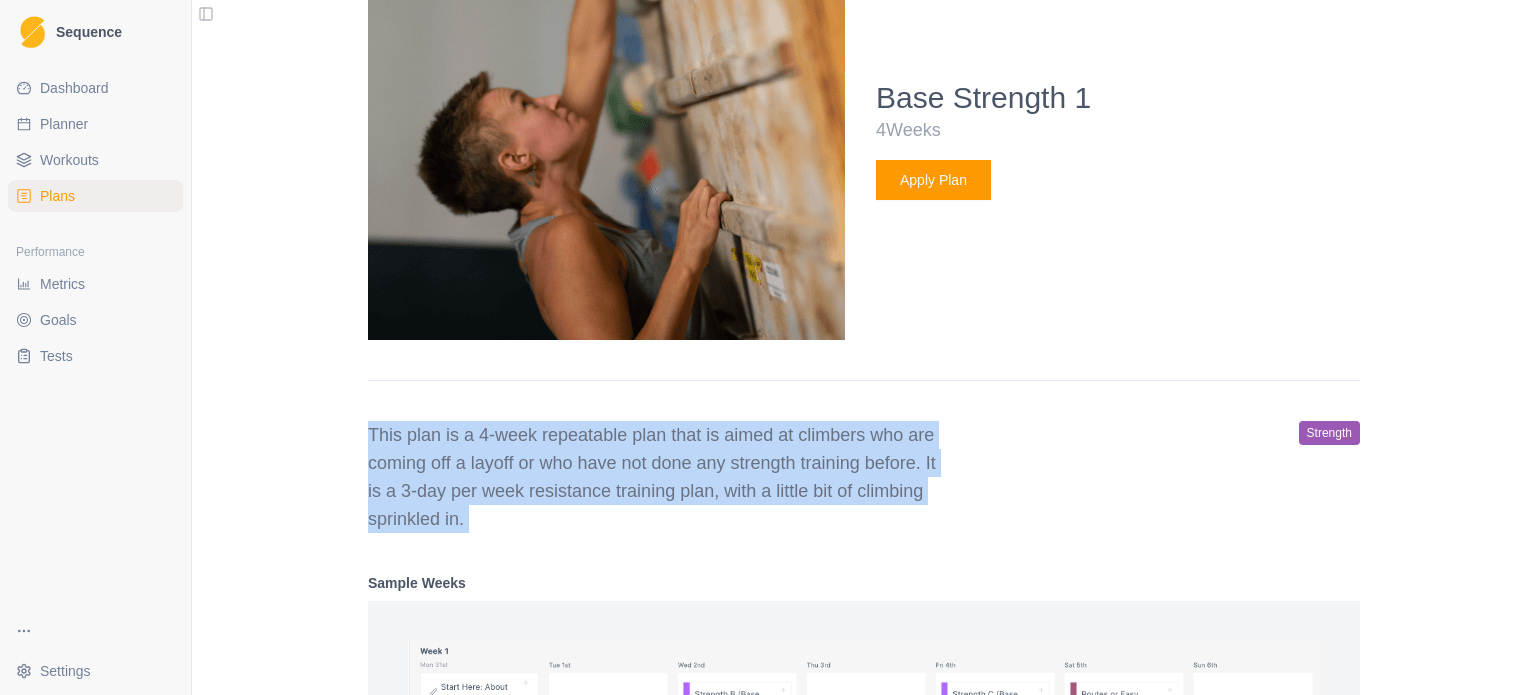 click on "This plan is a 4-week repeatable plan that is aimed at climbers who are coming off a layoff or who have not done any strength training before. It is a 3-day per week resistance training plan, with a little bit of climbing sprinkled in." at bounding box center (656, 477) 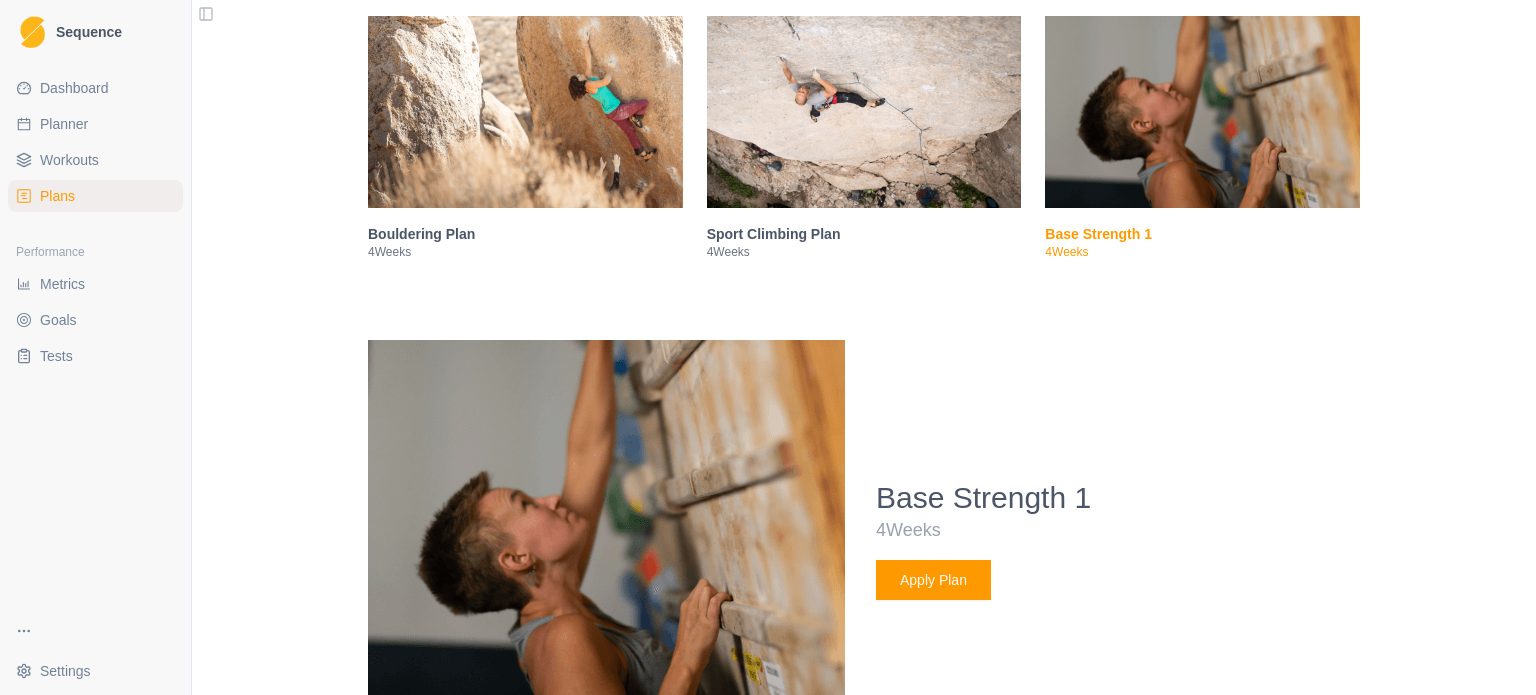 scroll, scrollTop: 0, scrollLeft: 0, axis: both 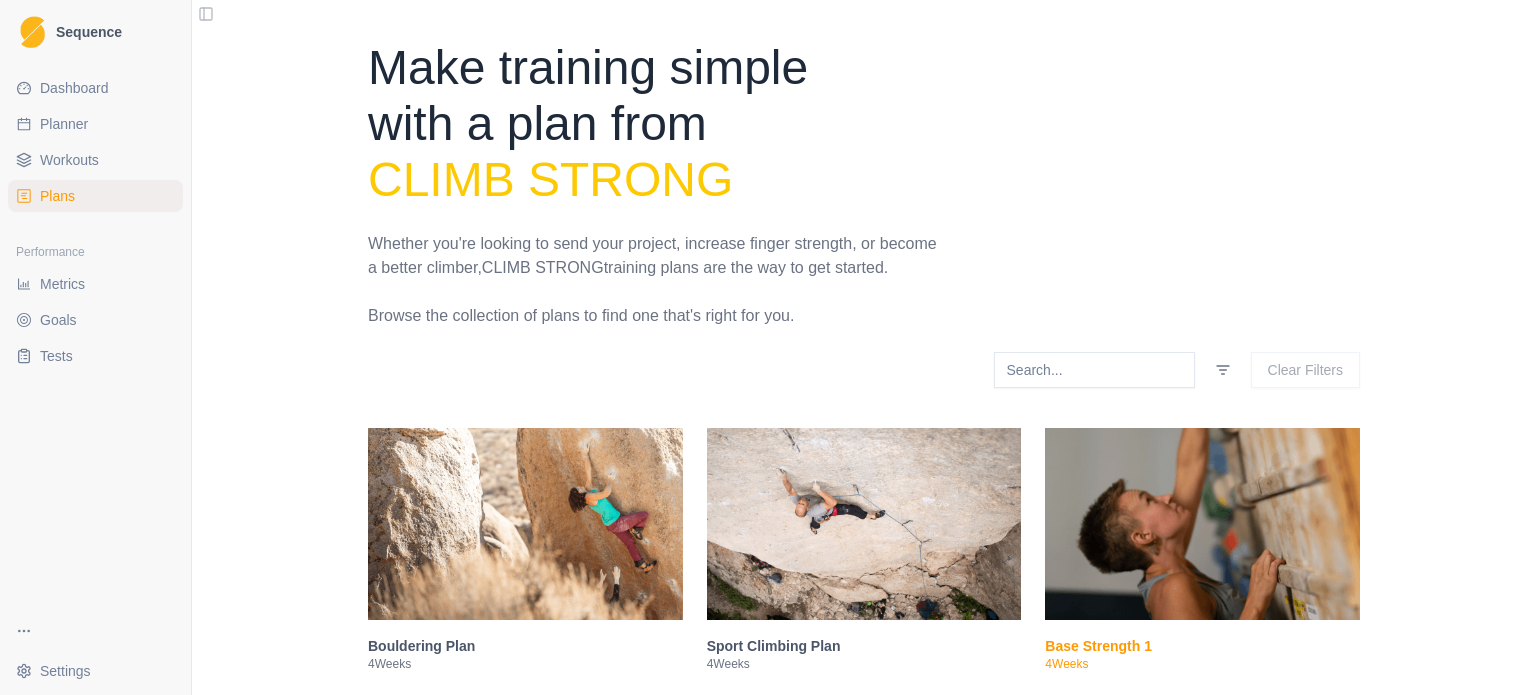 select on "month" 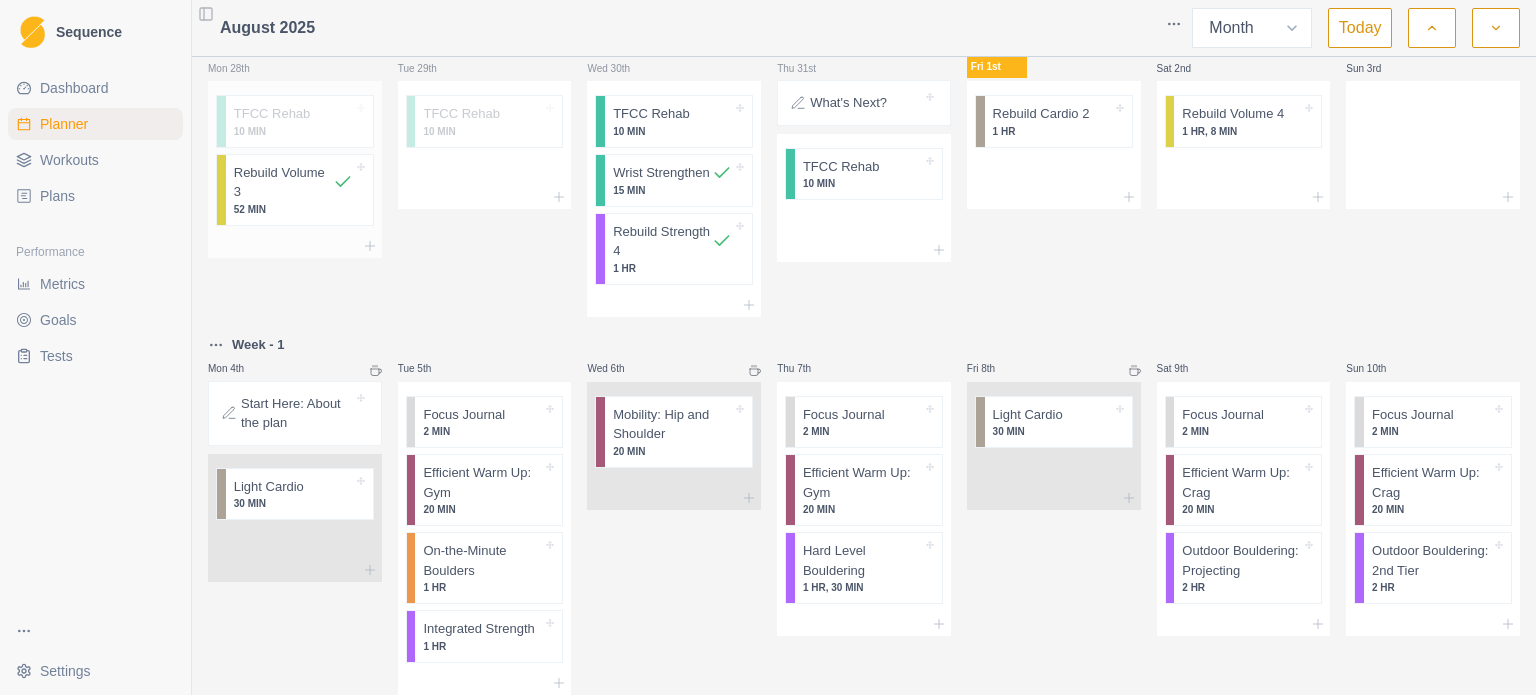 scroll, scrollTop: 0, scrollLeft: 0, axis: both 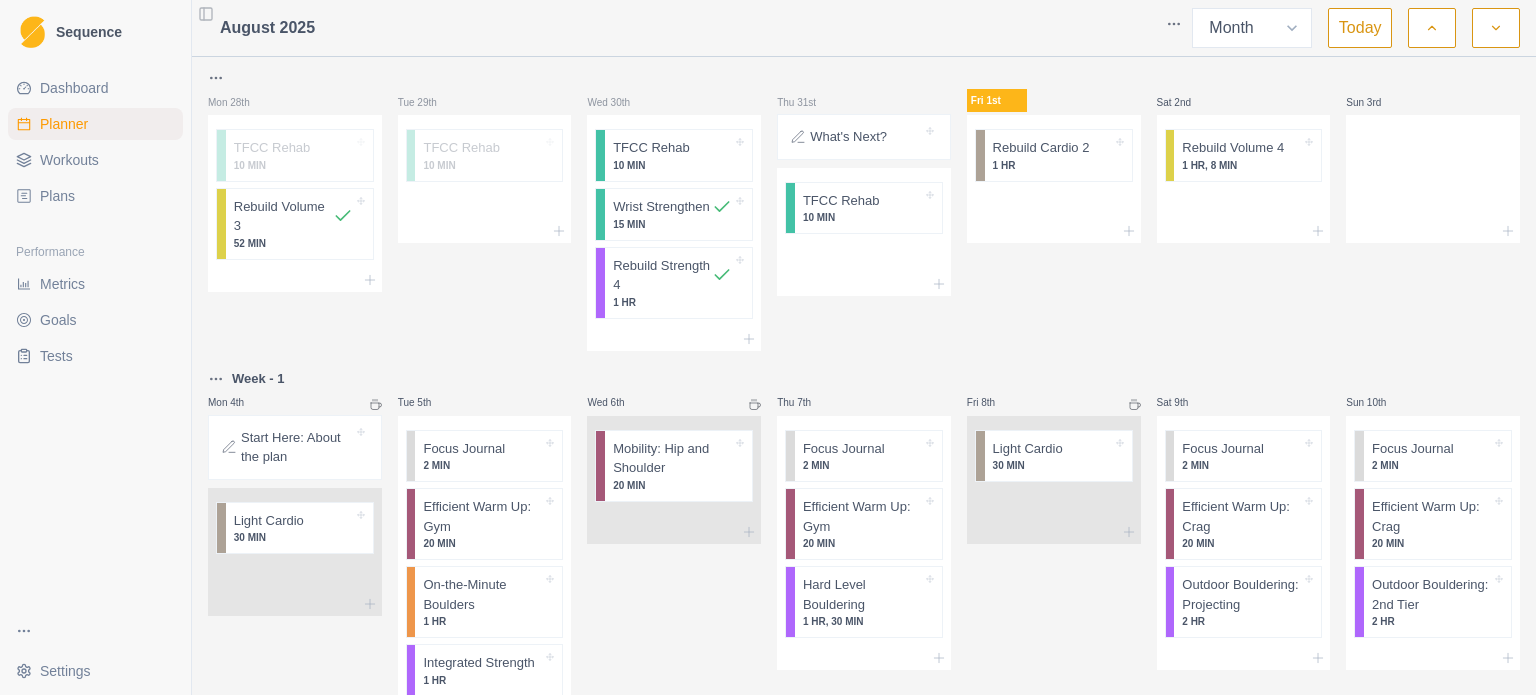 click on "Plans" at bounding box center [95, 196] 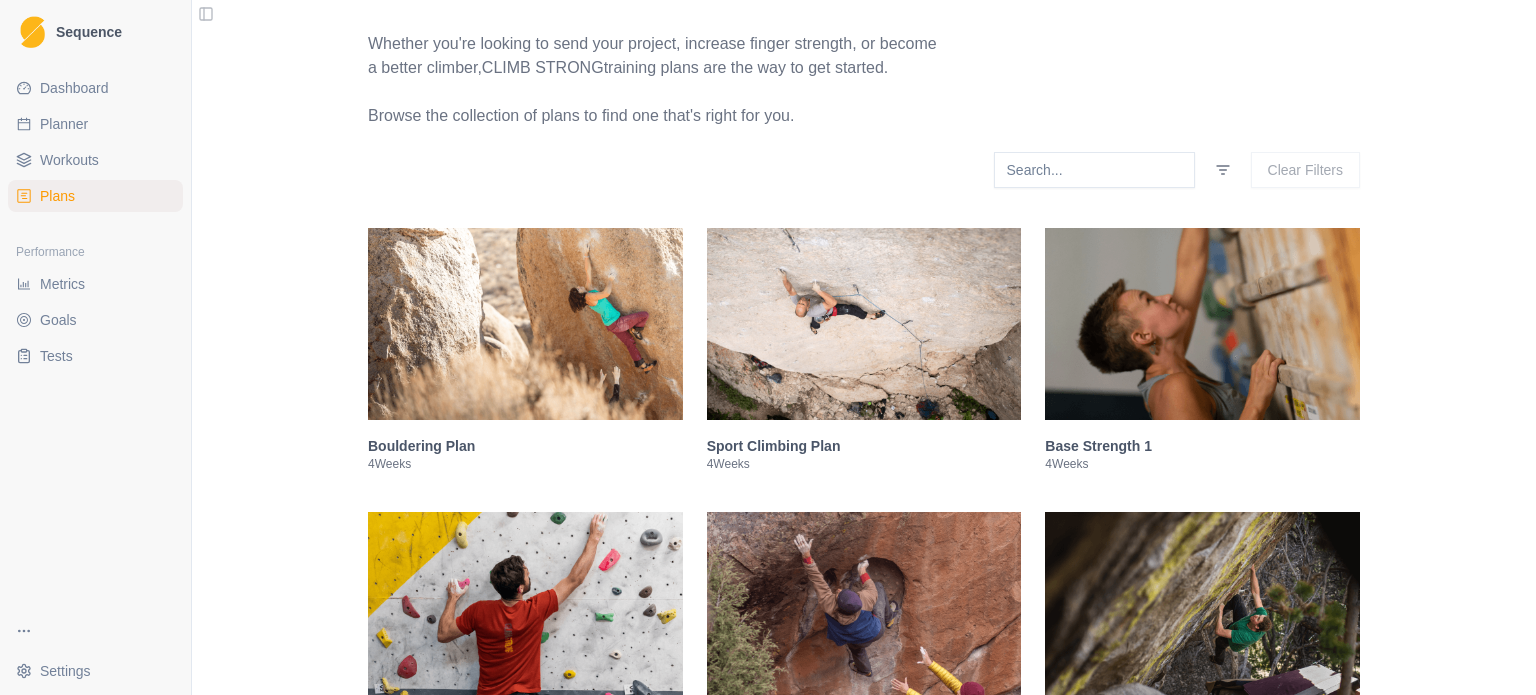 scroll, scrollTop: 500, scrollLeft: 0, axis: vertical 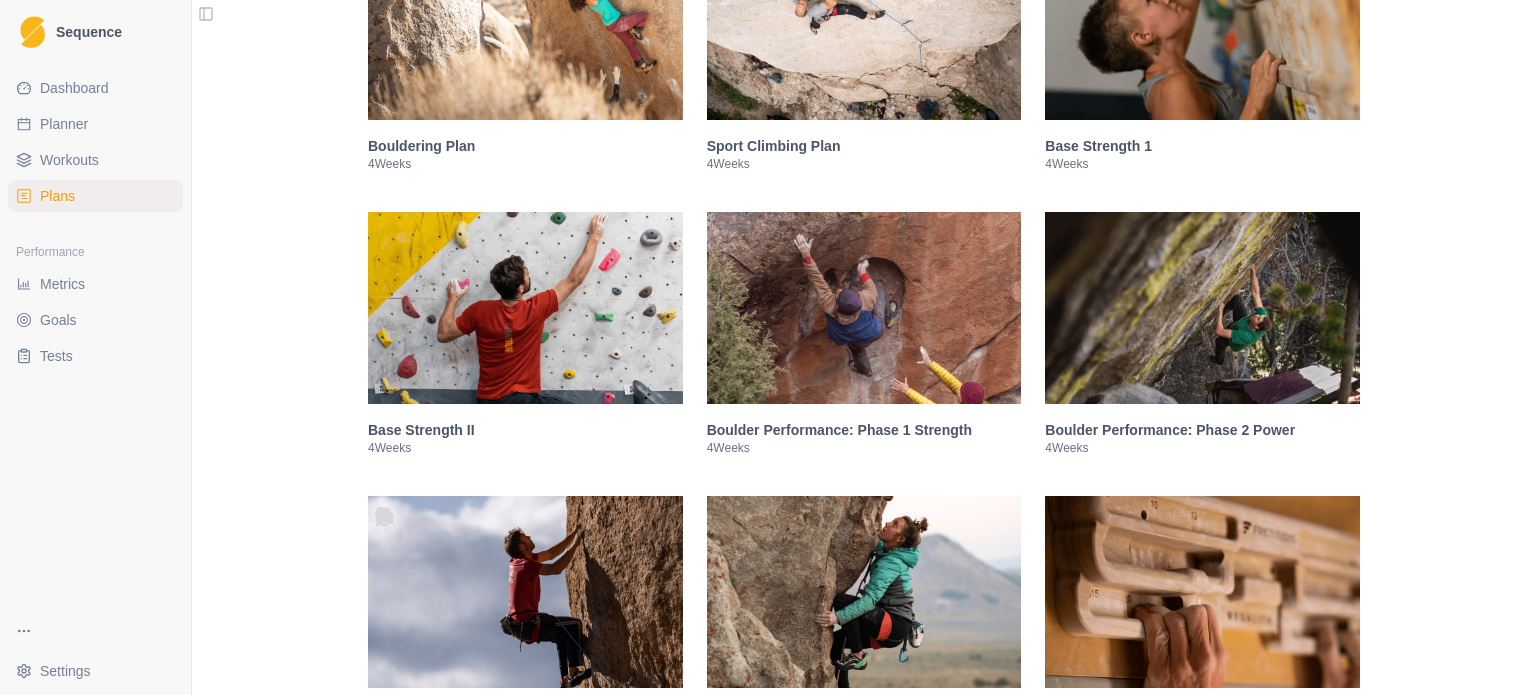 click at bounding box center (864, 308) 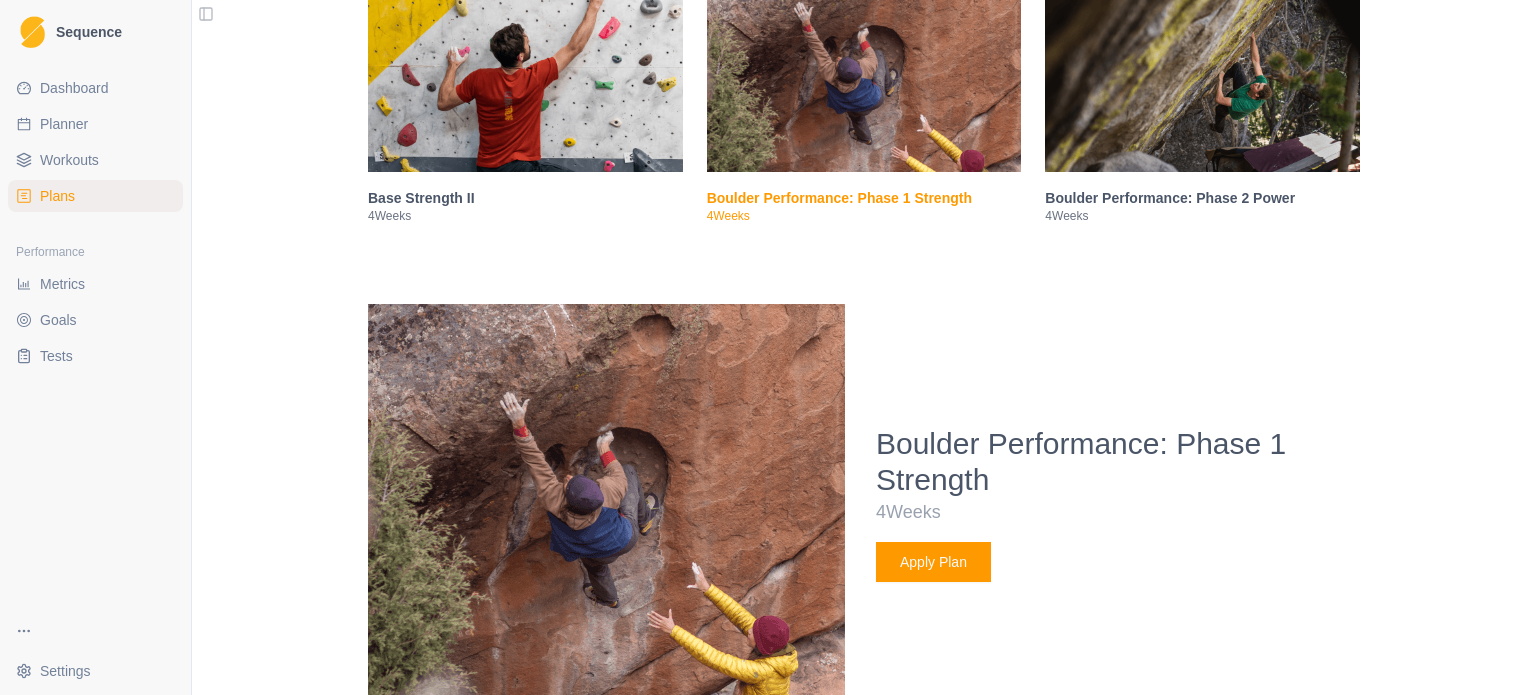 scroll, scrollTop: 996, scrollLeft: 0, axis: vertical 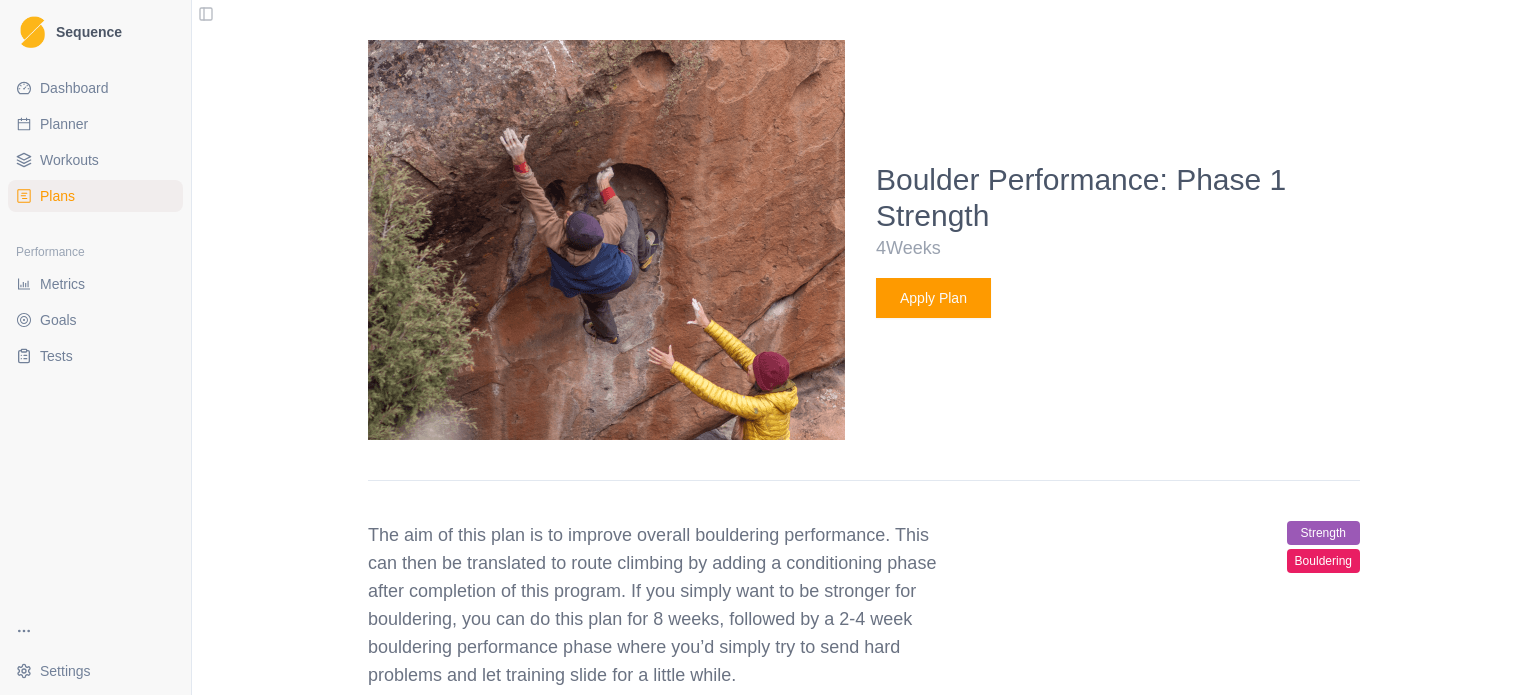 drag, startPoint x: 811, startPoint y: 313, endPoint x: 325, endPoint y: 468, distance: 510.11862 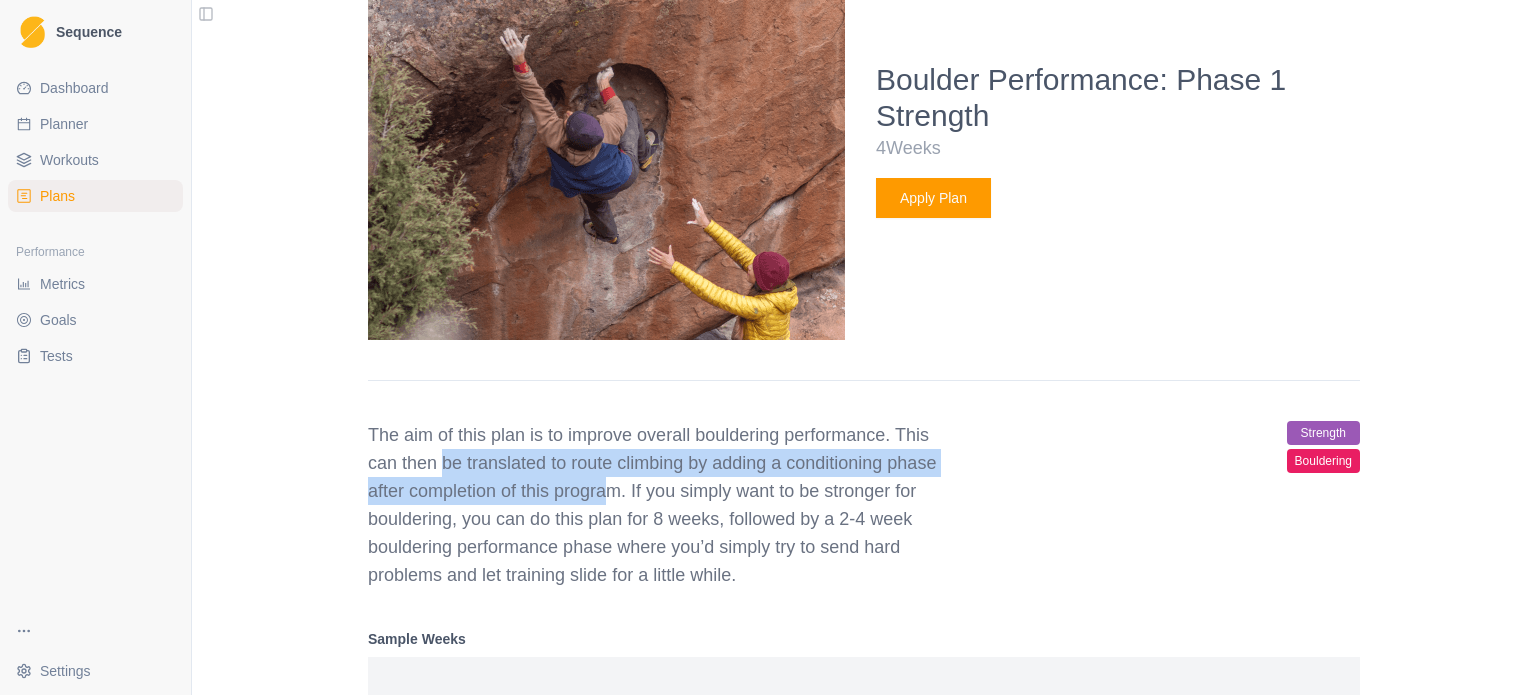 drag, startPoint x: 436, startPoint y: 455, endPoint x: 611, endPoint y: 499, distance: 180.44667 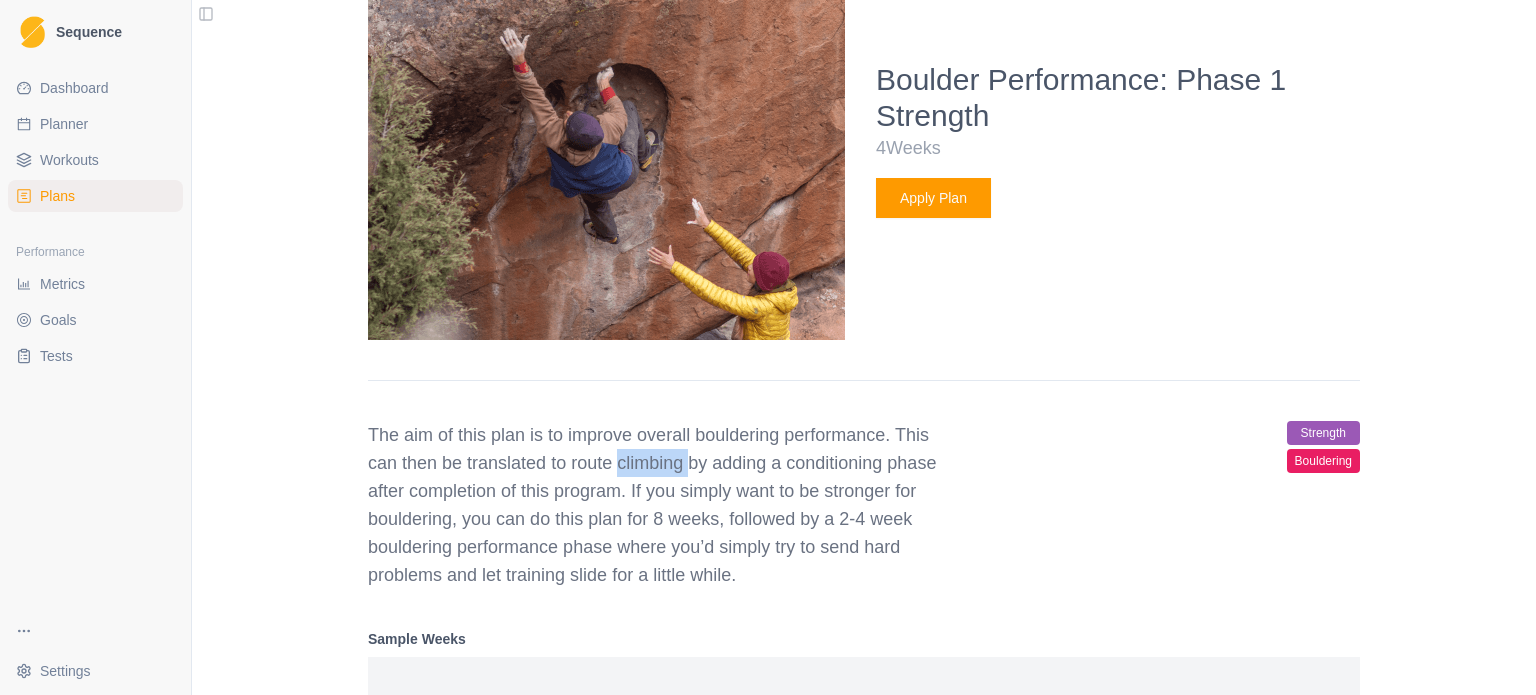 click on "The aim of this plan is to improve overall bouldering performance. This can then be translated to route climbing by adding a conditioning phase after completion of this program. If you simply want to be stronger for bouldering, you can do this plan for 8 weeks, followed by a 2-4 week bouldering performance phase where you’d simply try to send hard problems and let training slide for a little while." at bounding box center [656, 505] 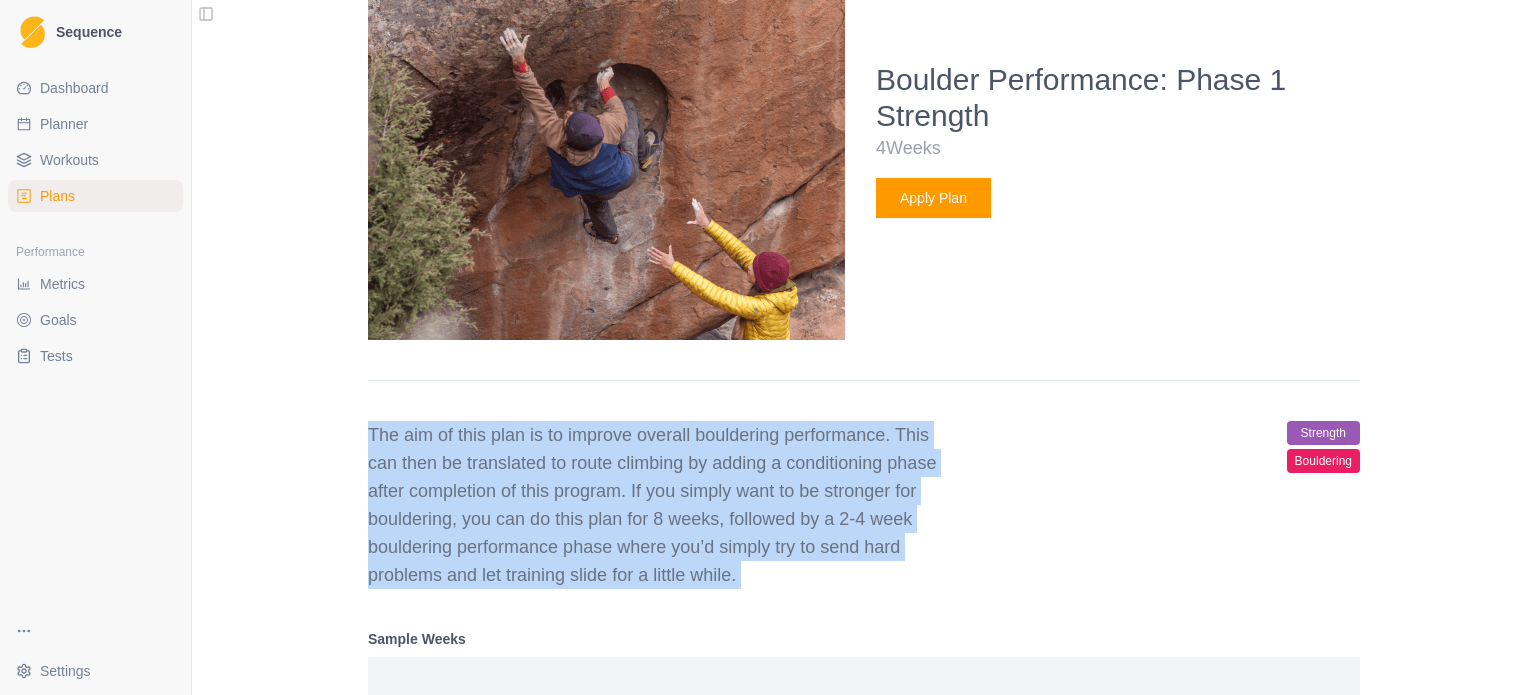 click on "The aim of this plan is to improve overall bouldering performance. This can then be translated to route climbing by adding a conditioning phase after completion of this program. If you simply want to be stronger for bouldering, you can do this plan for 8 weeks, followed by a 2-4 week bouldering performance phase where you’d simply try to send hard problems and let training slide for a little while." at bounding box center (656, 505) 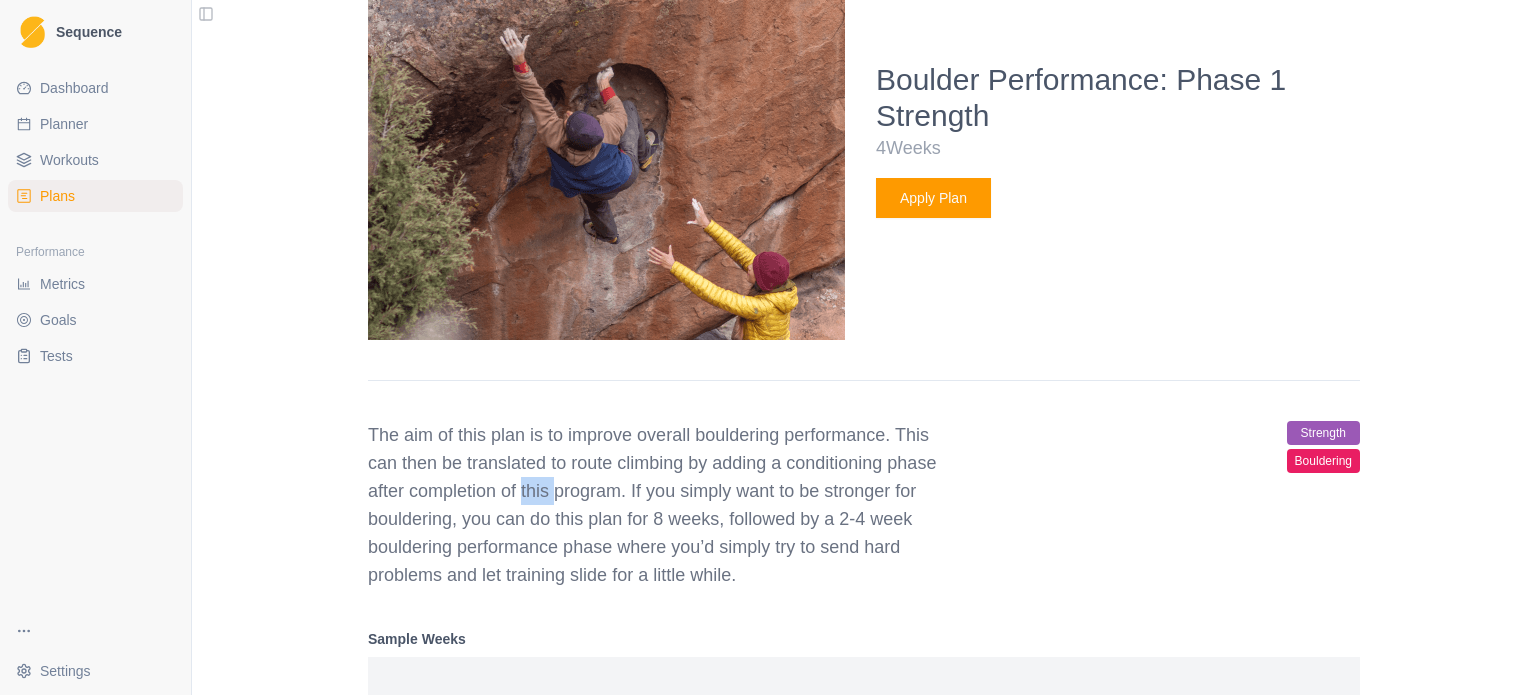 click on "The aim of this plan is to improve overall bouldering performance. This can then be translated to route climbing by adding a conditioning phase after completion of this program. If you simply want to be stronger for bouldering, you can do this plan for 8 weeks, followed by a 2-4 week bouldering performance phase where you’d simply try to send hard problems and let training slide for a little while." at bounding box center [656, 505] 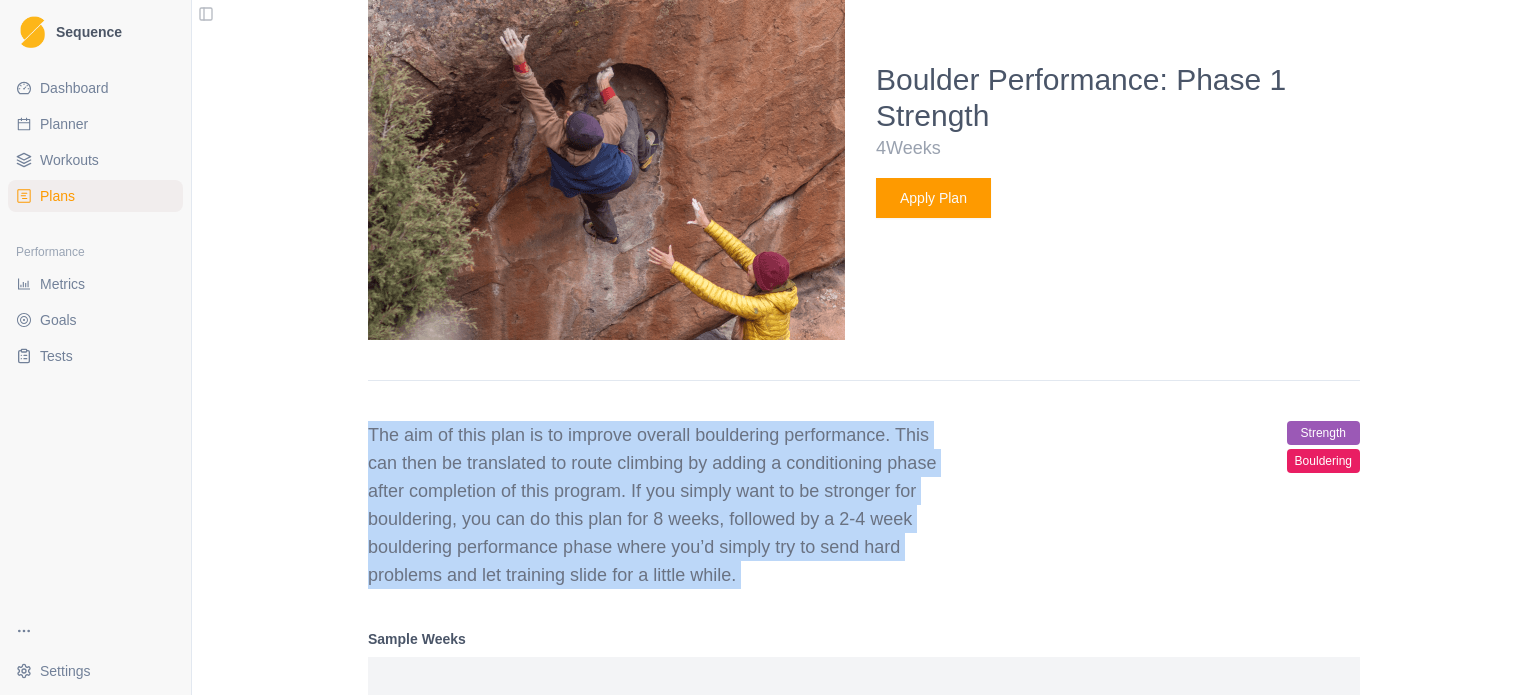 click on "The aim of this plan is to improve overall bouldering performance. This can then be translated to route climbing by adding a conditioning phase after completion of this program. If you simply want to be stronger for bouldering, you can do this plan for 8 weeks, followed by a 2-4 week bouldering performance phase where you’d simply try to send hard problems and let training slide for a little while." at bounding box center [656, 505] 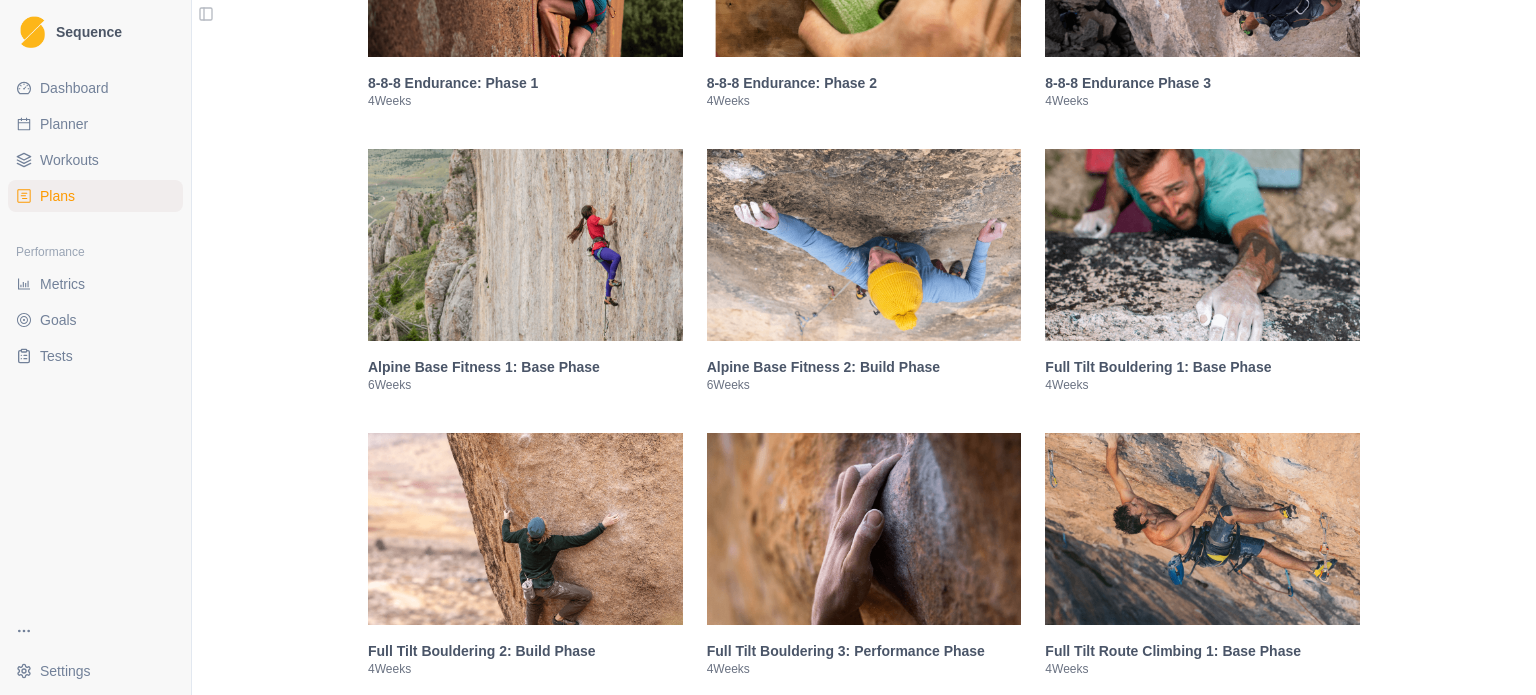 scroll, scrollTop: 3396, scrollLeft: 0, axis: vertical 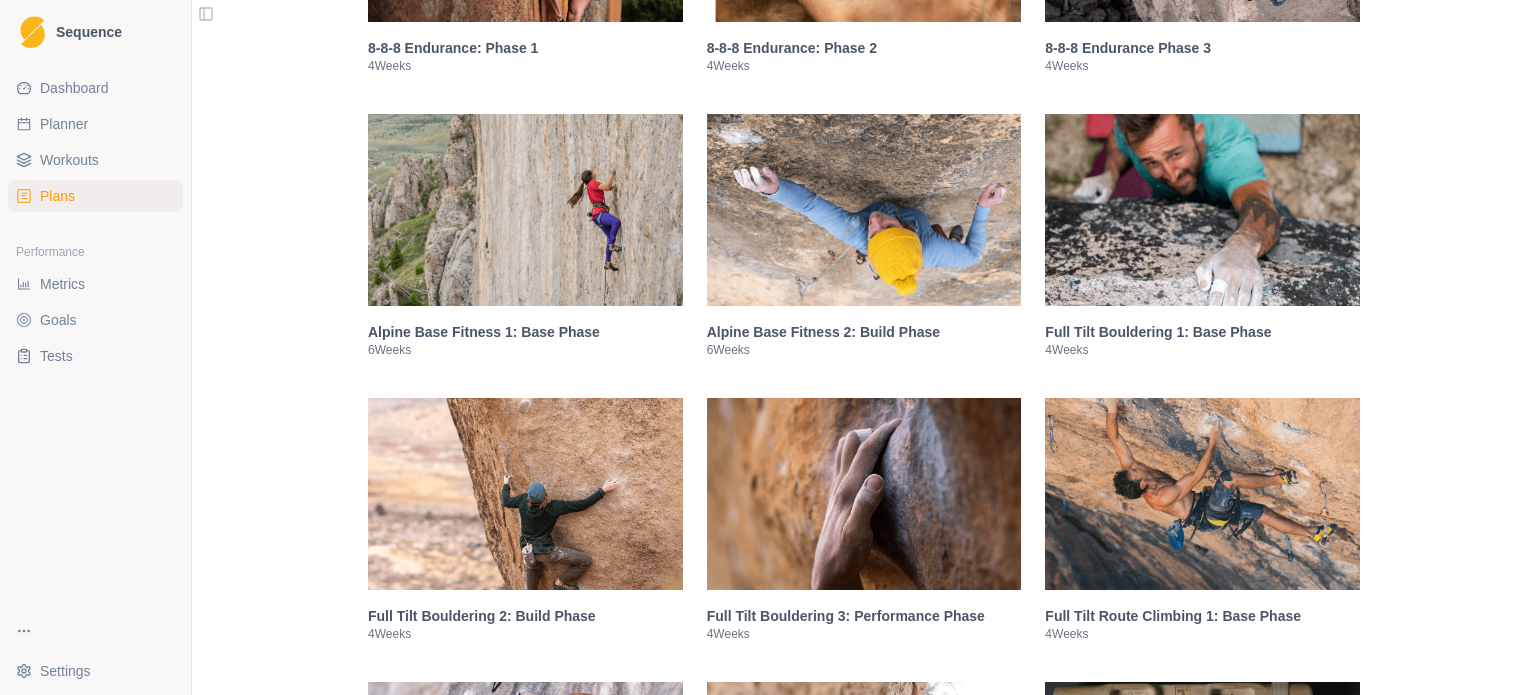 drag, startPoint x: 614, startPoint y: 243, endPoint x: 450, endPoint y: 235, distance: 164.195 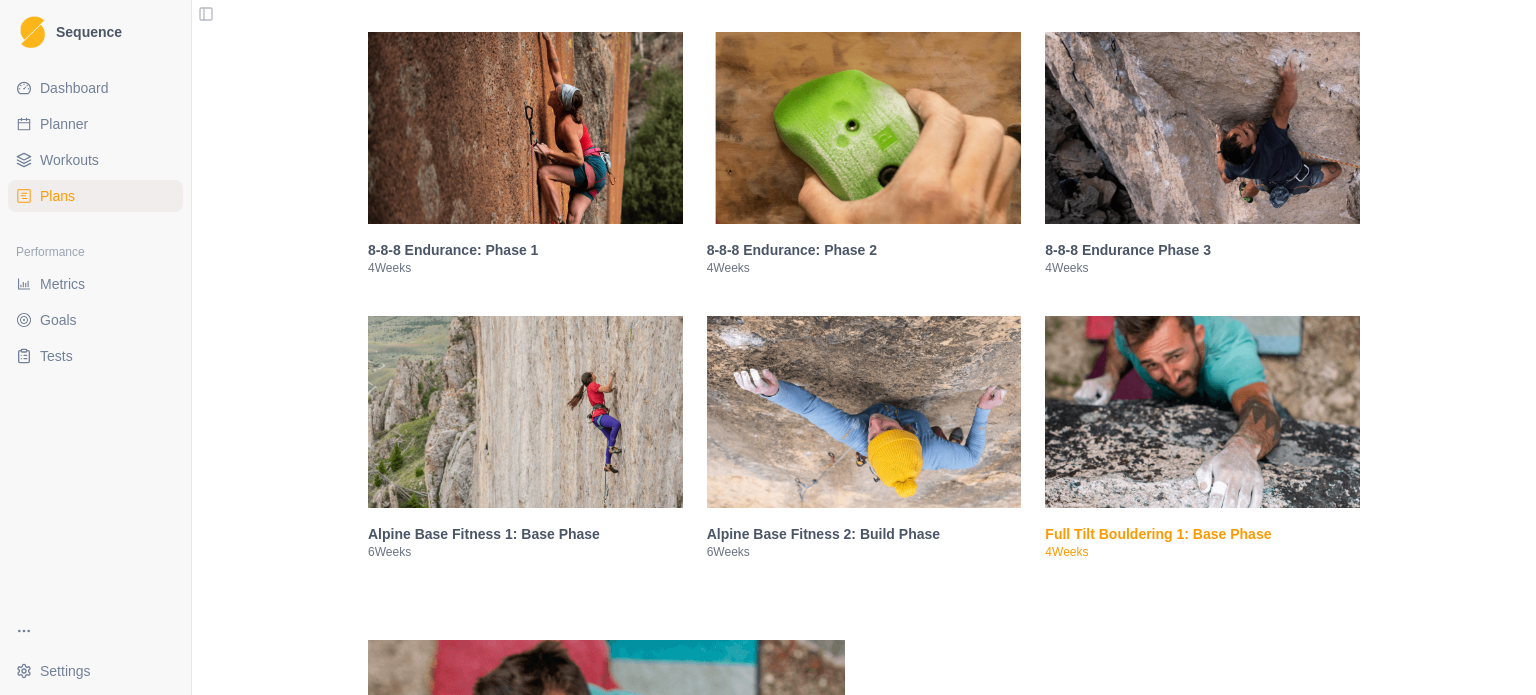 scroll, scrollTop: 1148, scrollLeft: 0, axis: vertical 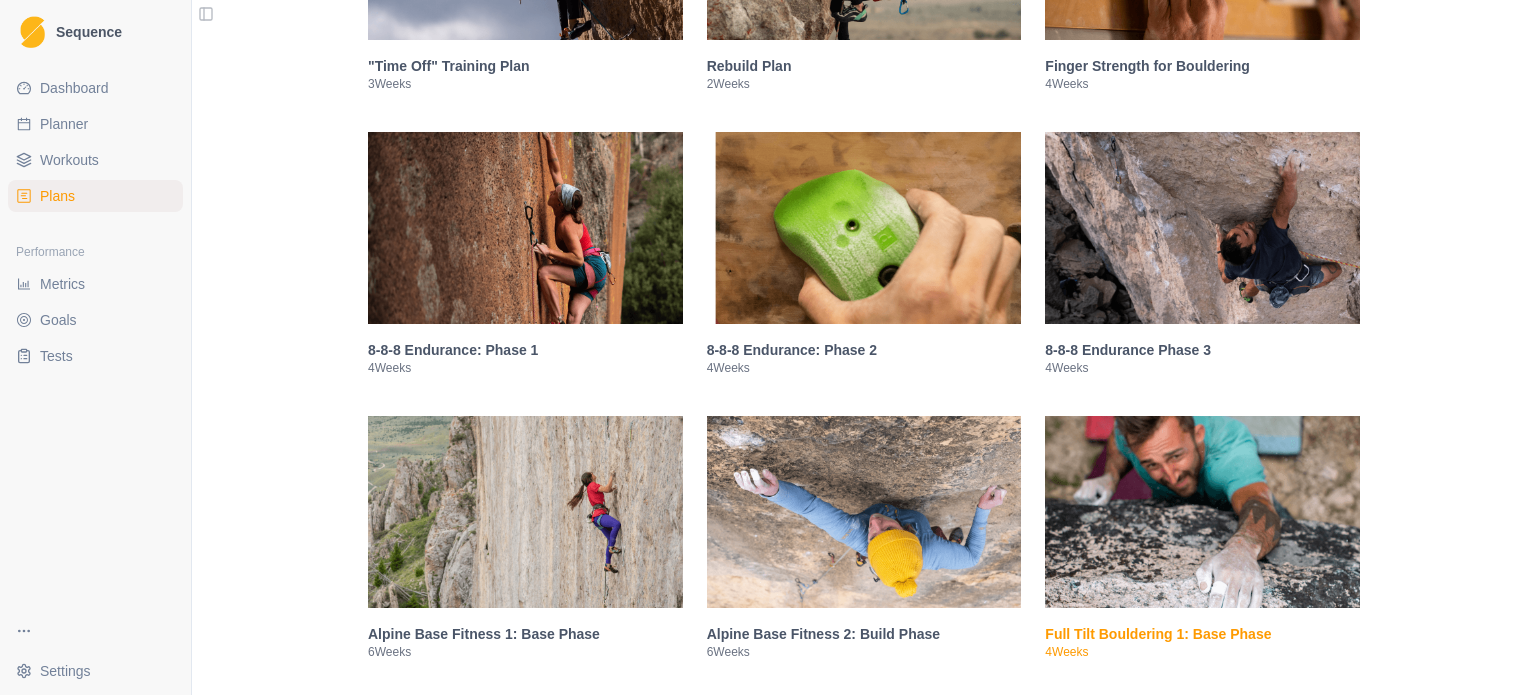 select on "month" 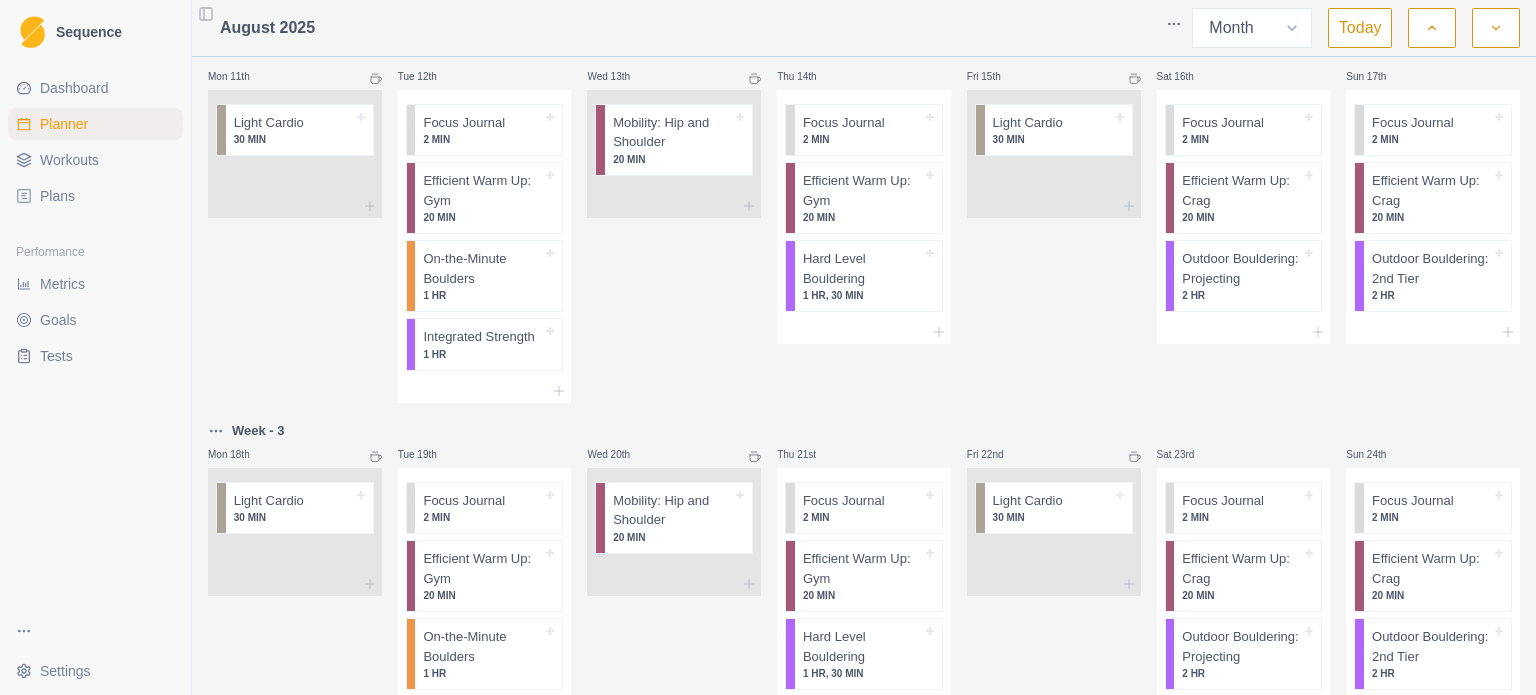 scroll, scrollTop: 376, scrollLeft: 0, axis: vertical 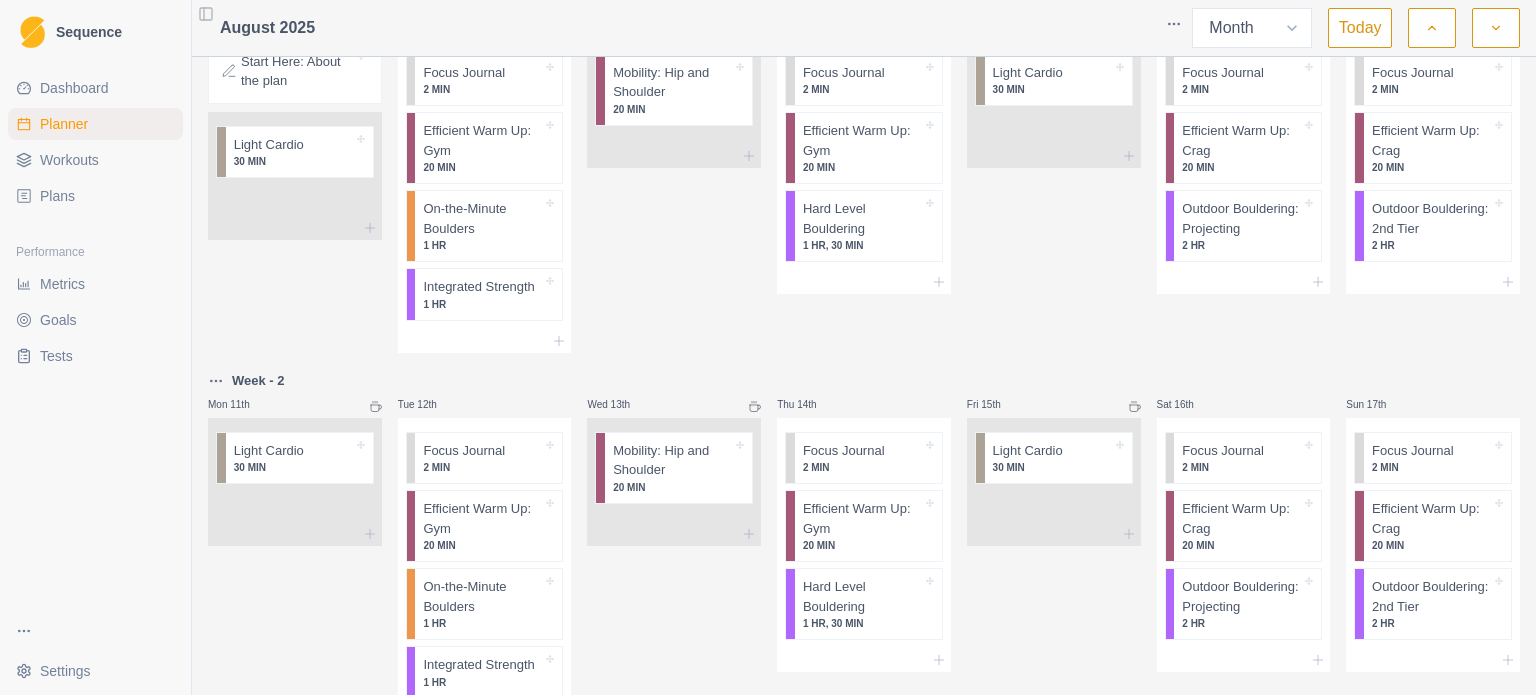 click on "Dashboard" at bounding box center (95, 88) 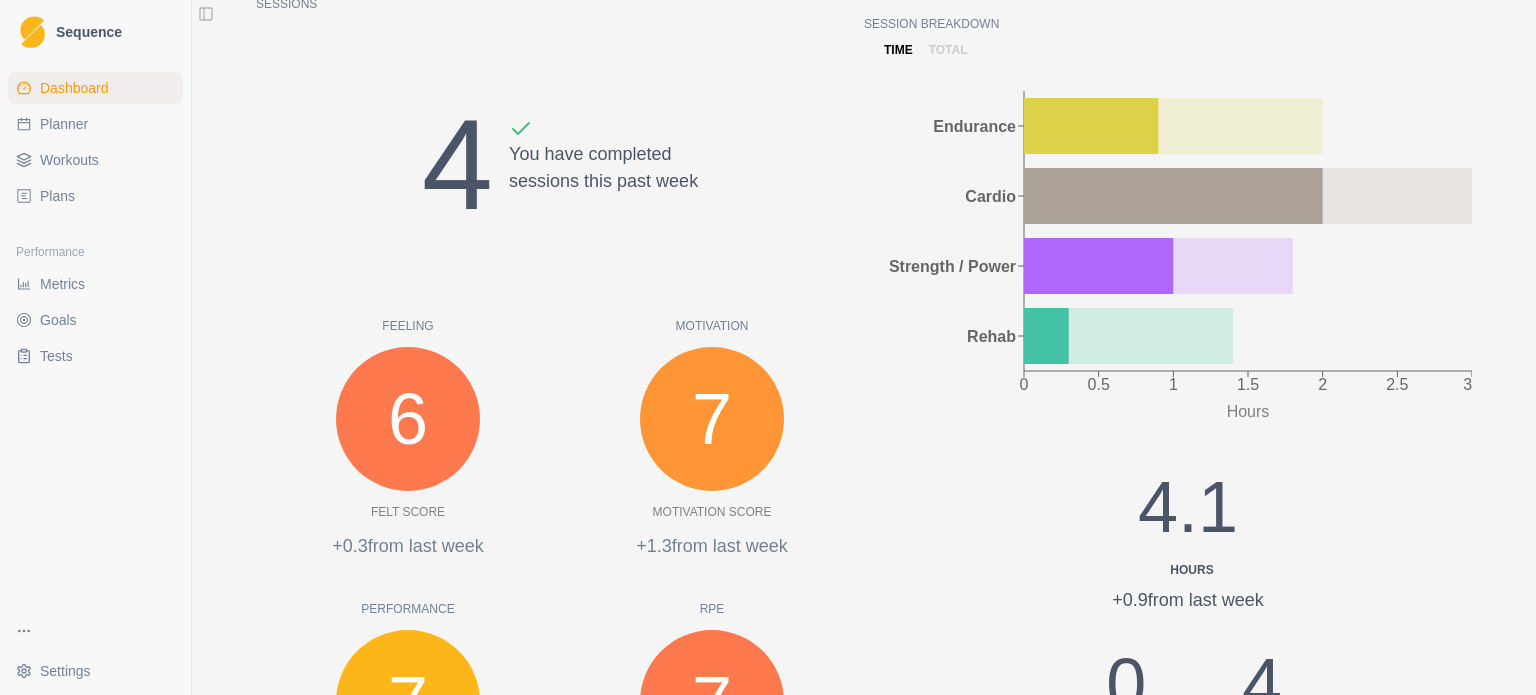 scroll, scrollTop: 100, scrollLeft: 0, axis: vertical 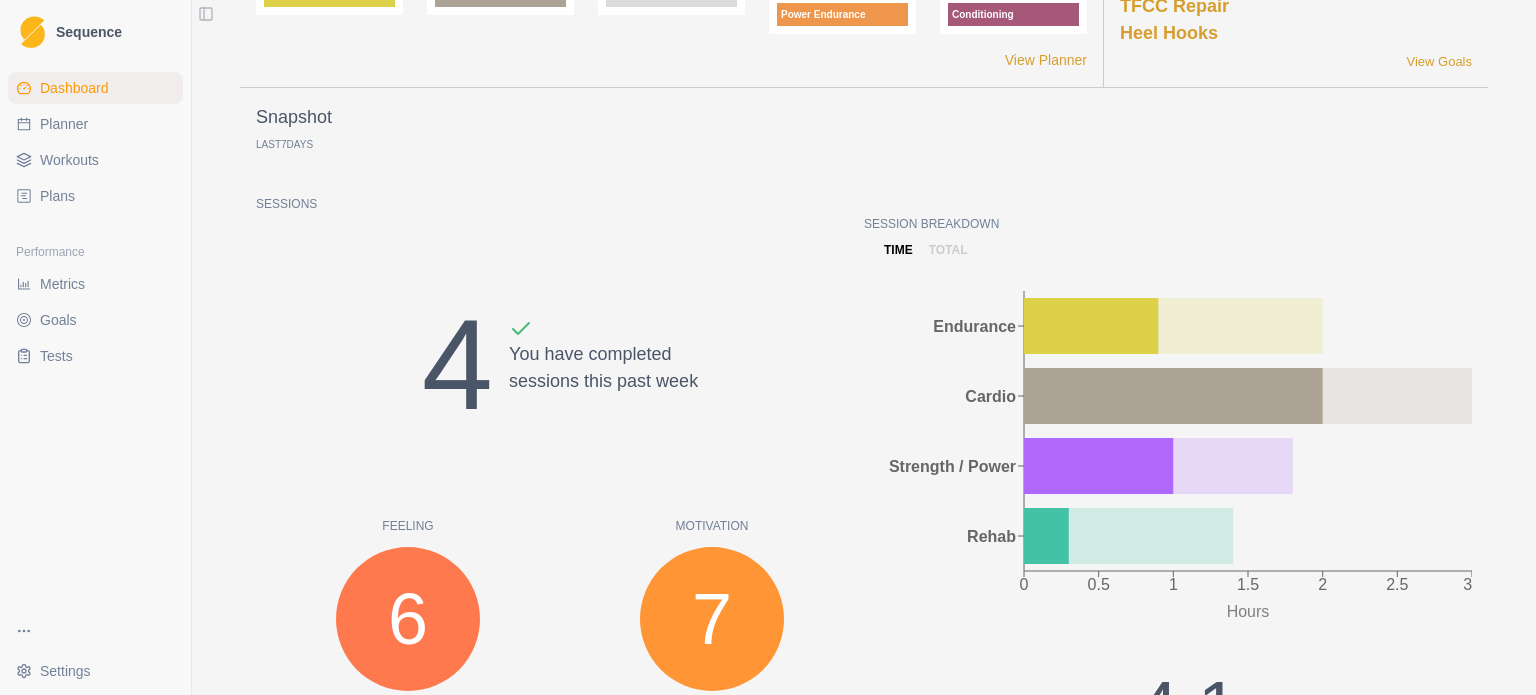 click on "total" at bounding box center (948, 250) 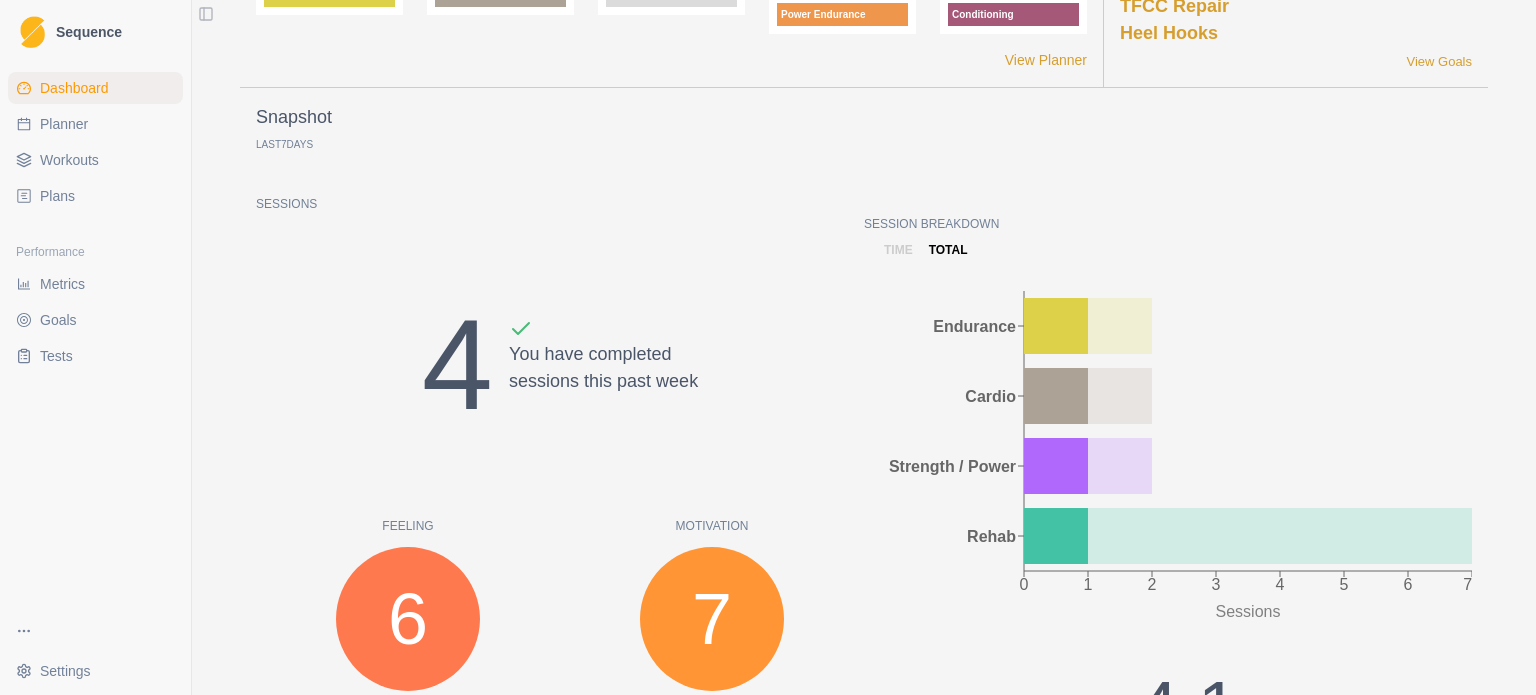scroll, scrollTop: 0, scrollLeft: 0, axis: both 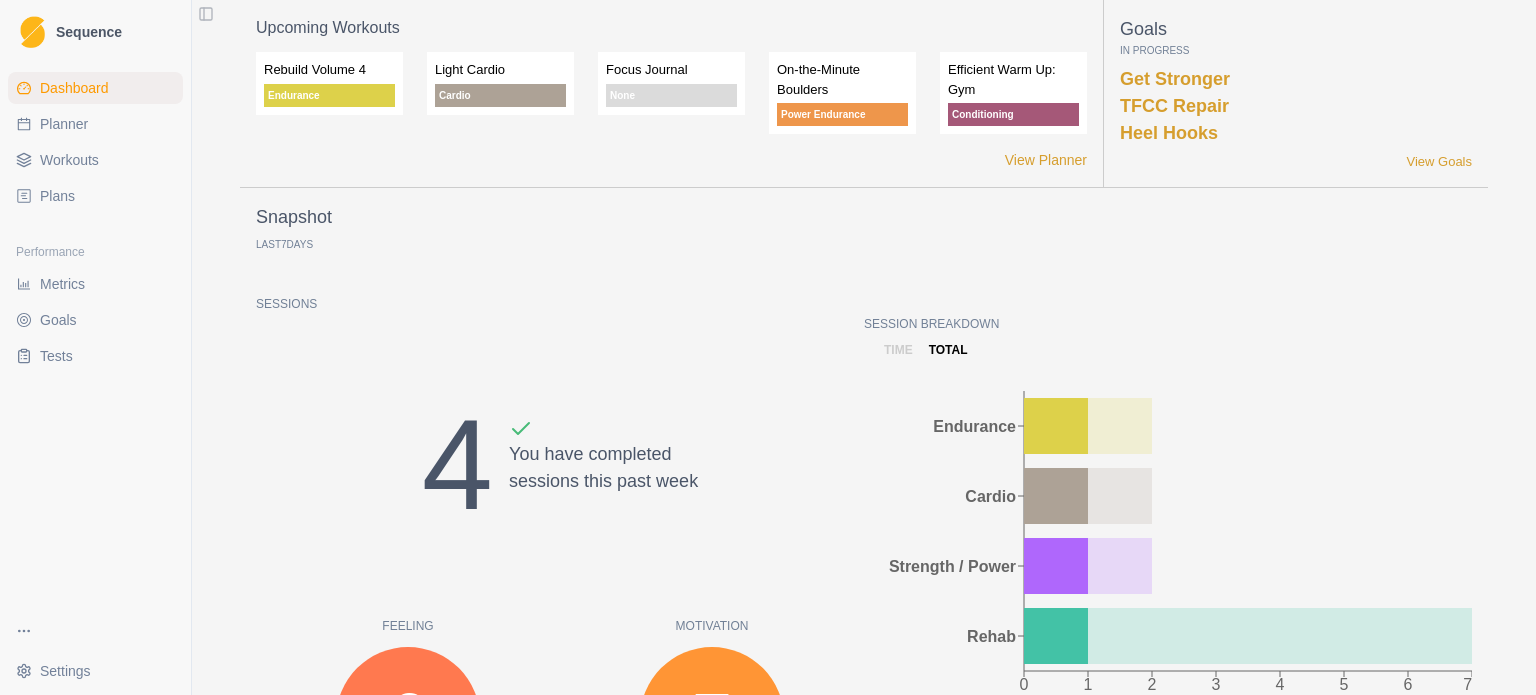 click on "Planner" at bounding box center (64, 124) 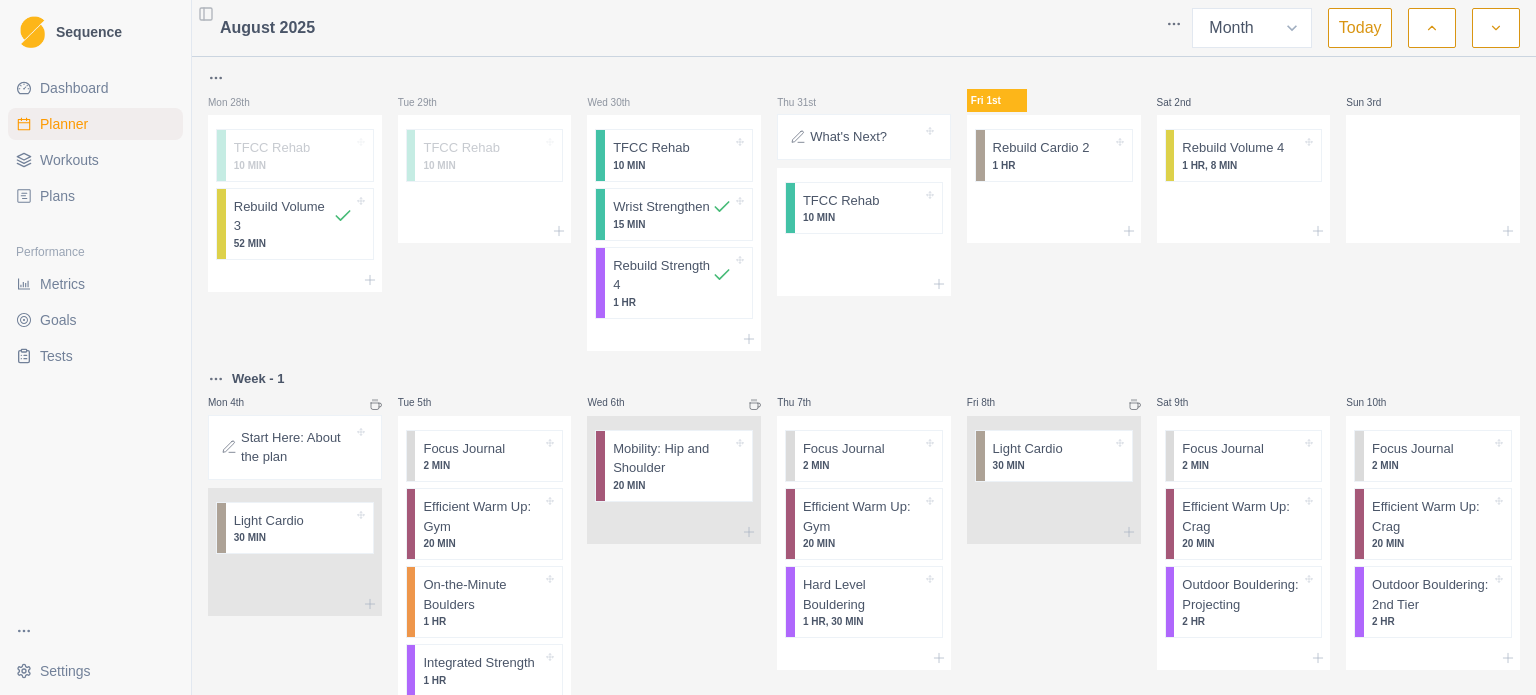 click 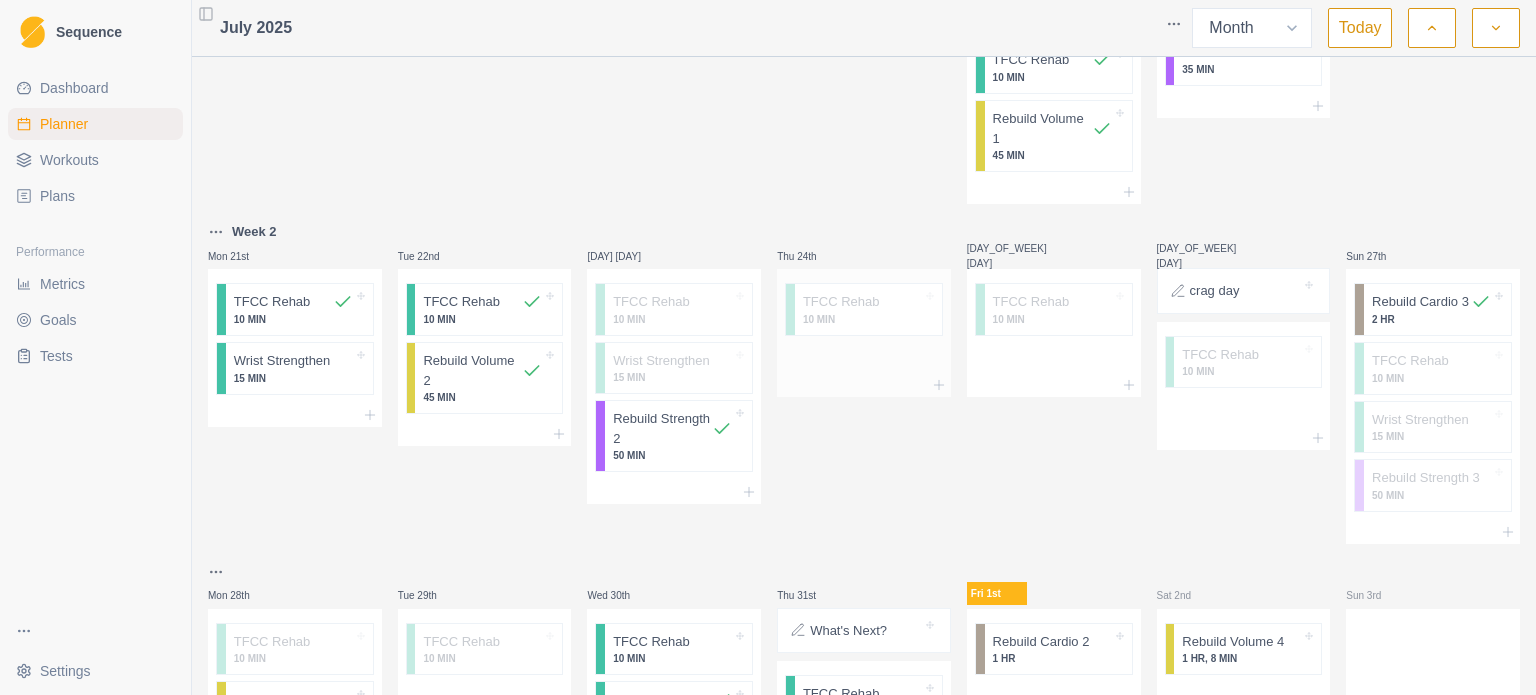 scroll, scrollTop: 819, scrollLeft: 0, axis: vertical 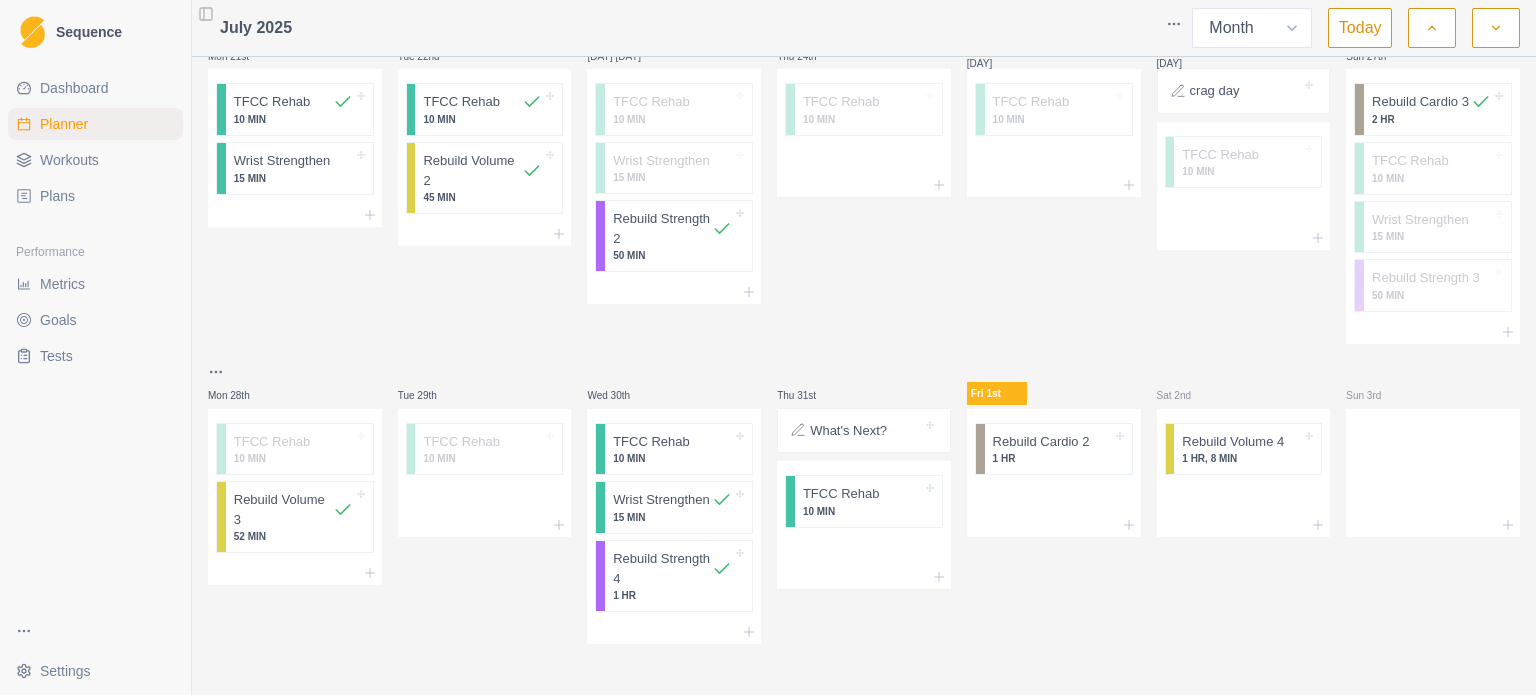 click at bounding box center [1496, 28] 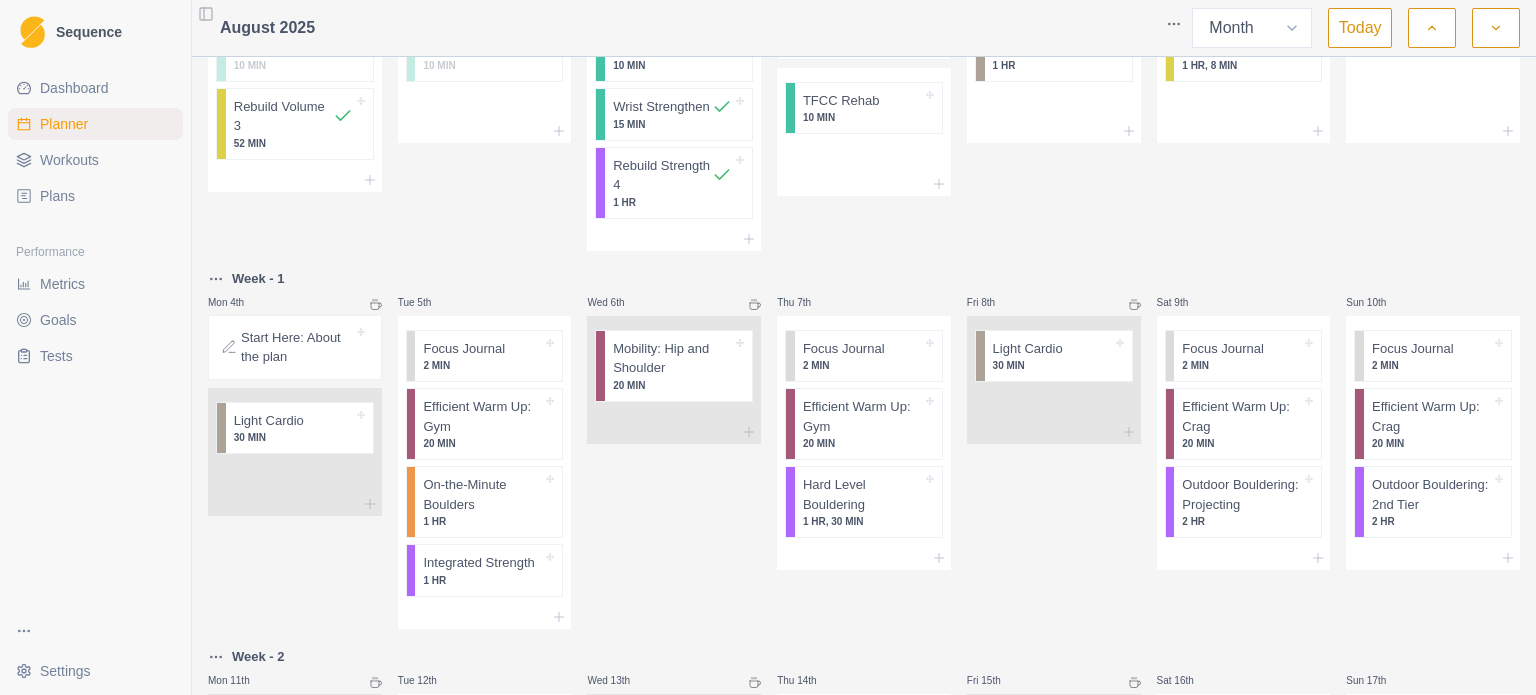 scroll, scrollTop: 0, scrollLeft: 0, axis: both 